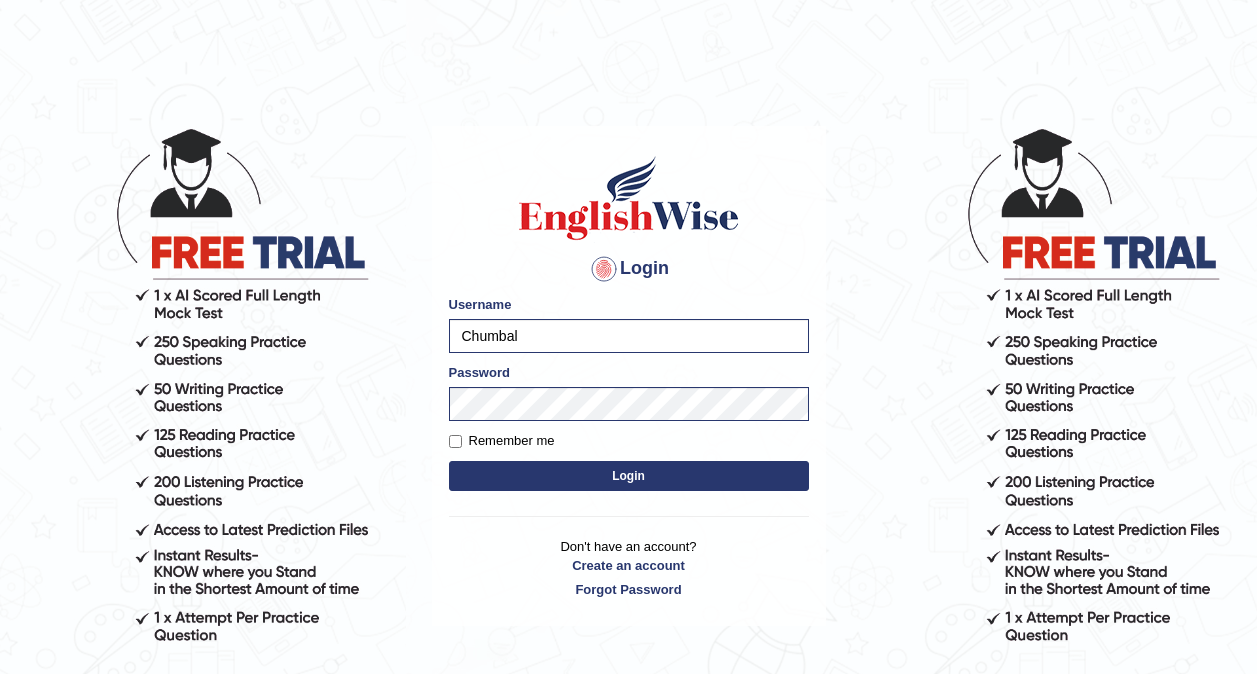 scroll, scrollTop: 0, scrollLeft: 0, axis: both 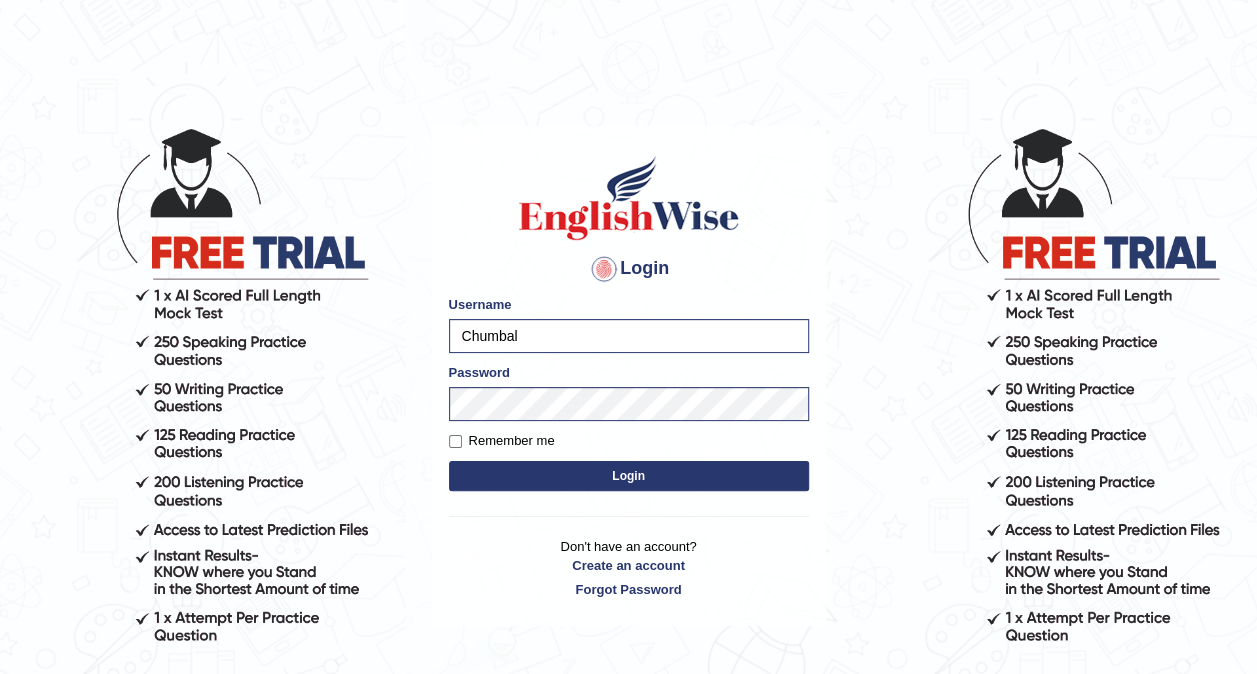 click on "Login" at bounding box center (629, 476) 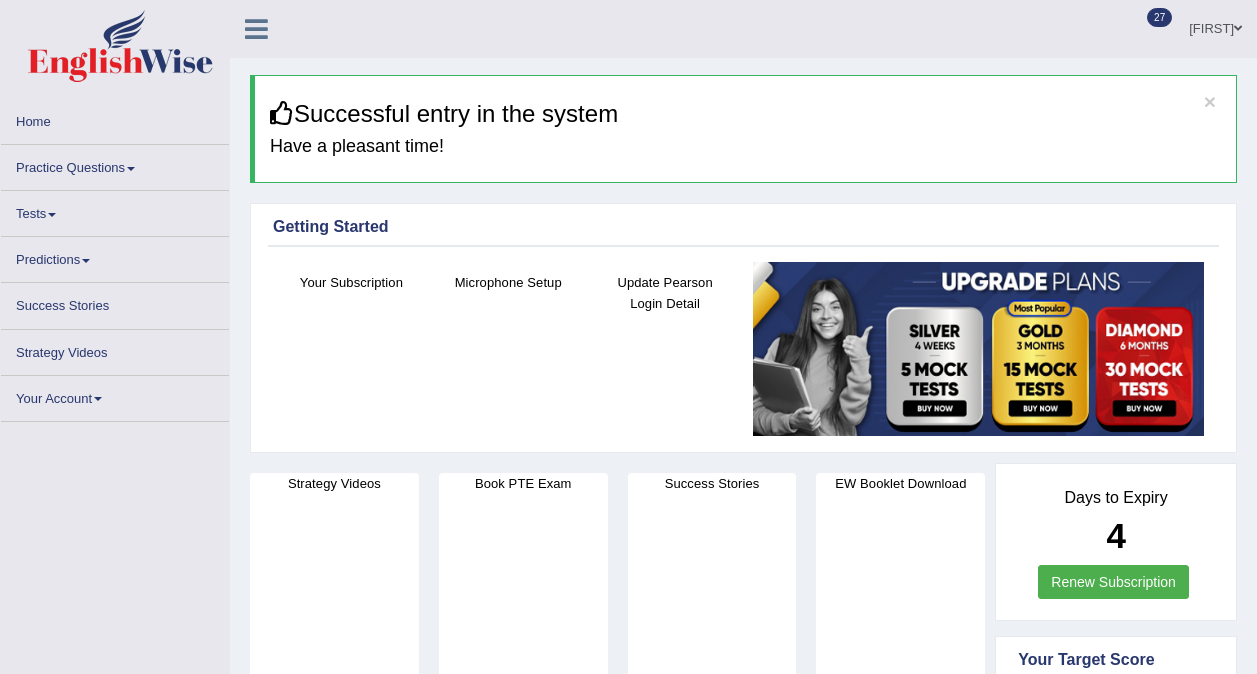 scroll, scrollTop: 0, scrollLeft: 0, axis: both 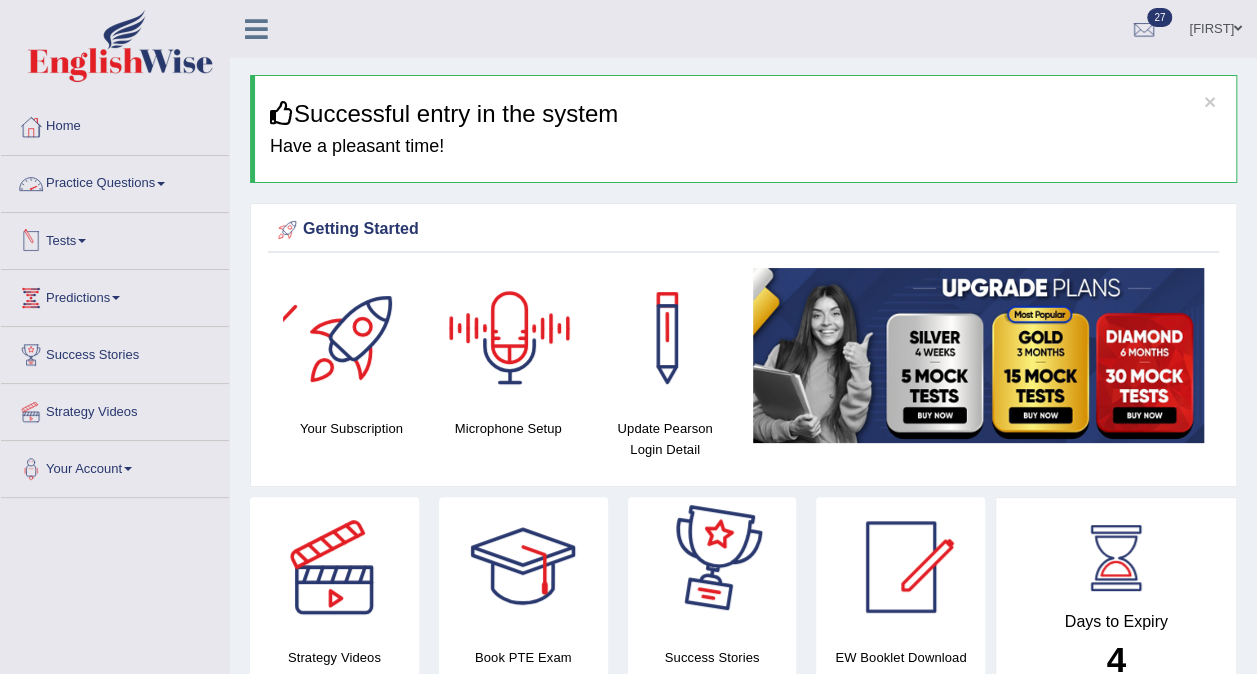 click on "Practice Questions" at bounding box center (115, 181) 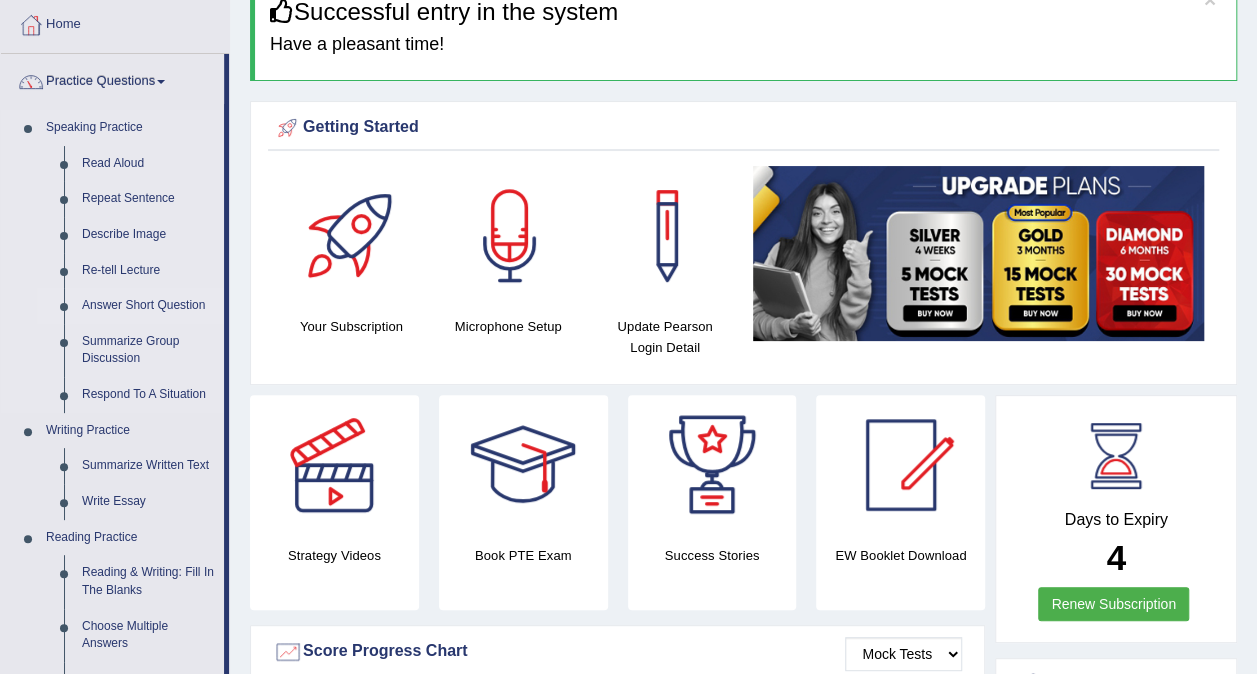 scroll, scrollTop: 300, scrollLeft: 0, axis: vertical 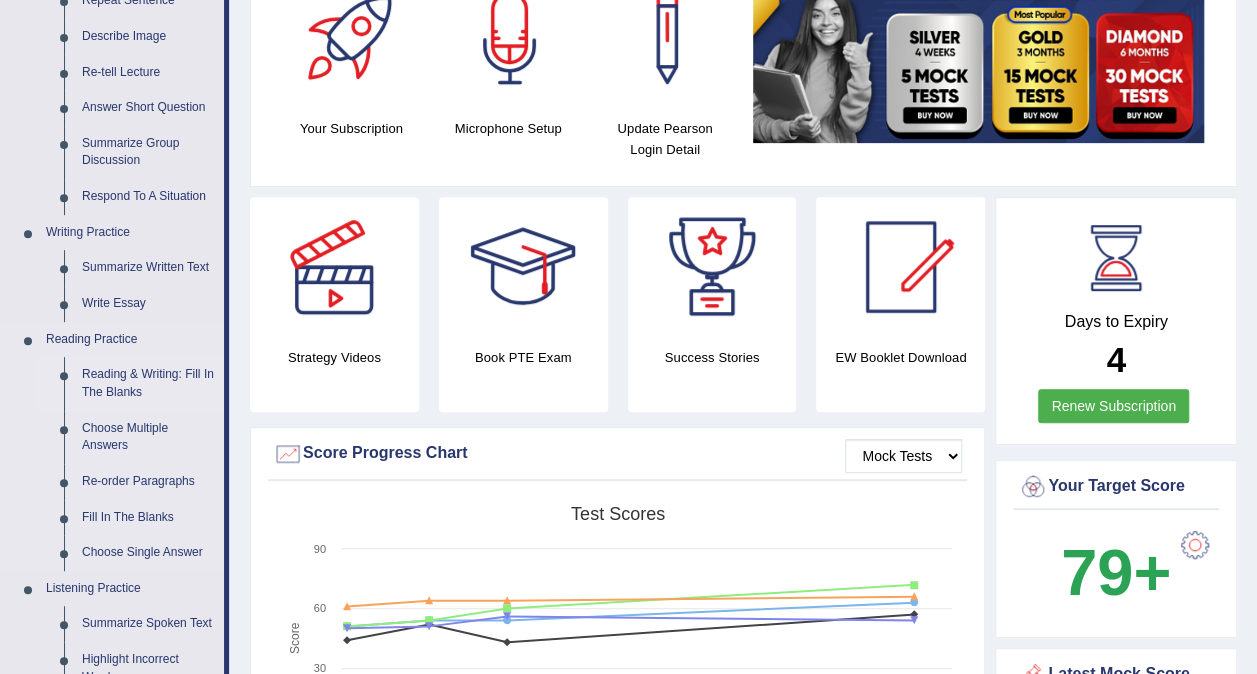 click on "Reading & Writing: Fill In The Blanks" at bounding box center [148, 383] 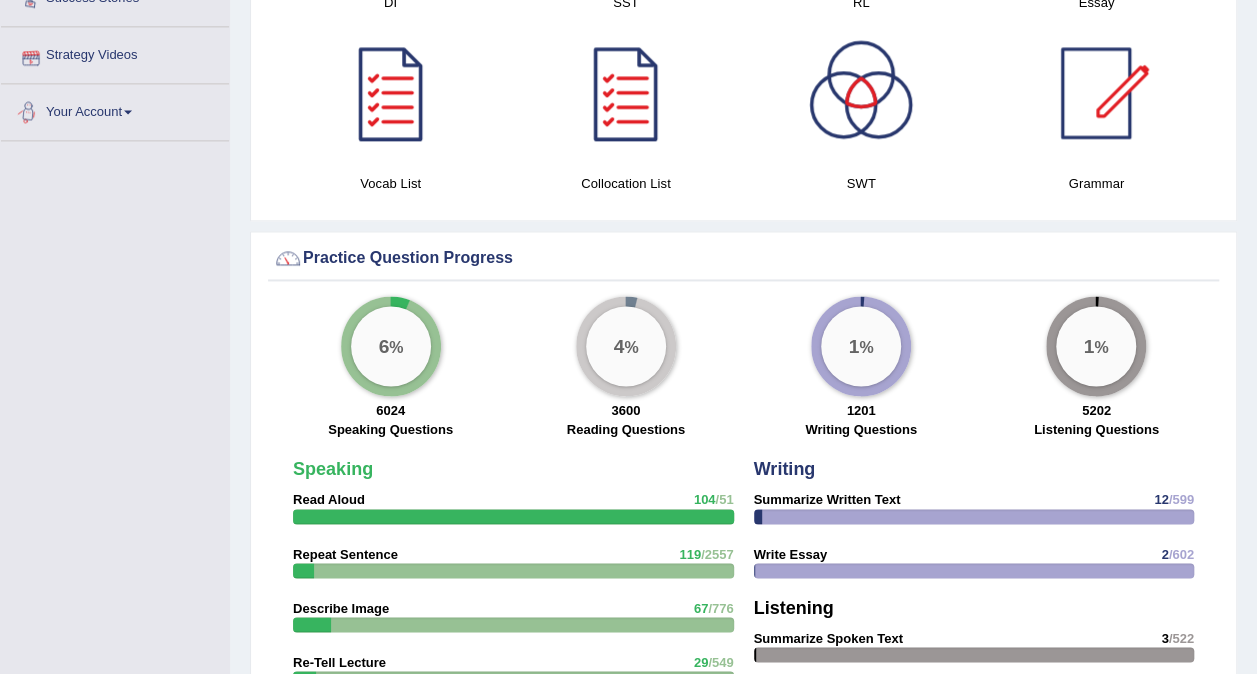 scroll, scrollTop: 1285, scrollLeft: 0, axis: vertical 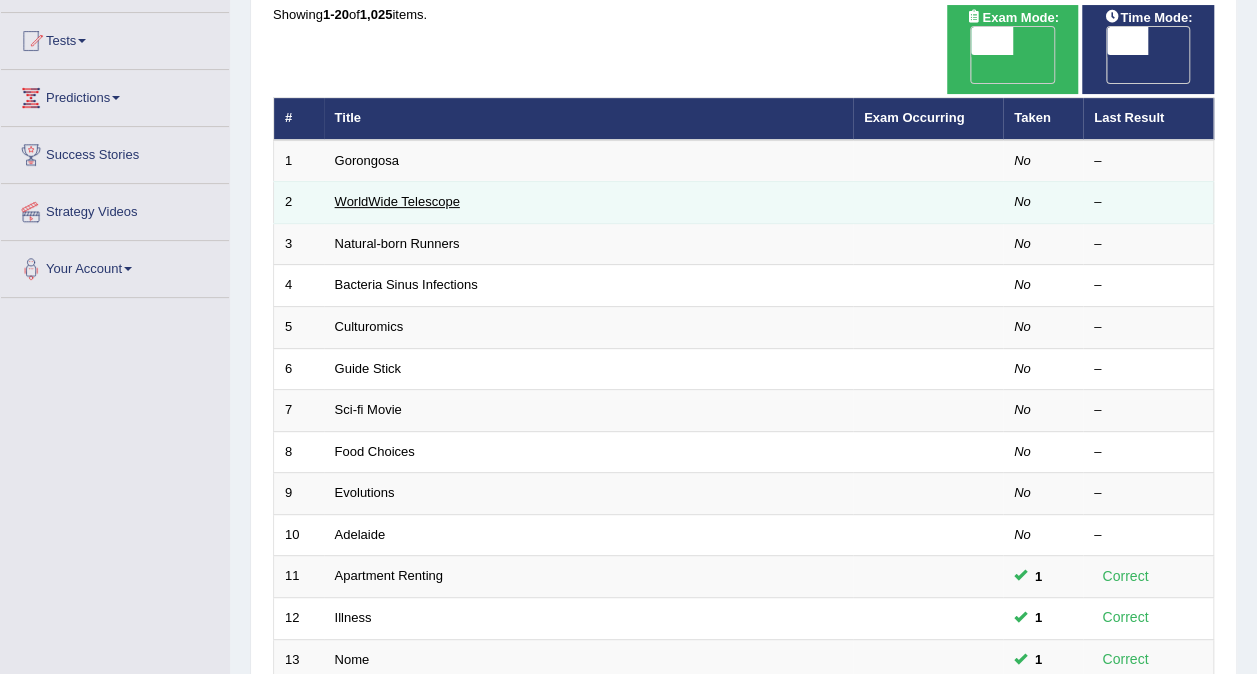click on "WorldWide Telescope" at bounding box center (397, 201) 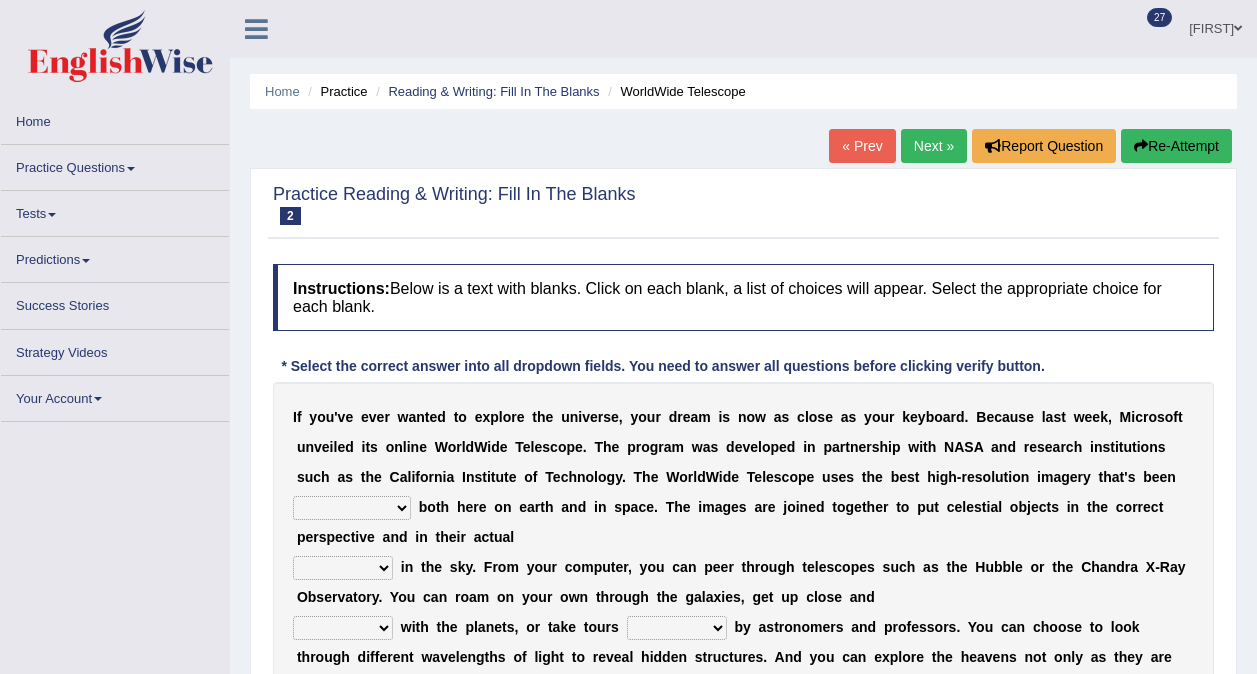 scroll, scrollTop: 0, scrollLeft: 0, axis: both 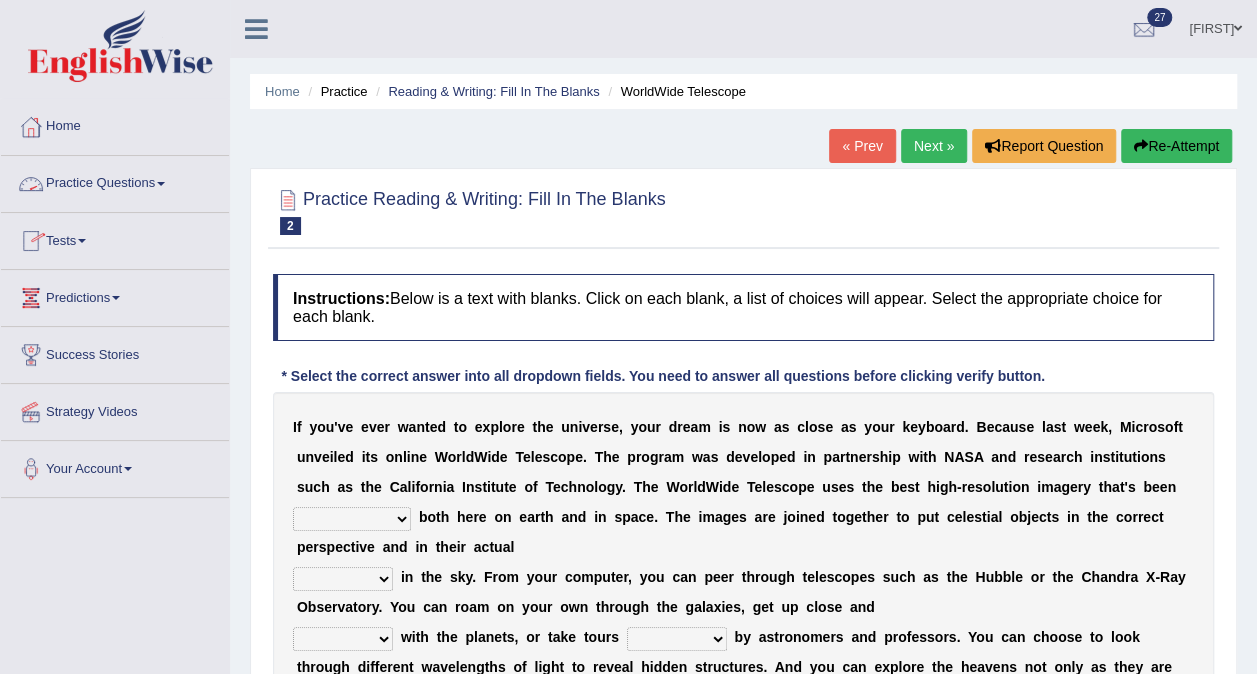 click on "Practice Questions" at bounding box center [115, 181] 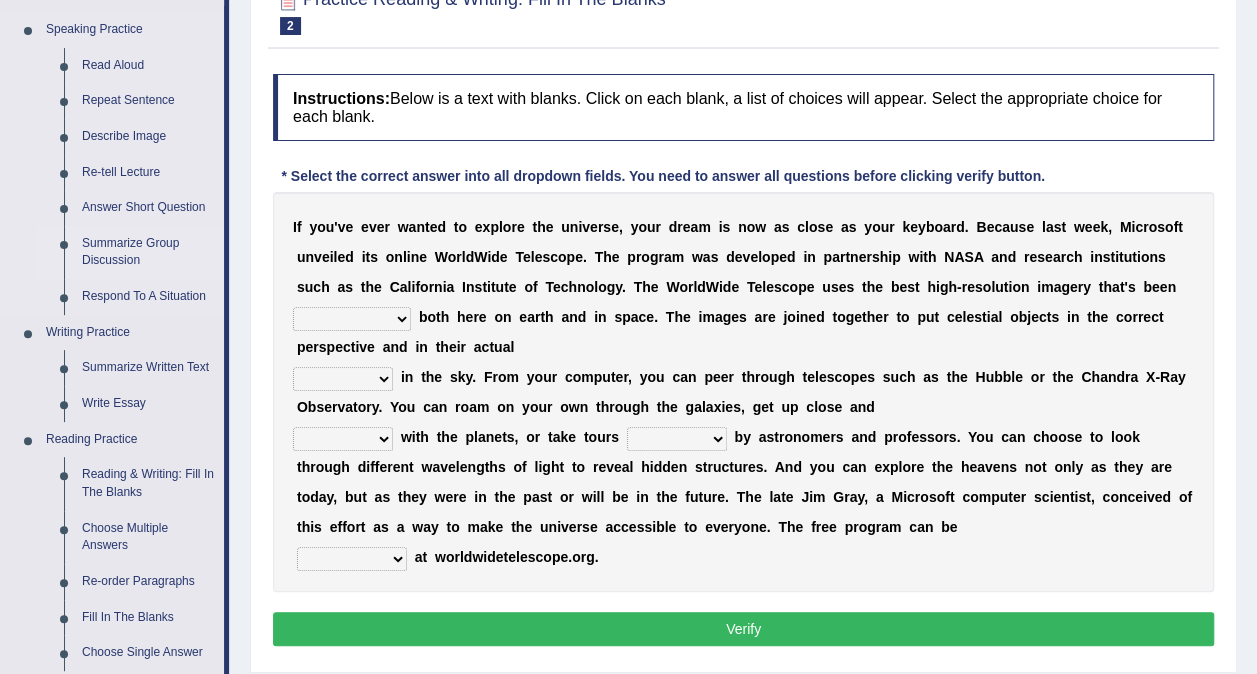 scroll, scrollTop: 300, scrollLeft: 0, axis: vertical 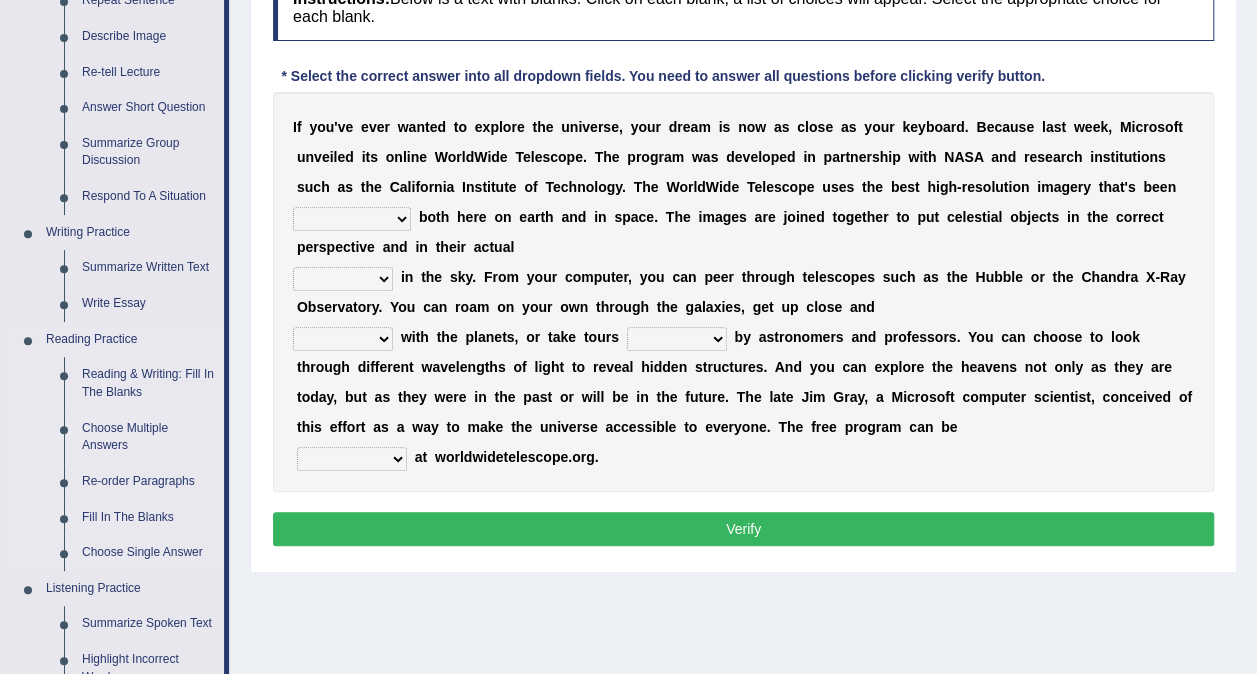click on "Choose Multiple Answers" at bounding box center [148, 437] 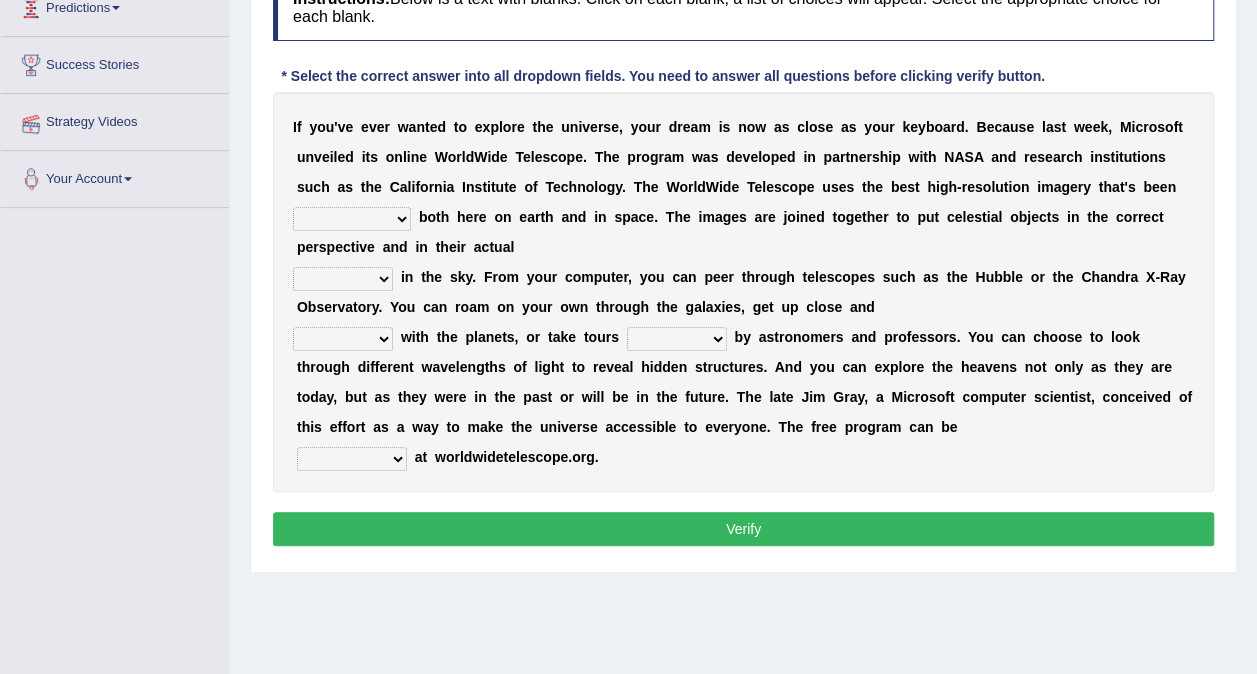 scroll, scrollTop: 300, scrollLeft: 0, axis: vertical 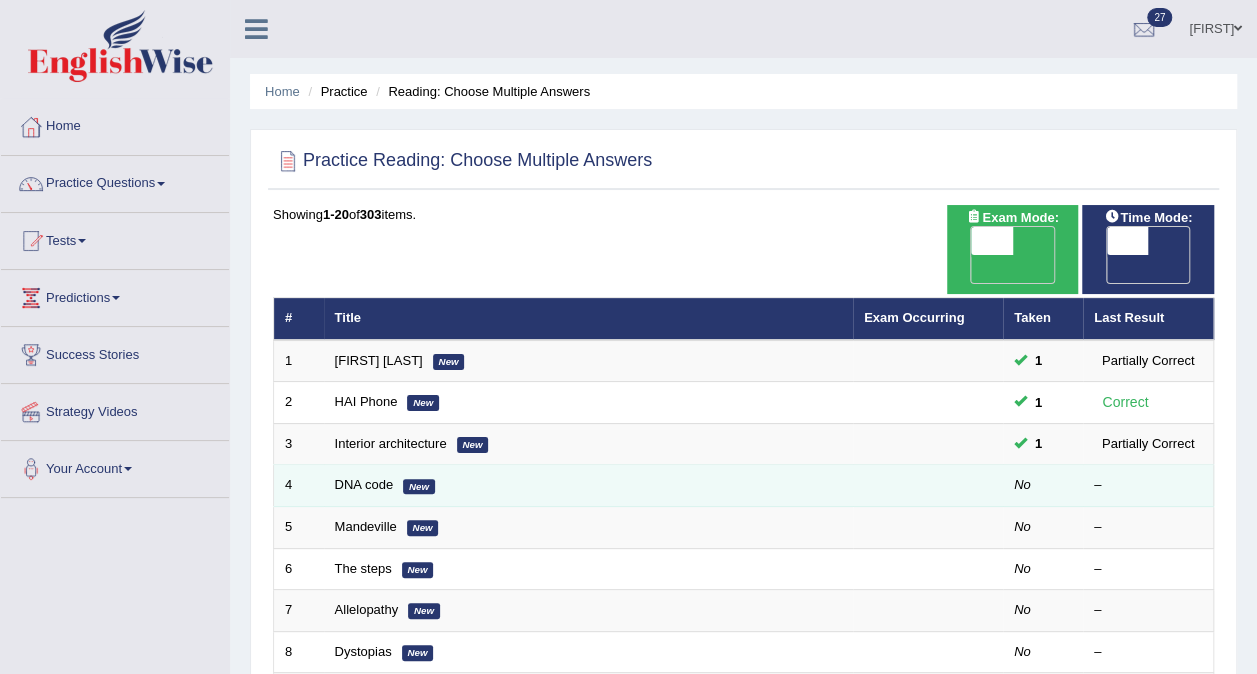 click on "New" at bounding box center (419, 487) 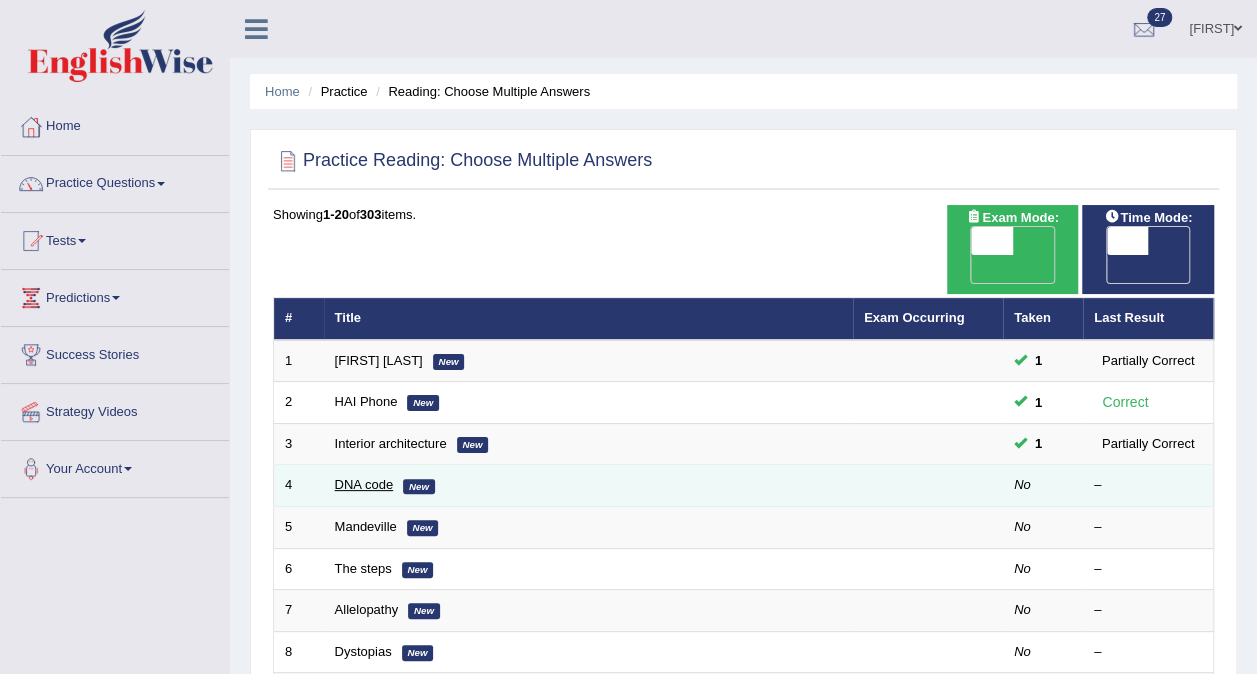 click on "DNA code" at bounding box center (364, 484) 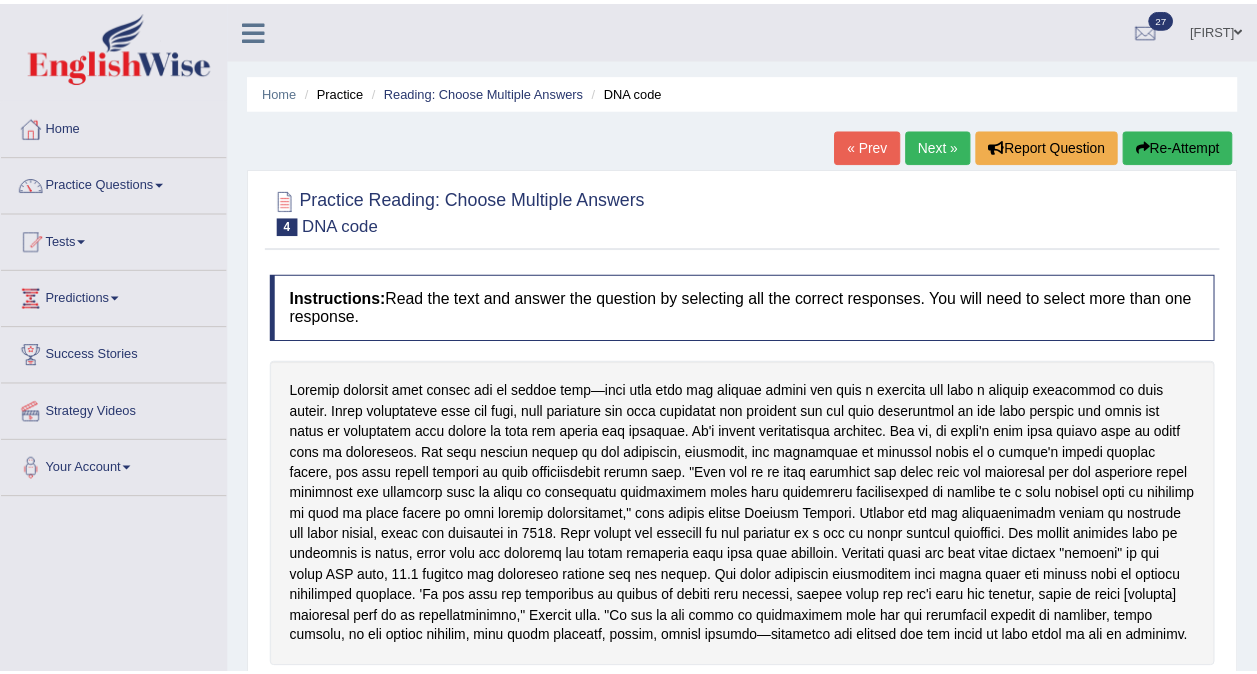 scroll, scrollTop: 0, scrollLeft: 0, axis: both 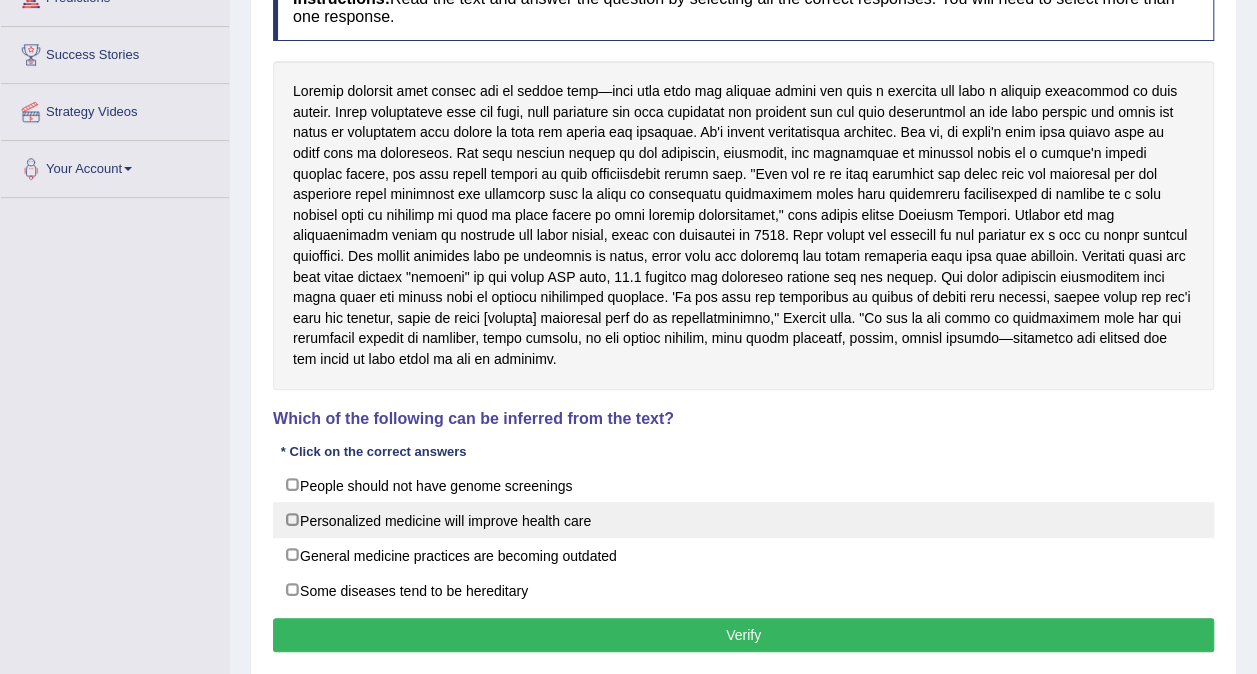 click on "Personalized medicine will improve health care" at bounding box center [743, 520] 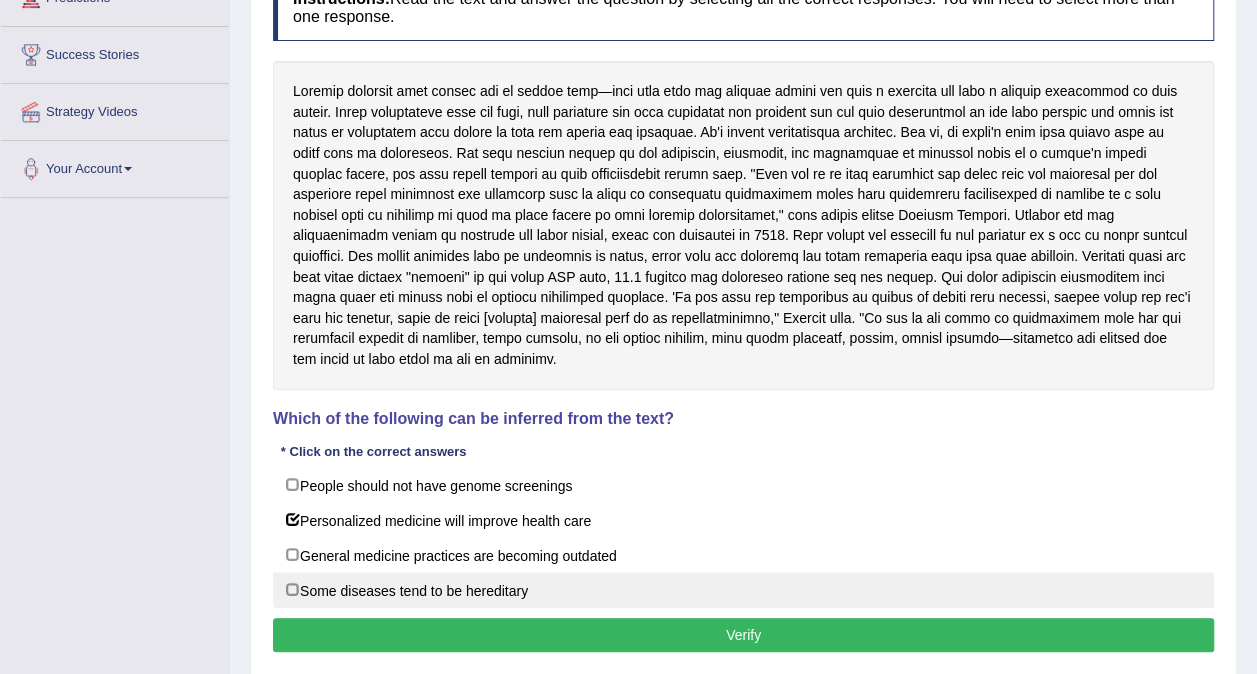 click on "Some diseases tend to be hereditary" at bounding box center (743, 590) 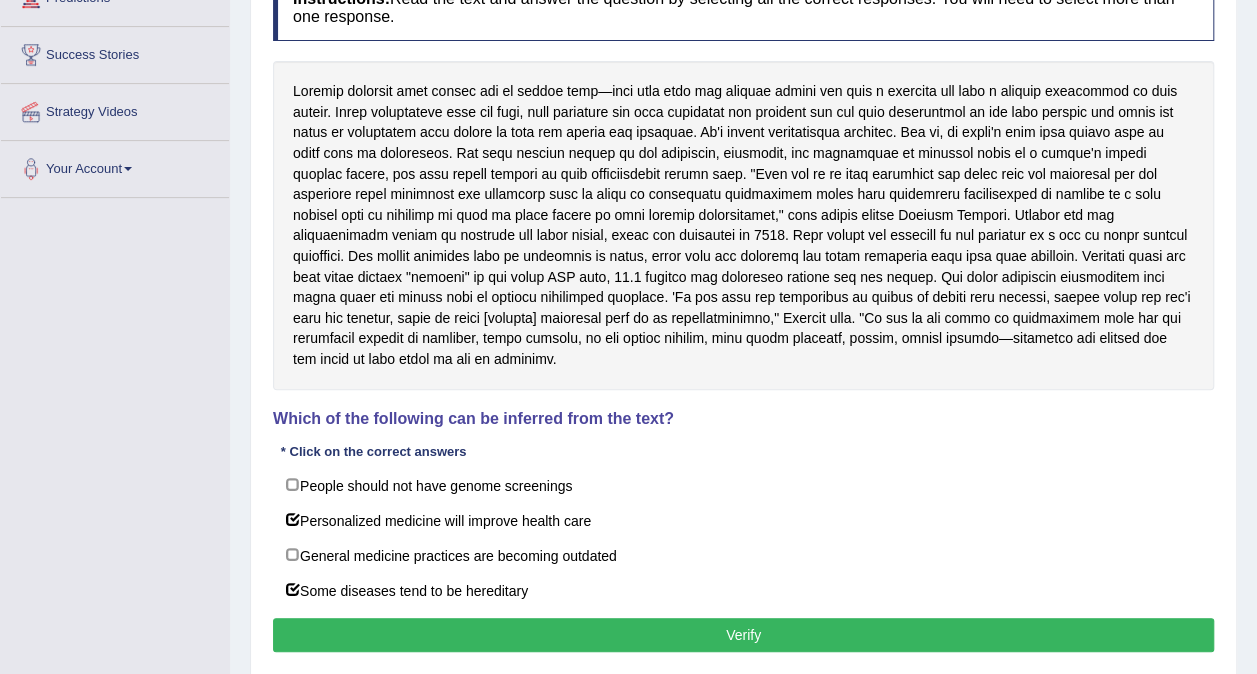 click on "Verify" at bounding box center (743, 635) 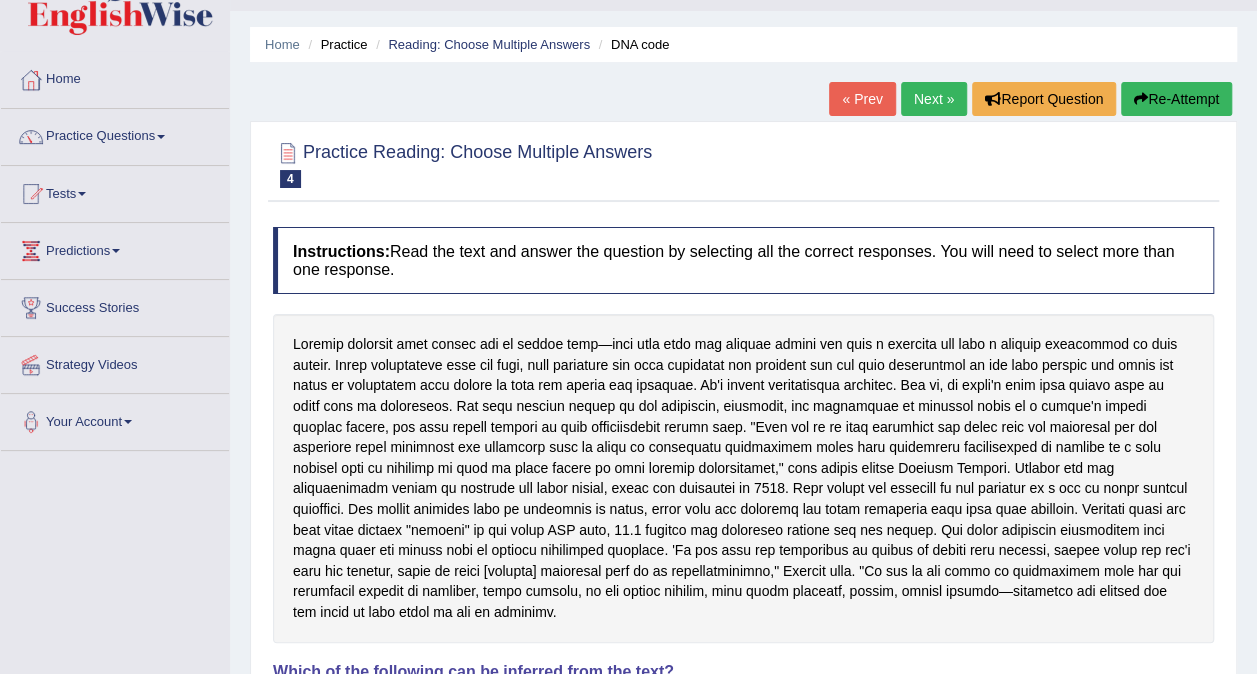 scroll, scrollTop: 36, scrollLeft: 0, axis: vertical 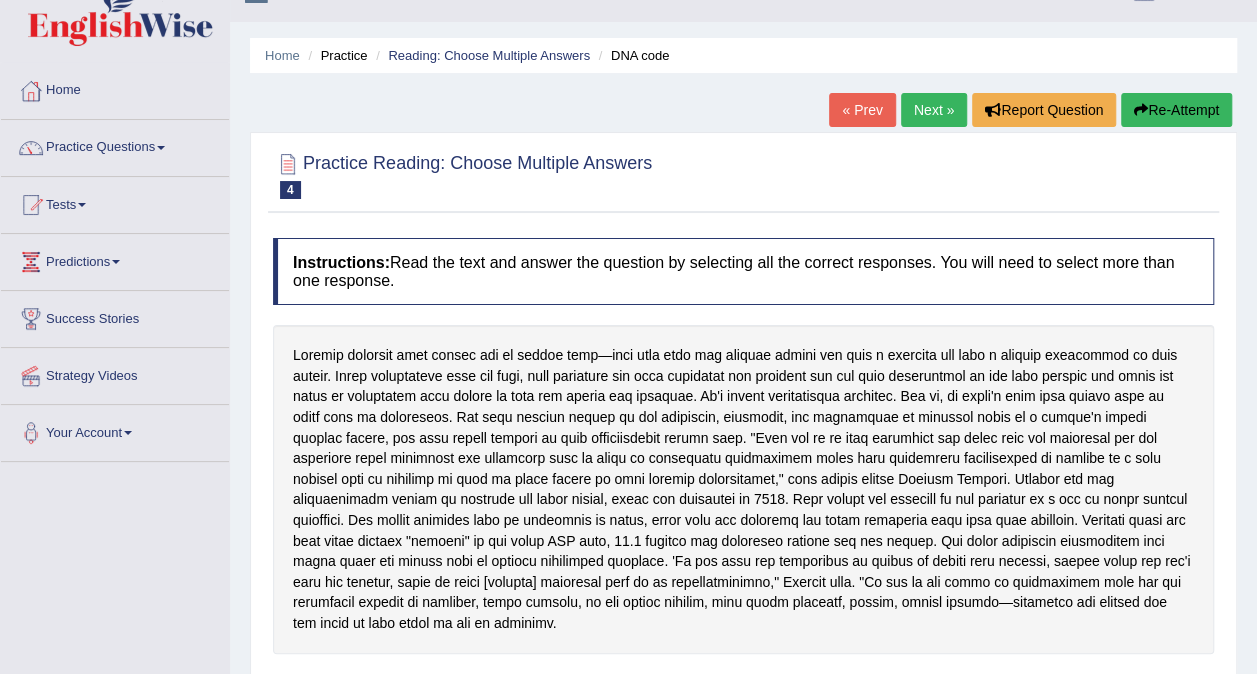 click on "Next »" at bounding box center [934, 110] 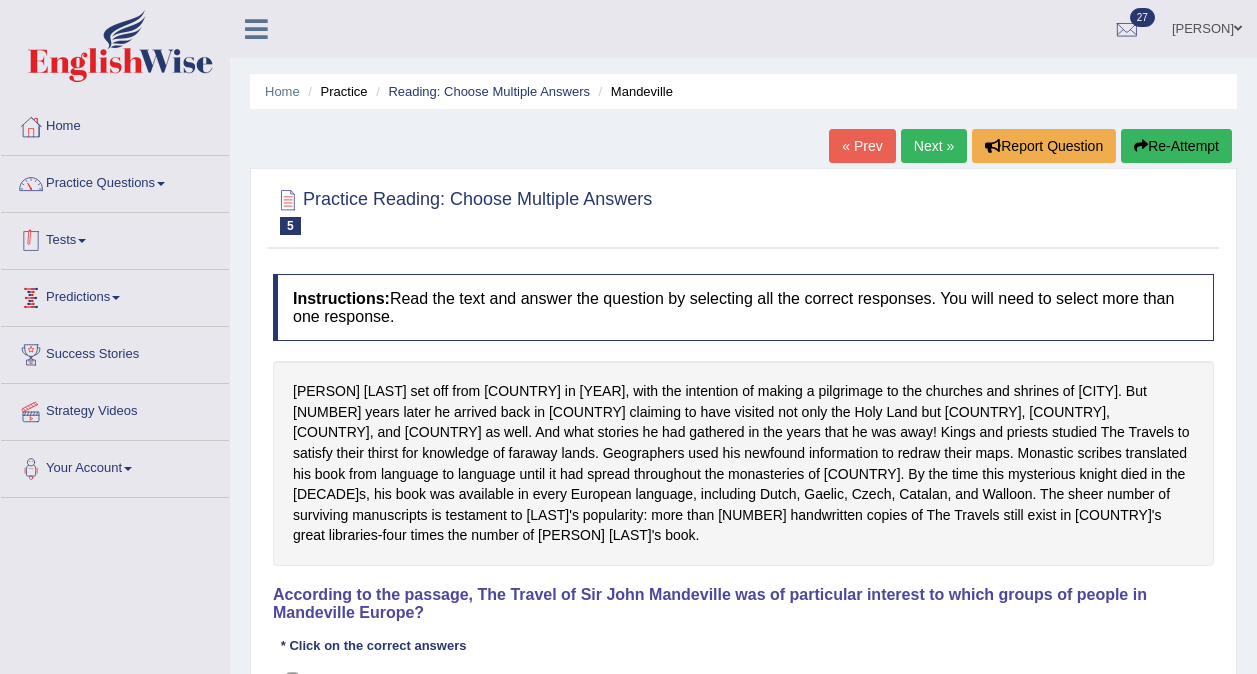 scroll, scrollTop: 0, scrollLeft: 0, axis: both 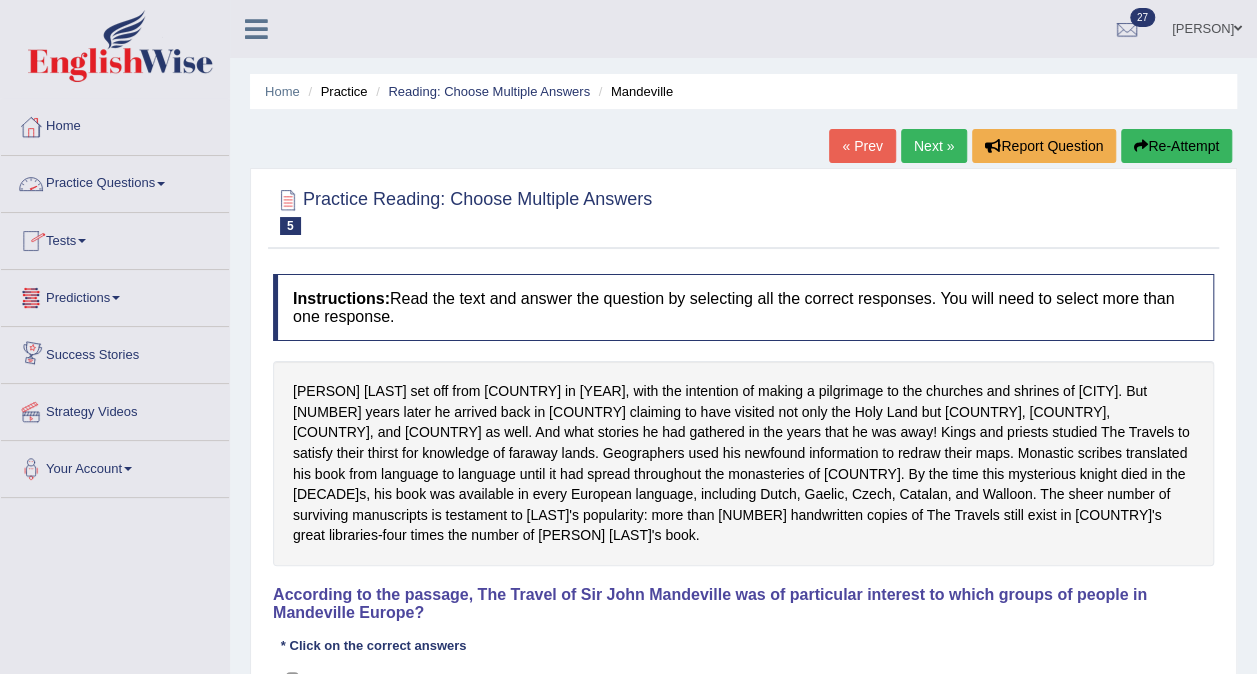click on "Practice Questions" at bounding box center (115, 181) 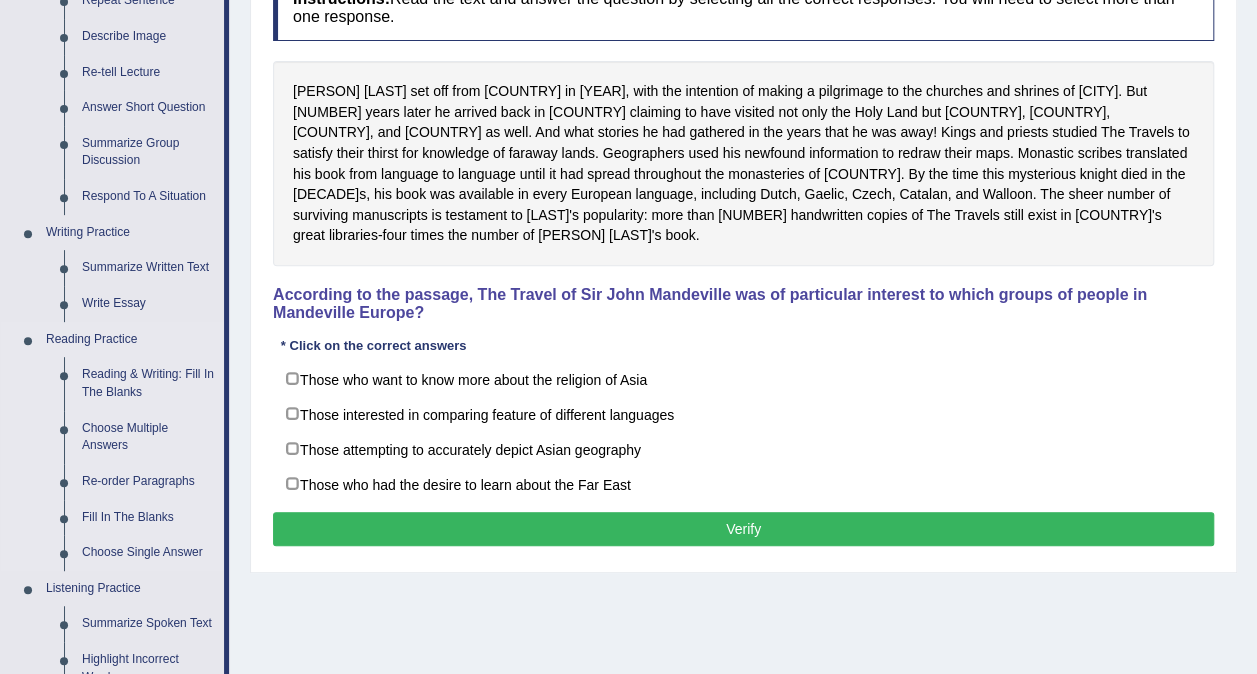 scroll, scrollTop: 400, scrollLeft: 0, axis: vertical 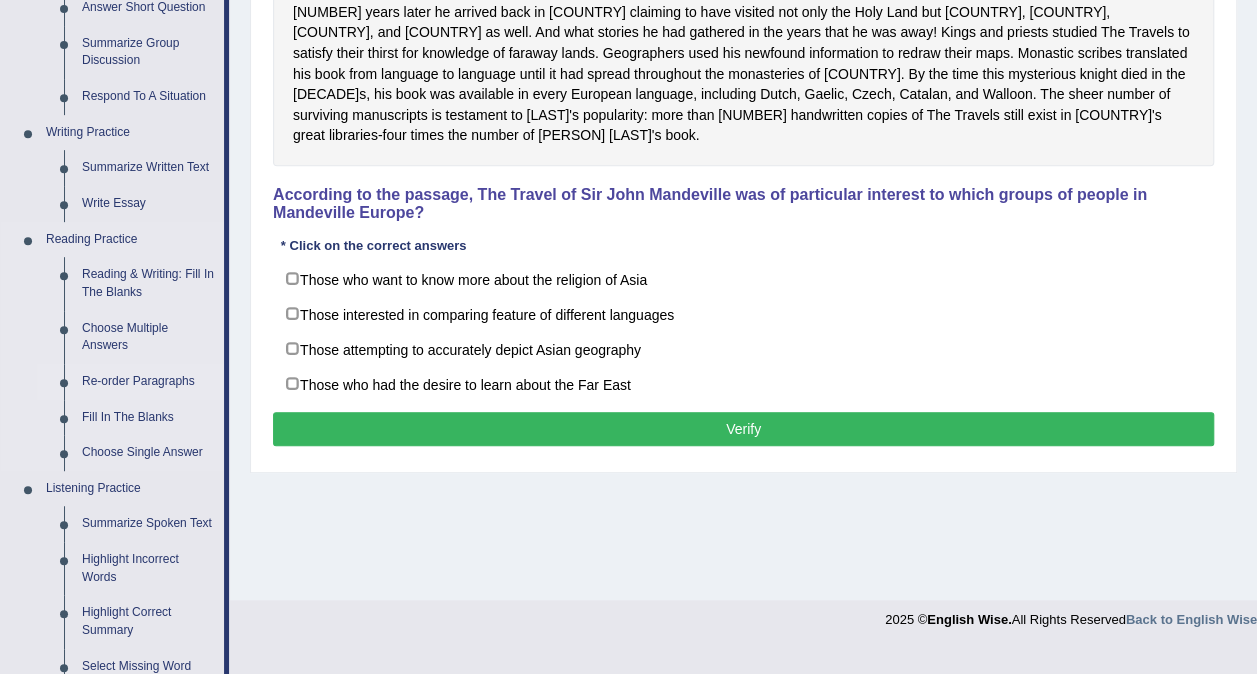 click on "Re-order Paragraphs" at bounding box center (148, 382) 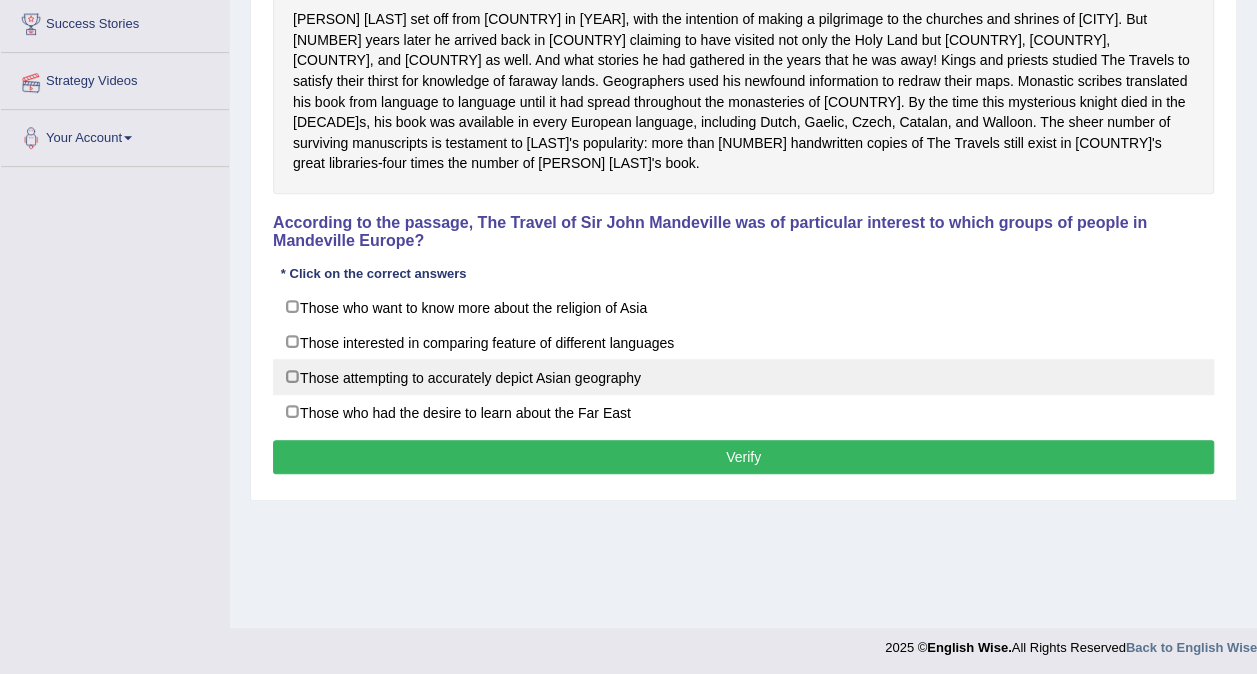 scroll, scrollTop: 376, scrollLeft: 0, axis: vertical 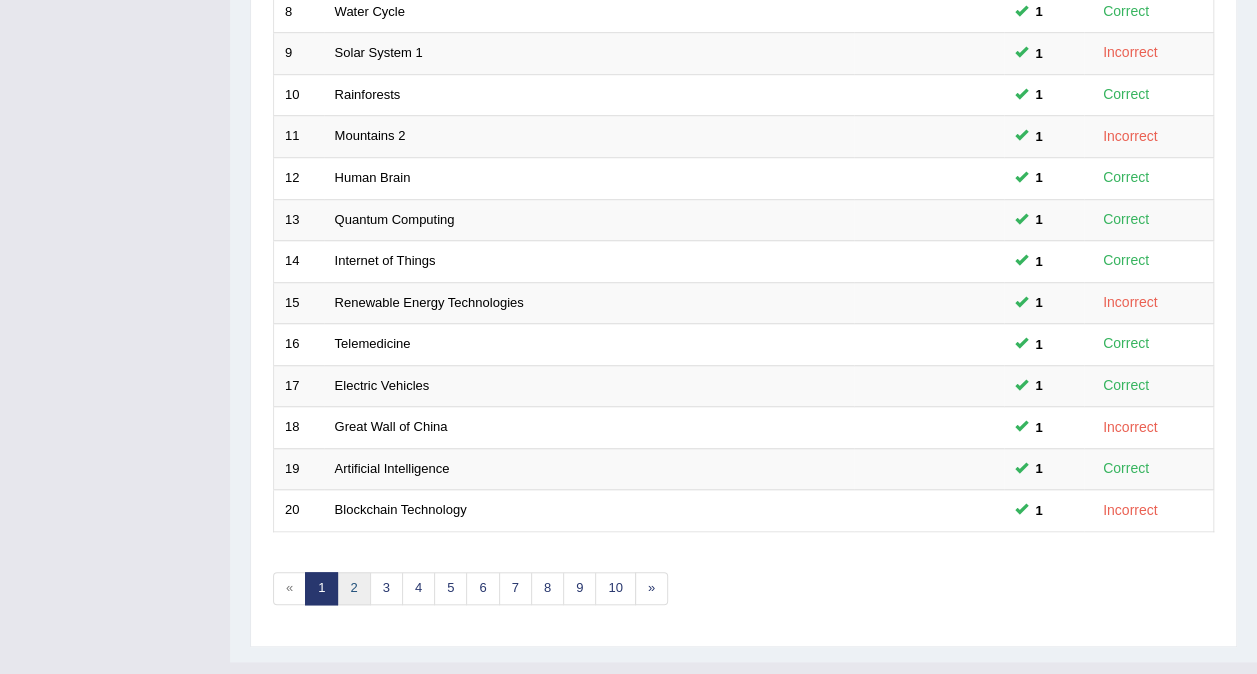 click on "2" at bounding box center (353, 588) 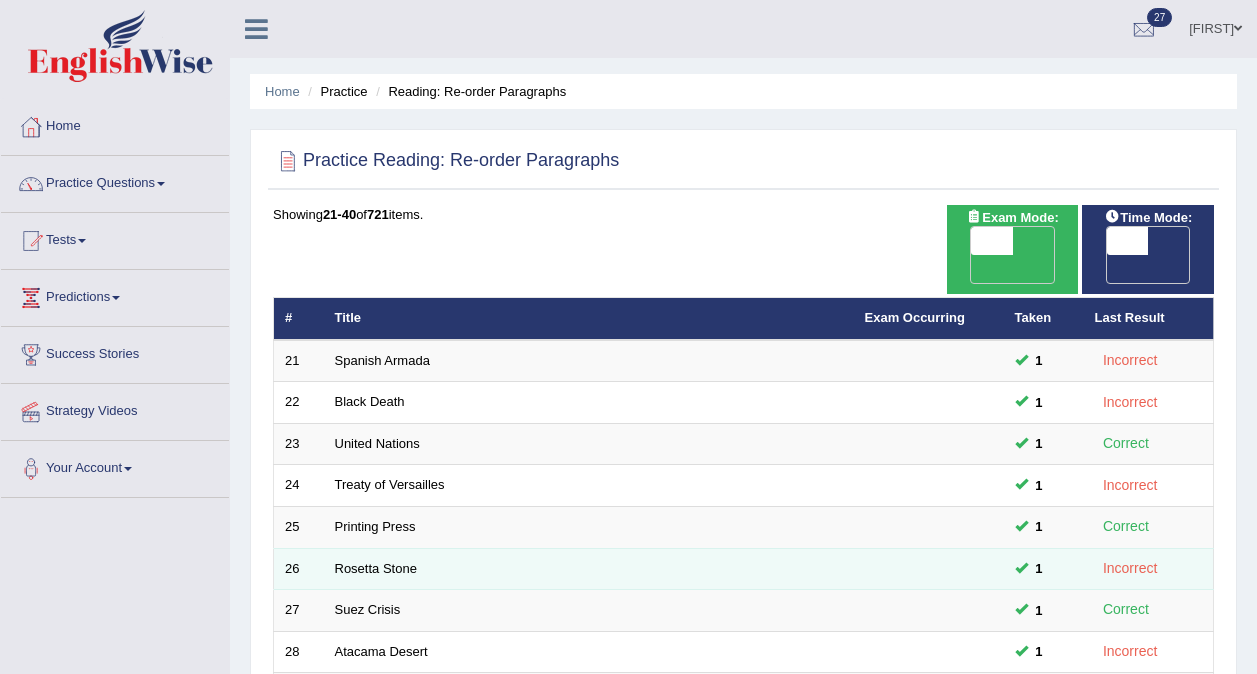 scroll, scrollTop: 0, scrollLeft: 0, axis: both 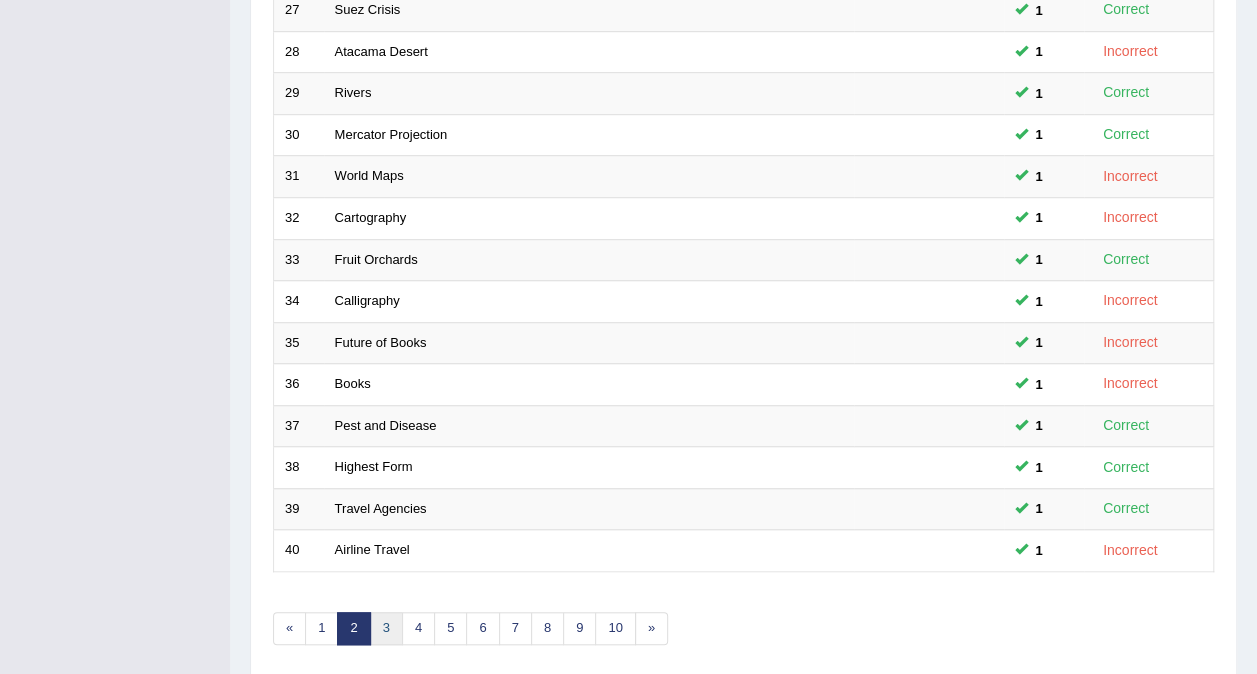 click on "3" at bounding box center (386, 628) 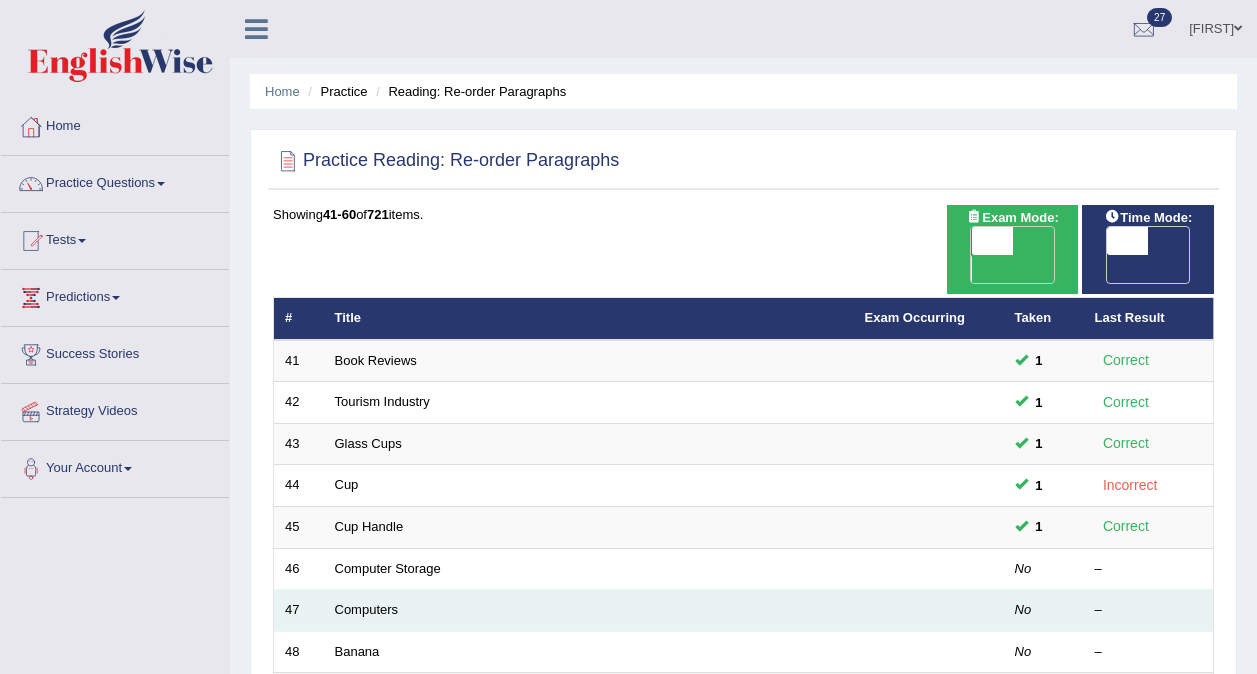 scroll, scrollTop: 0, scrollLeft: 0, axis: both 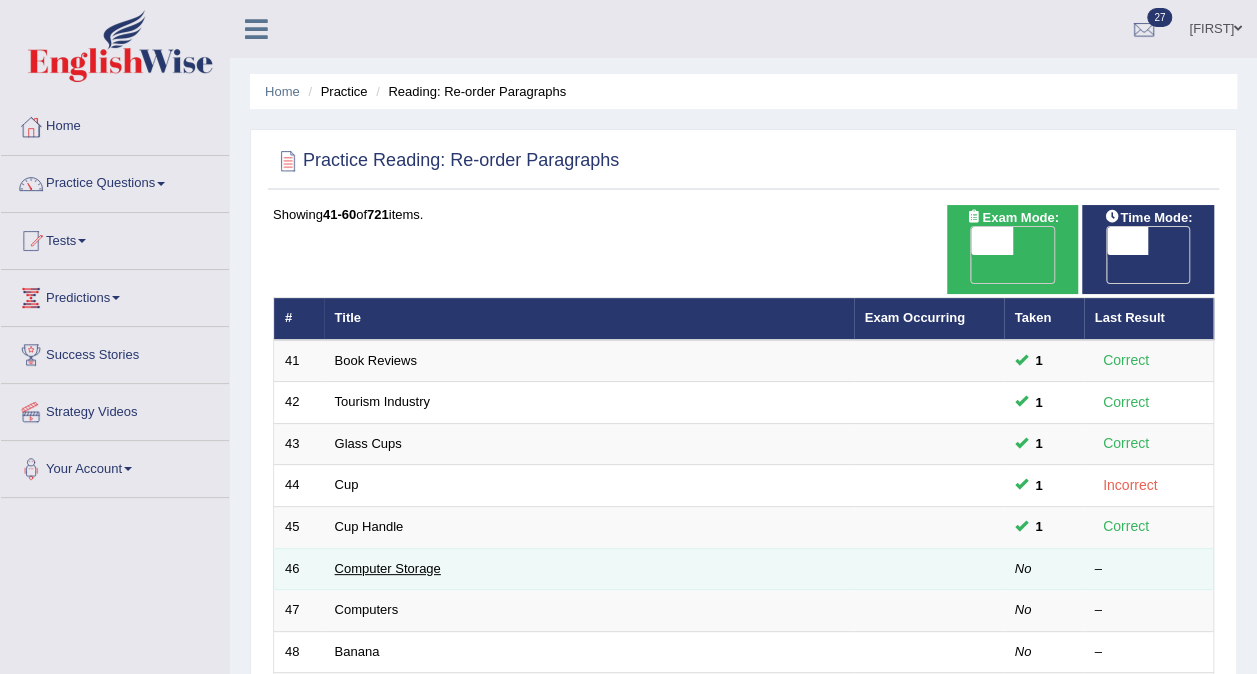 click on "Computer Storage" at bounding box center [388, 568] 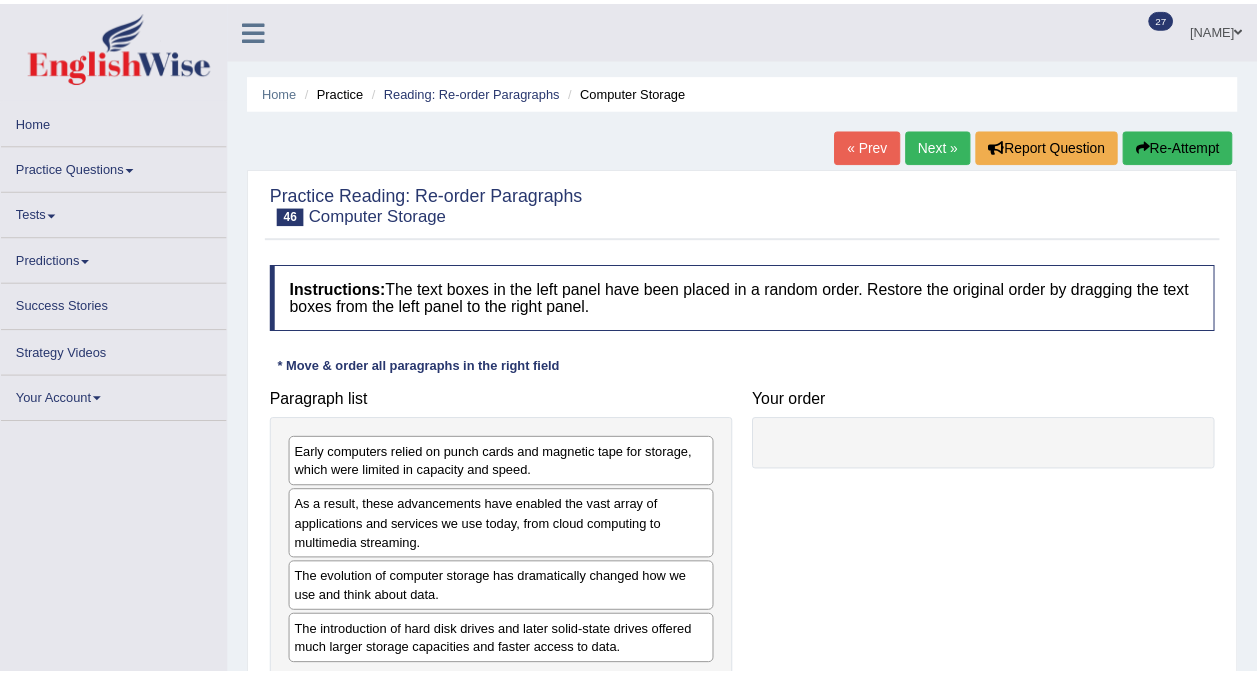 scroll, scrollTop: 0, scrollLeft: 0, axis: both 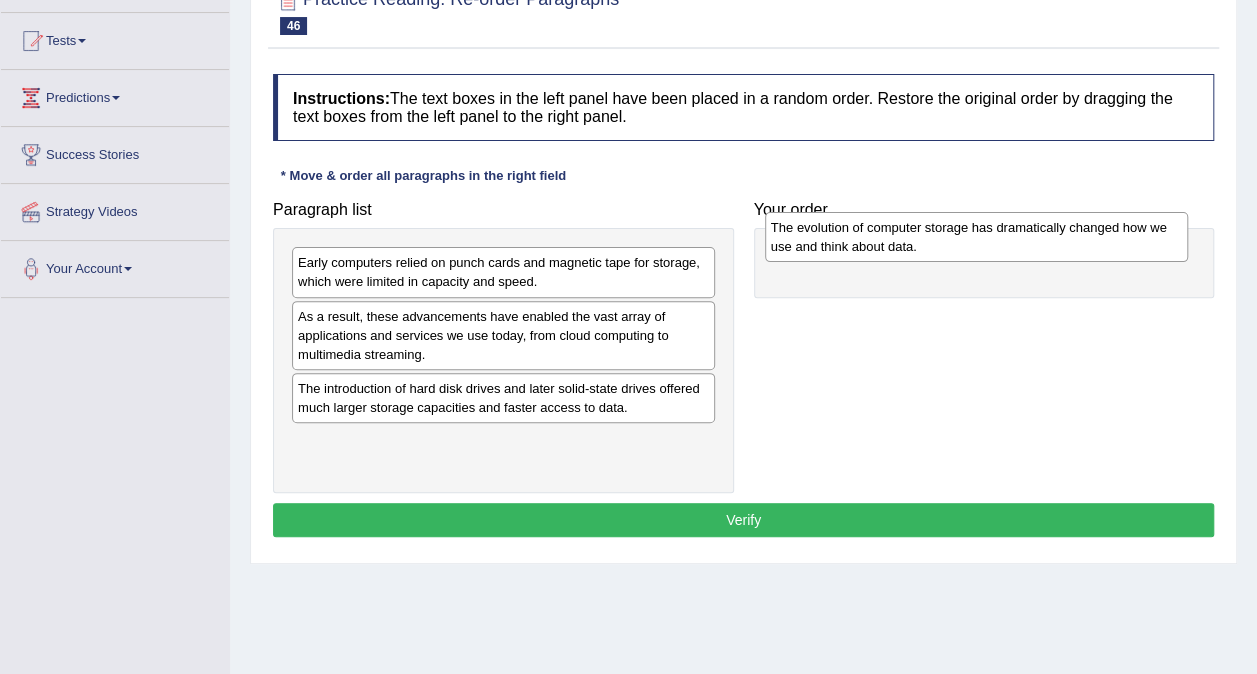 drag, startPoint x: 406, startPoint y: 400, endPoint x: 879, endPoint y: 241, distance: 499.00903 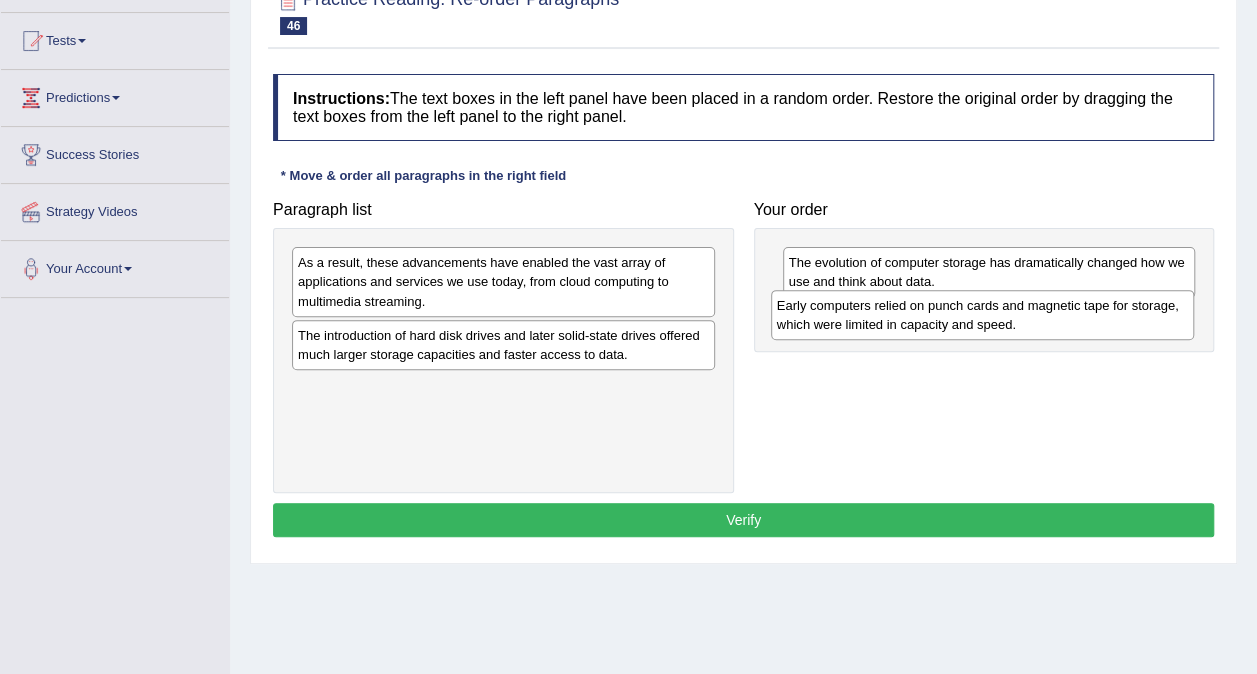drag, startPoint x: 365, startPoint y: 284, endPoint x: 844, endPoint y: 327, distance: 480.92618 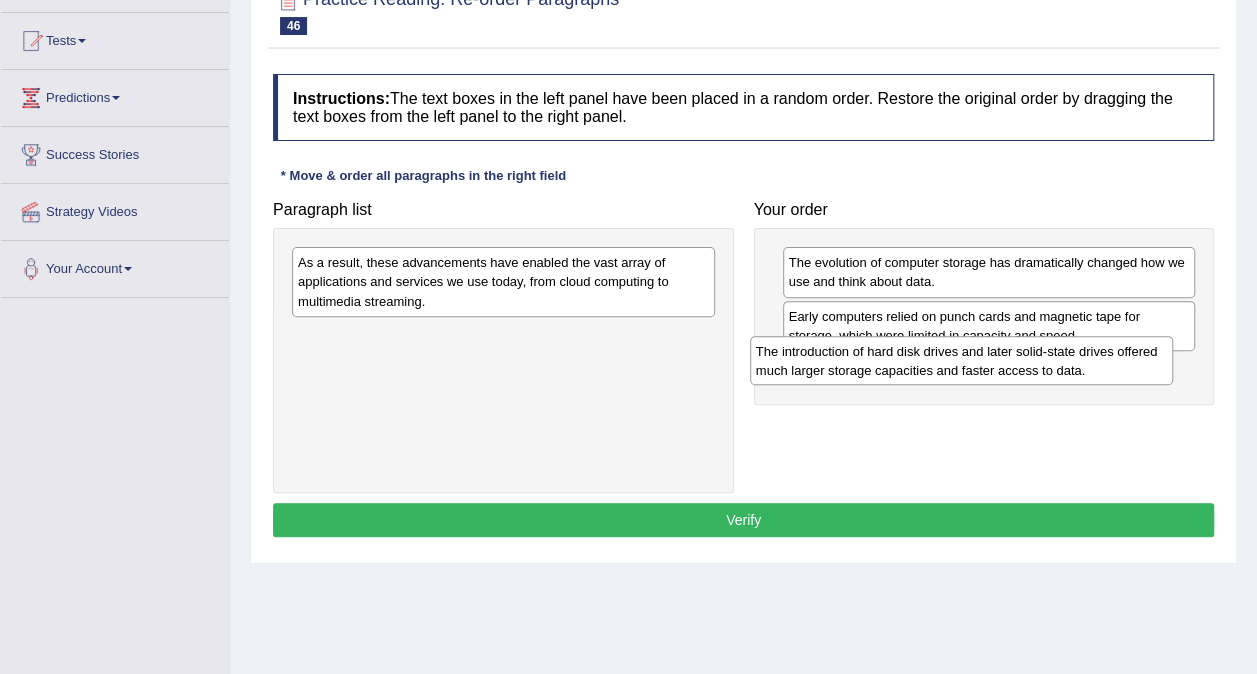 drag, startPoint x: 398, startPoint y: 351, endPoint x: 858, endPoint y: 368, distance: 460.31403 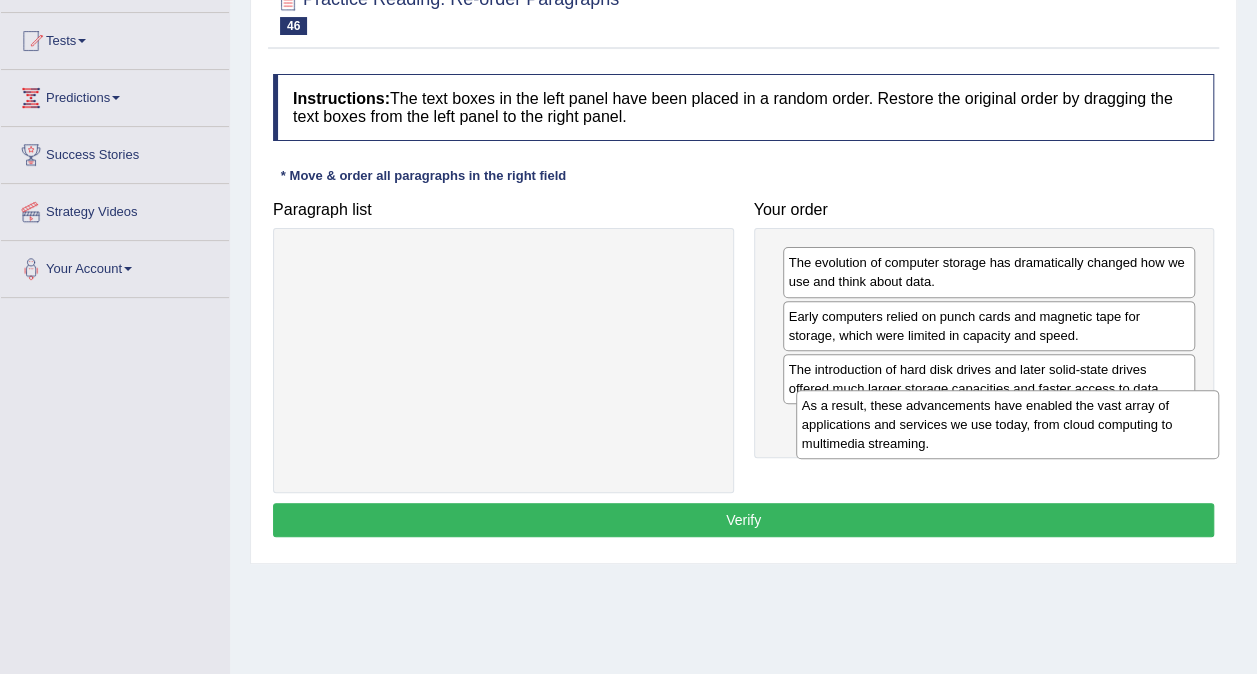 drag, startPoint x: 504, startPoint y: 275, endPoint x: 1018, endPoint y: 410, distance: 531.433 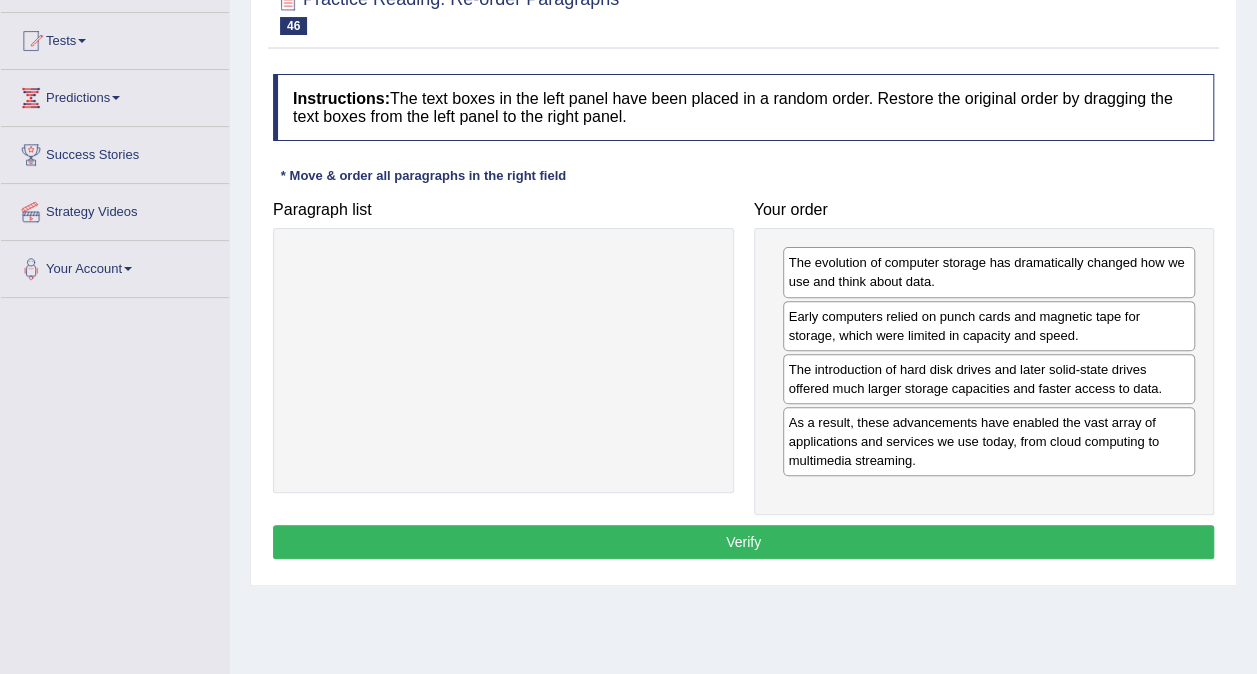 click on "Verify" at bounding box center (743, 542) 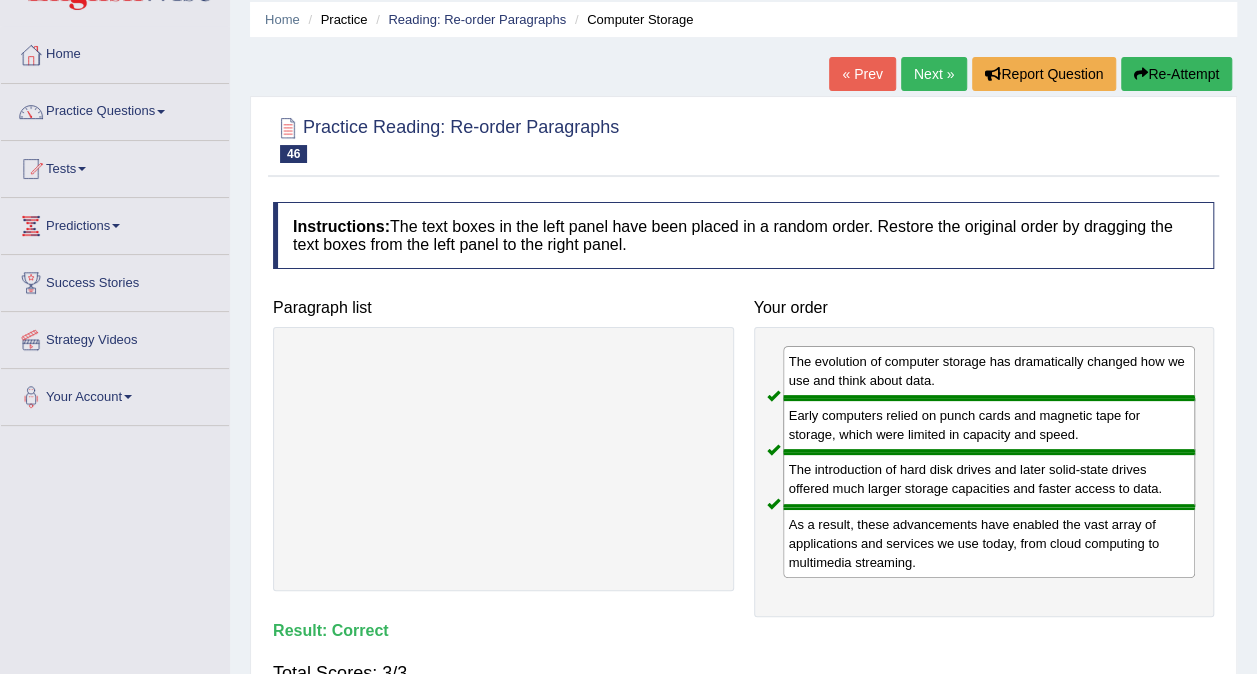 scroll, scrollTop: 0, scrollLeft: 0, axis: both 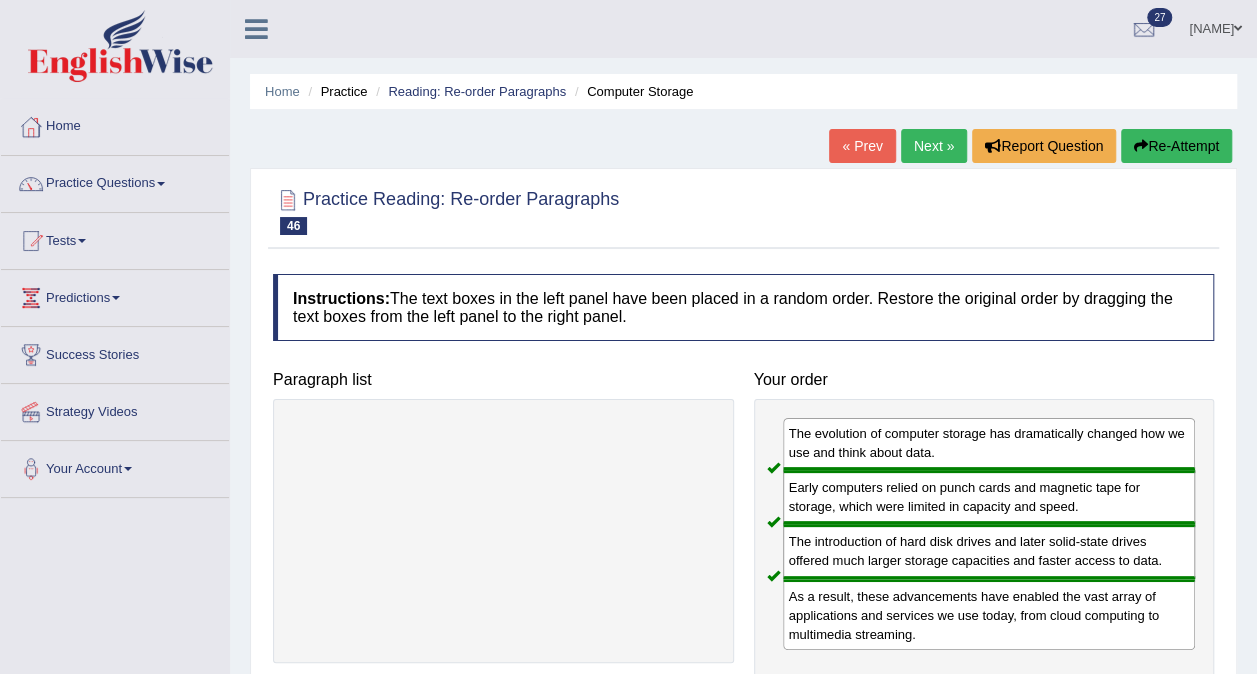 click on "Next »" at bounding box center (934, 146) 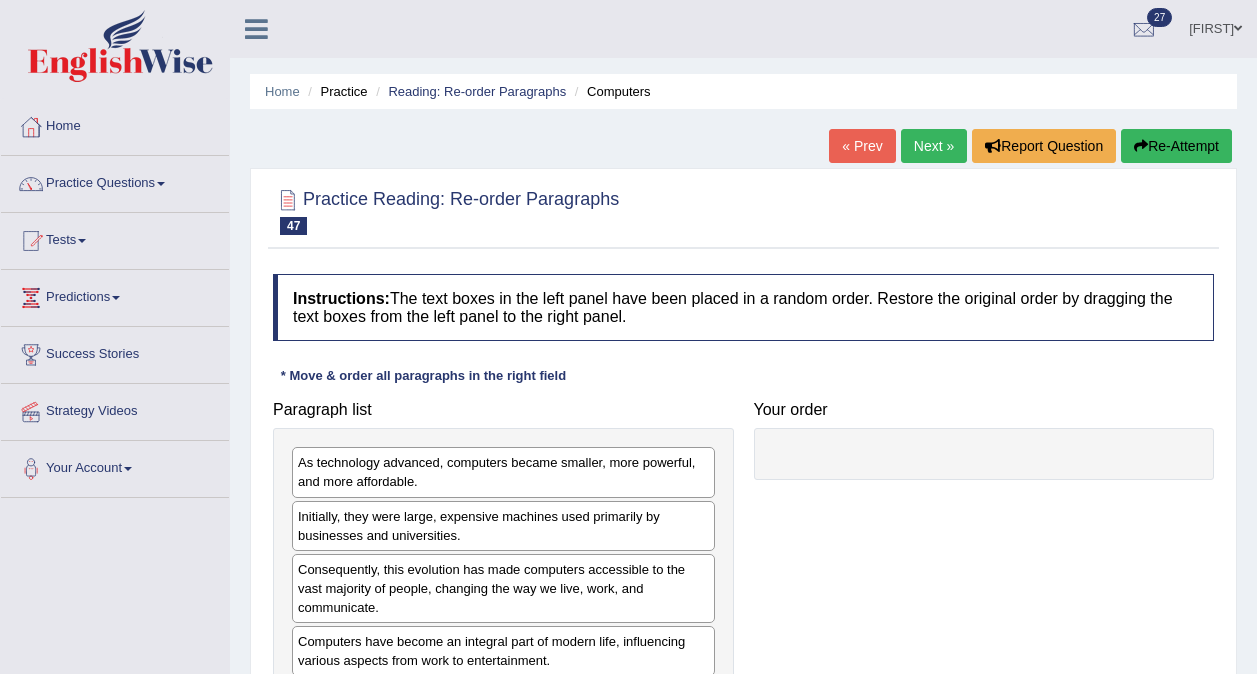 scroll, scrollTop: 146, scrollLeft: 0, axis: vertical 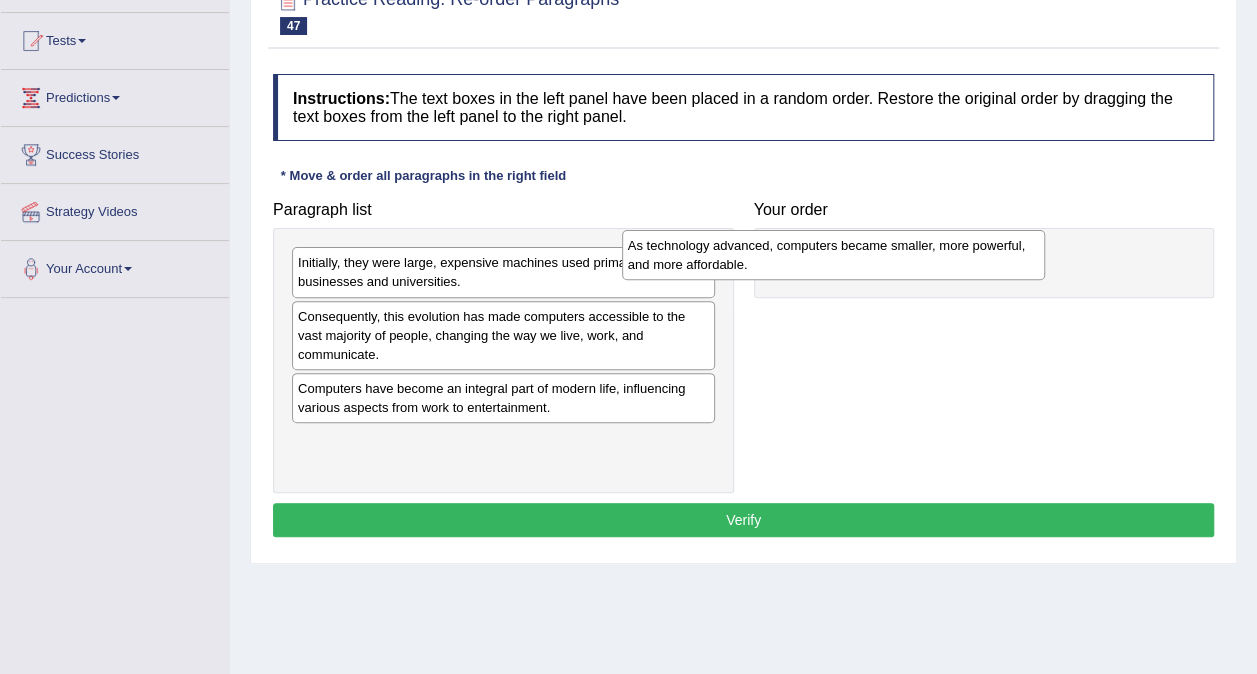 drag, startPoint x: 601, startPoint y: 264, endPoint x: 931, endPoint y: 247, distance: 330.4376 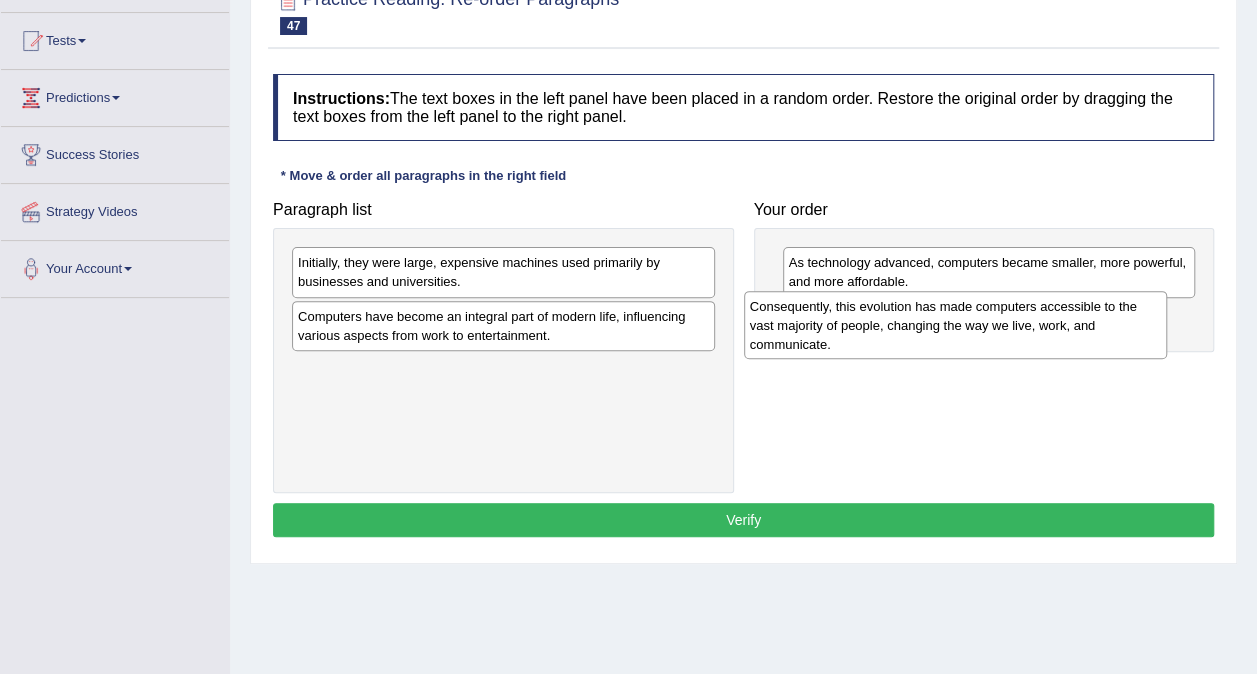 drag, startPoint x: 536, startPoint y: 335, endPoint x: 988, endPoint y: 326, distance: 452.0896 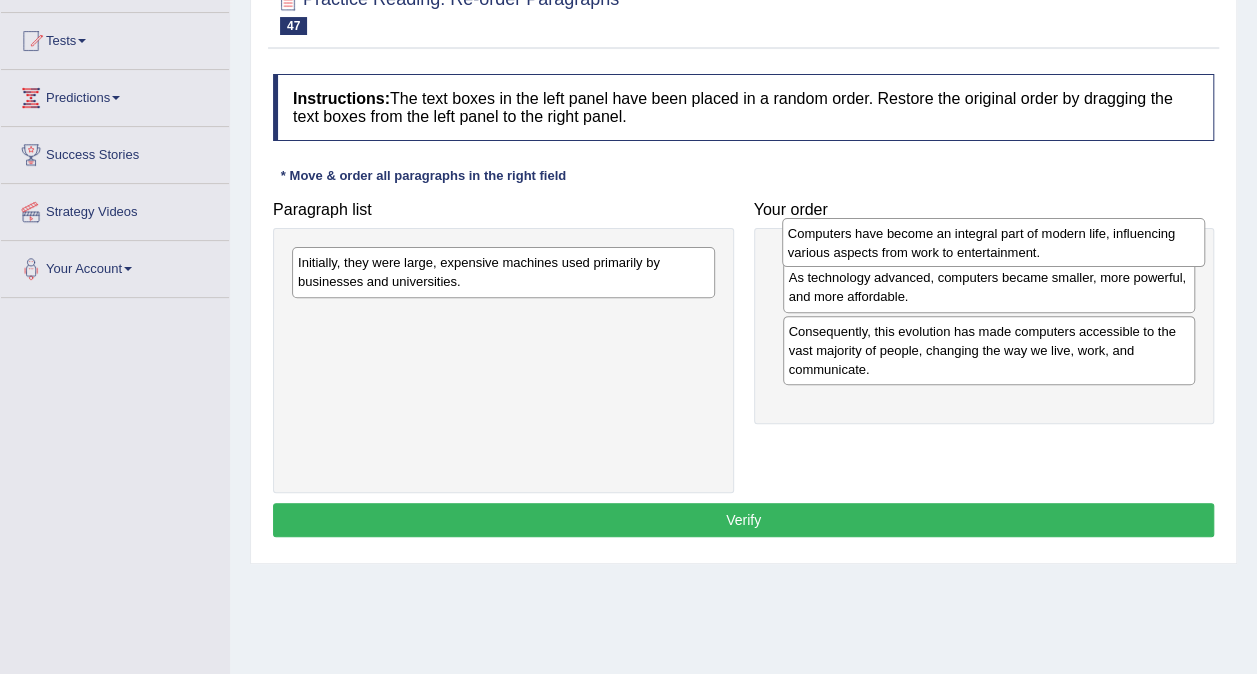 drag, startPoint x: 524, startPoint y: 322, endPoint x: 1014, endPoint y: 240, distance: 496.81384 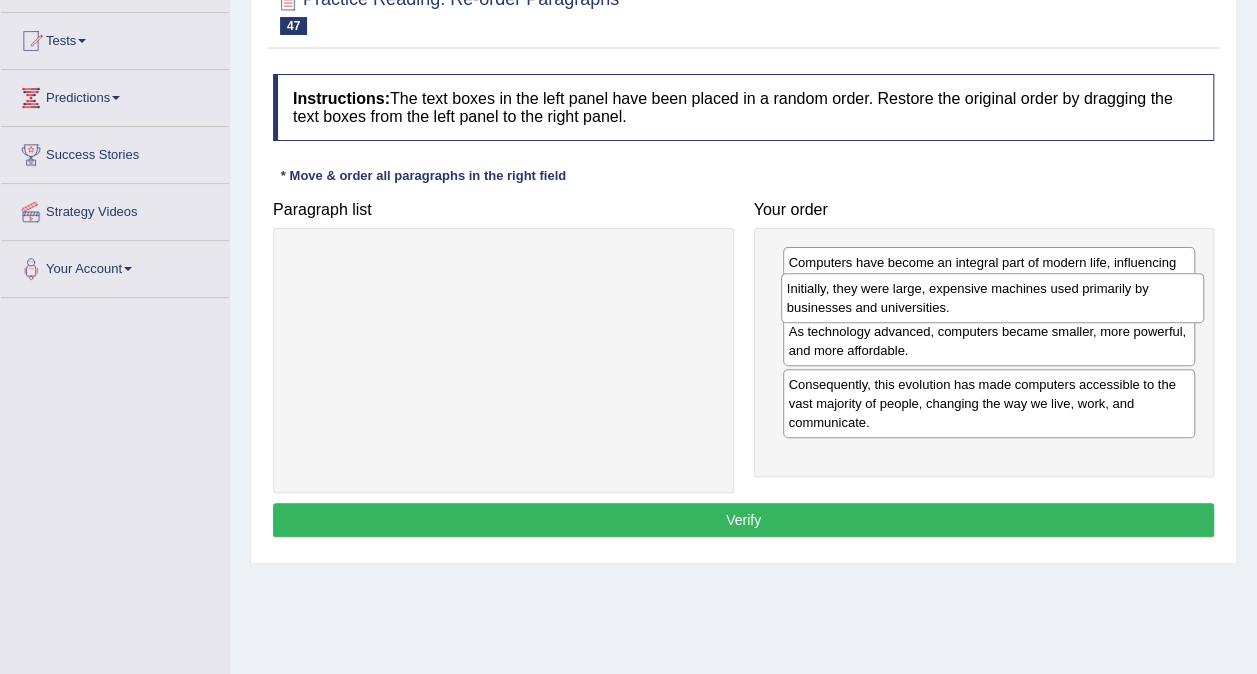 drag, startPoint x: 506, startPoint y: 278, endPoint x: 995, endPoint y: 304, distance: 489.6907 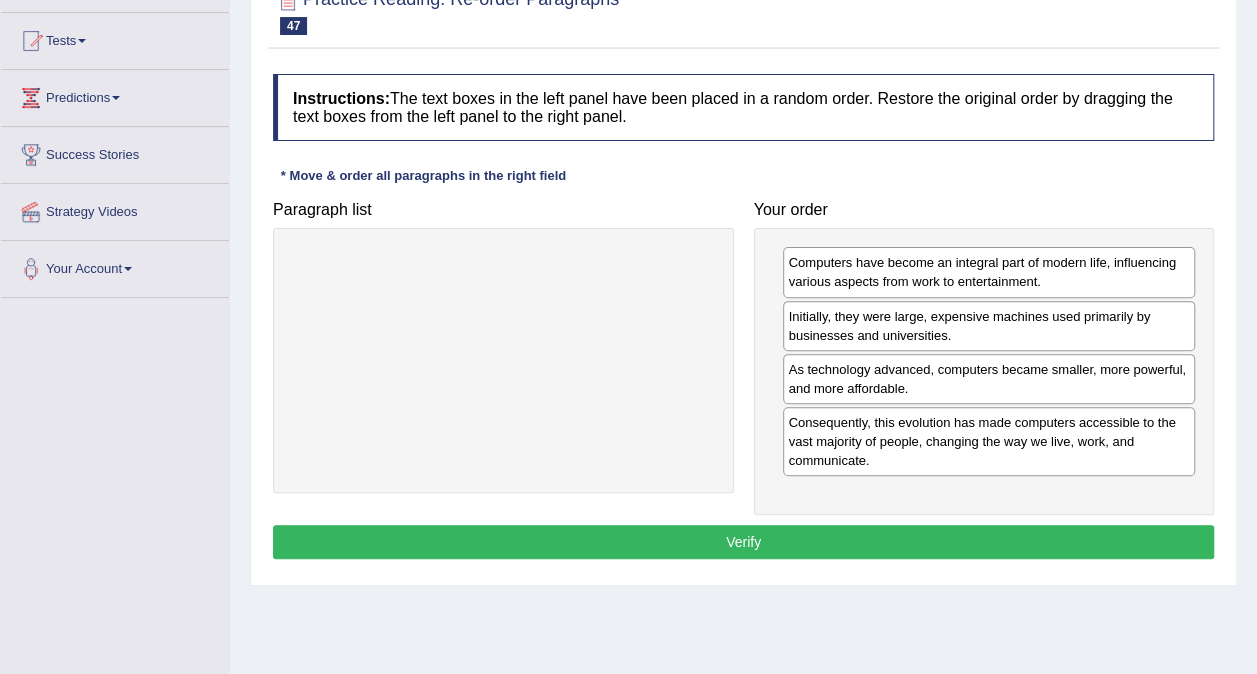 click on "Verify" at bounding box center [743, 542] 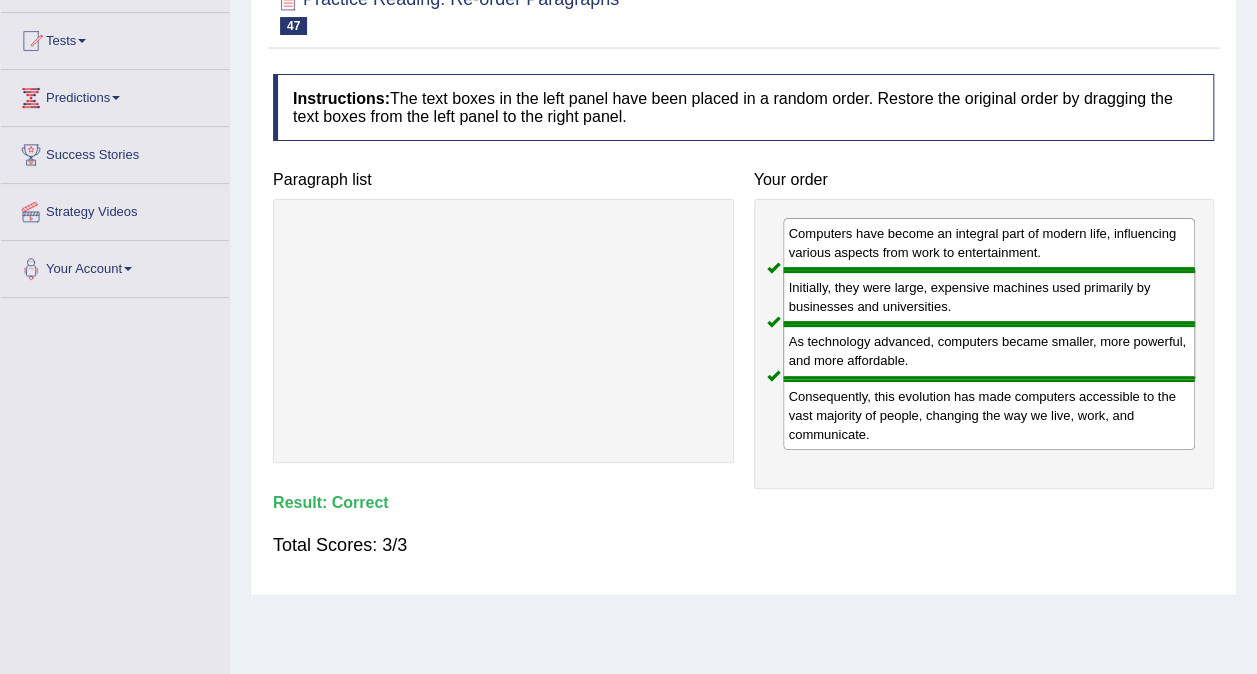 scroll, scrollTop: 0, scrollLeft: 0, axis: both 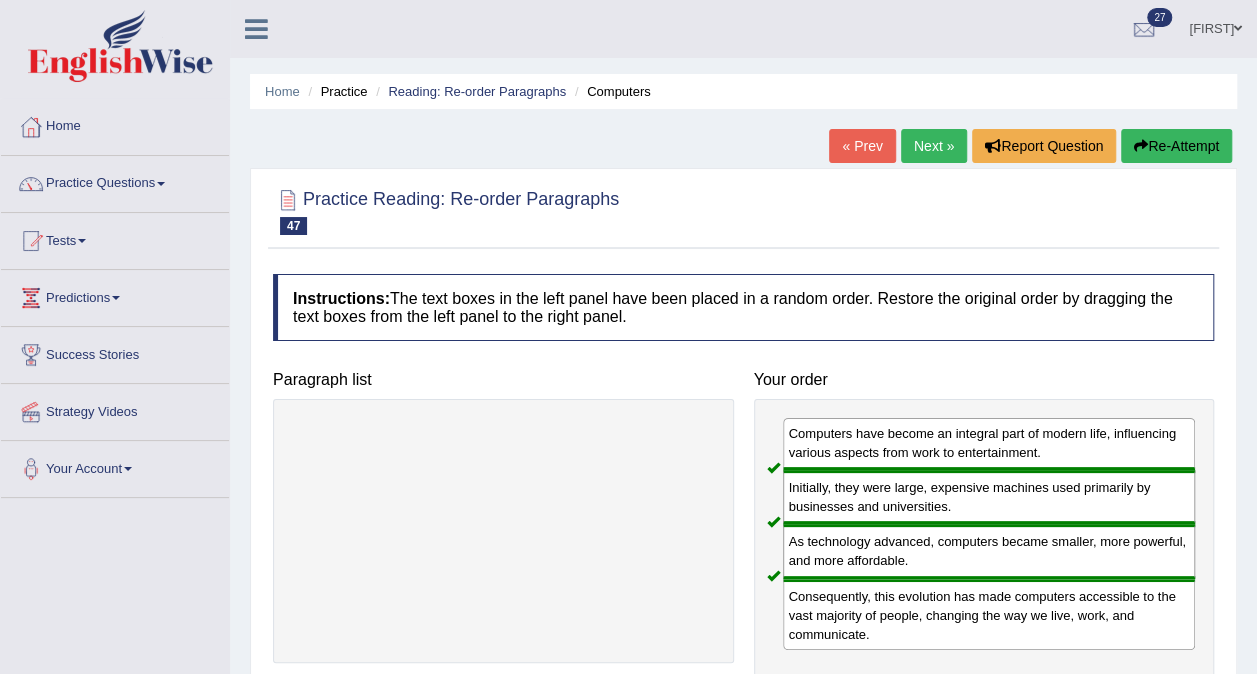 click on "Next »" at bounding box center [934, 146] 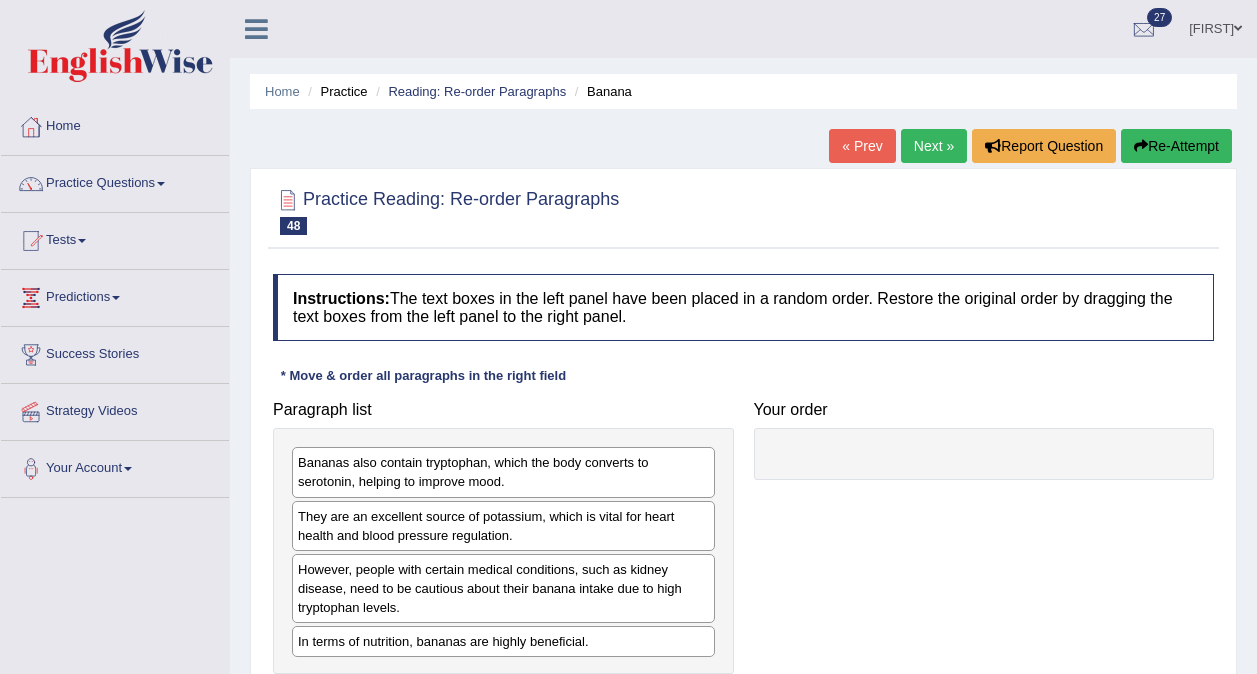 scroll, scrollTop: 0, scrollLeft: 0, axis: both 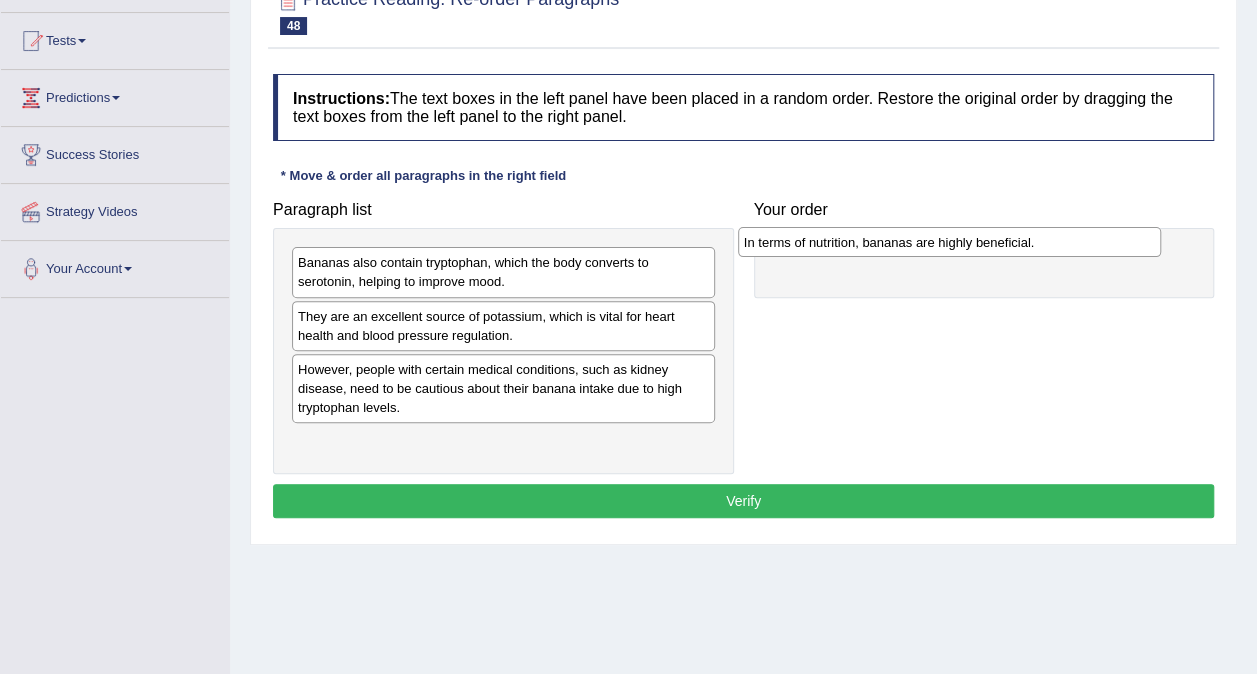 drag, startPoint x: 612, startPoint y: 443, endPoint x: 1058, endPoint y: 246, distance: 487.5705 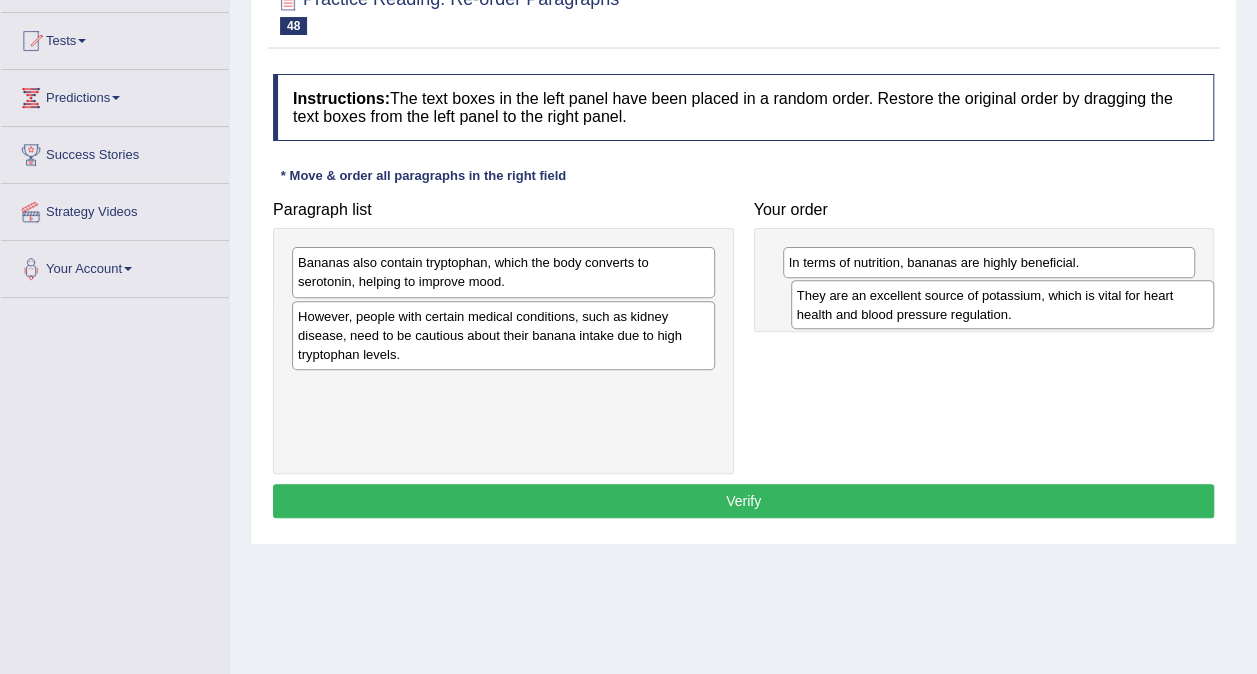 drag, startPoint x: 604, startPoint y: 325, endPoint x: 1103, endPoint y: 305, distance: 499.40063 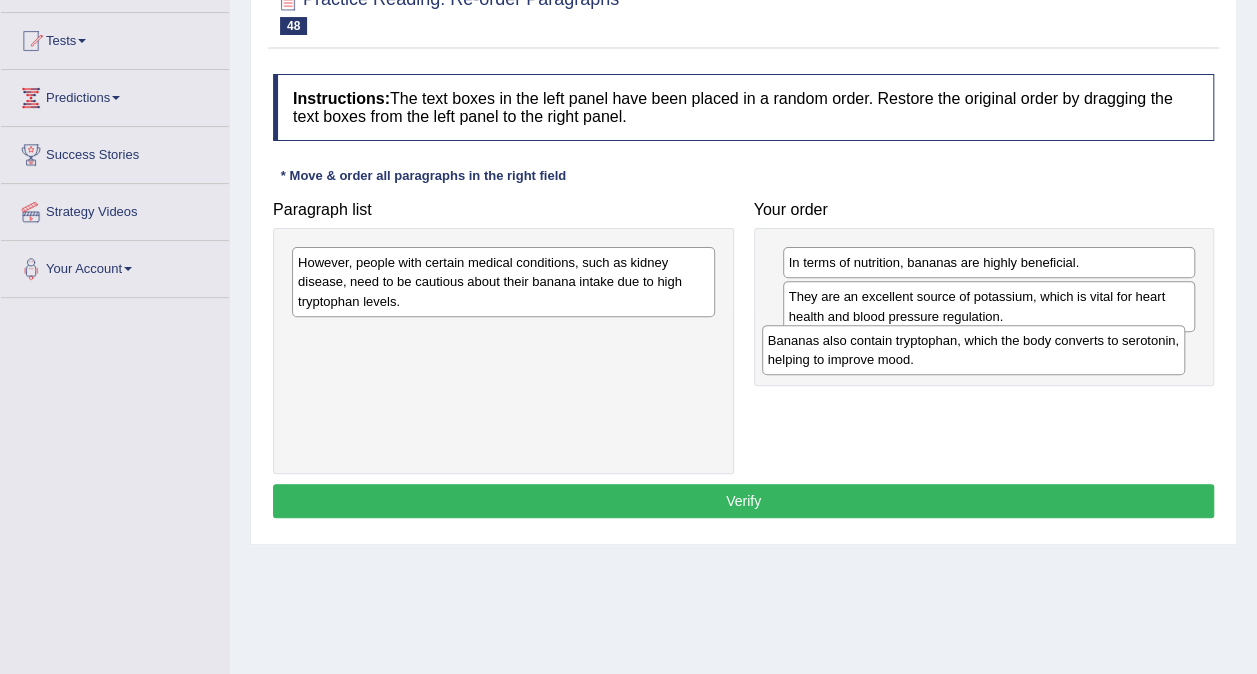 drag, startPoint x: 506, startPoint y: 272, endPoint x: 976, endPoint y: 350, distance: 476.42838 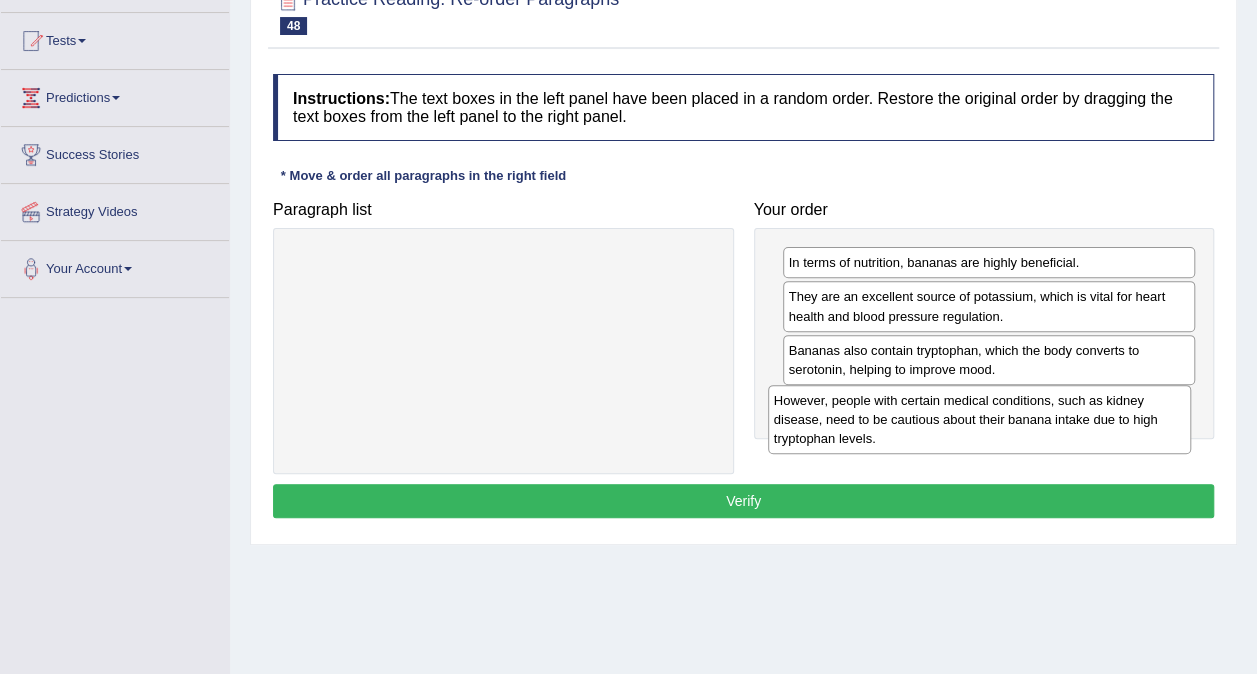 drag, startPoint x: 426, startPoint y: 286, endPoint x: 902, endPoint y: 424, distance: 495.60065 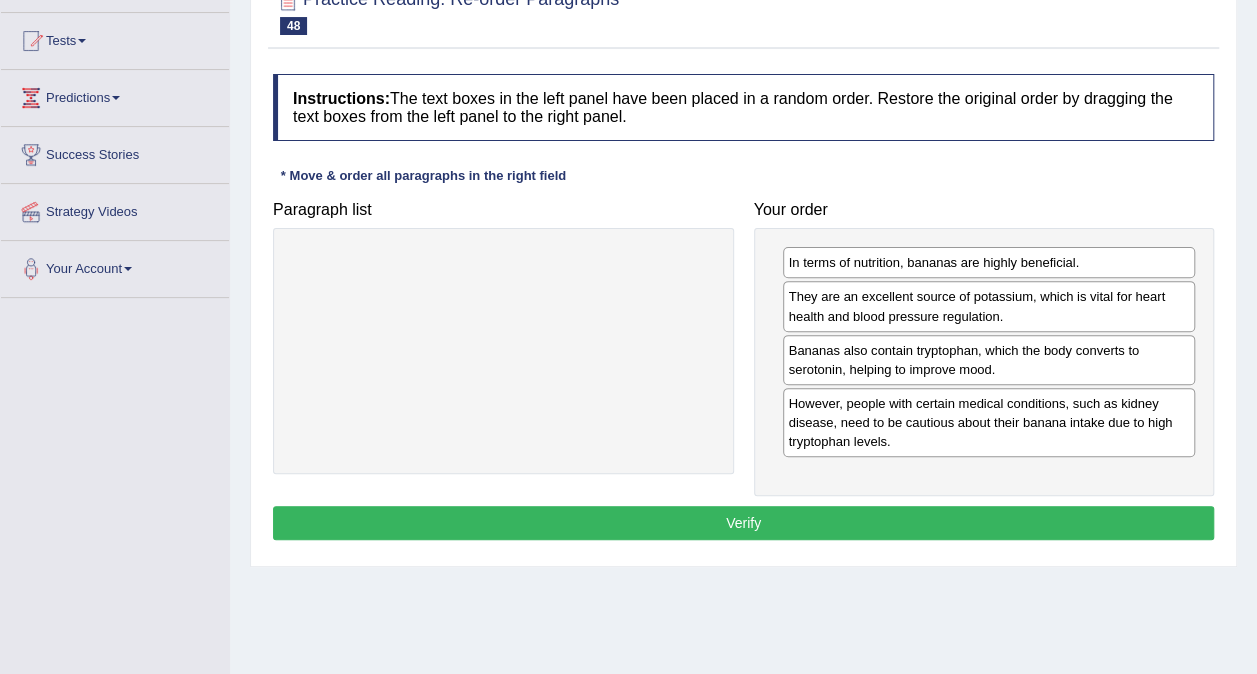 click on "Verify" at bounding box center (743, 523) 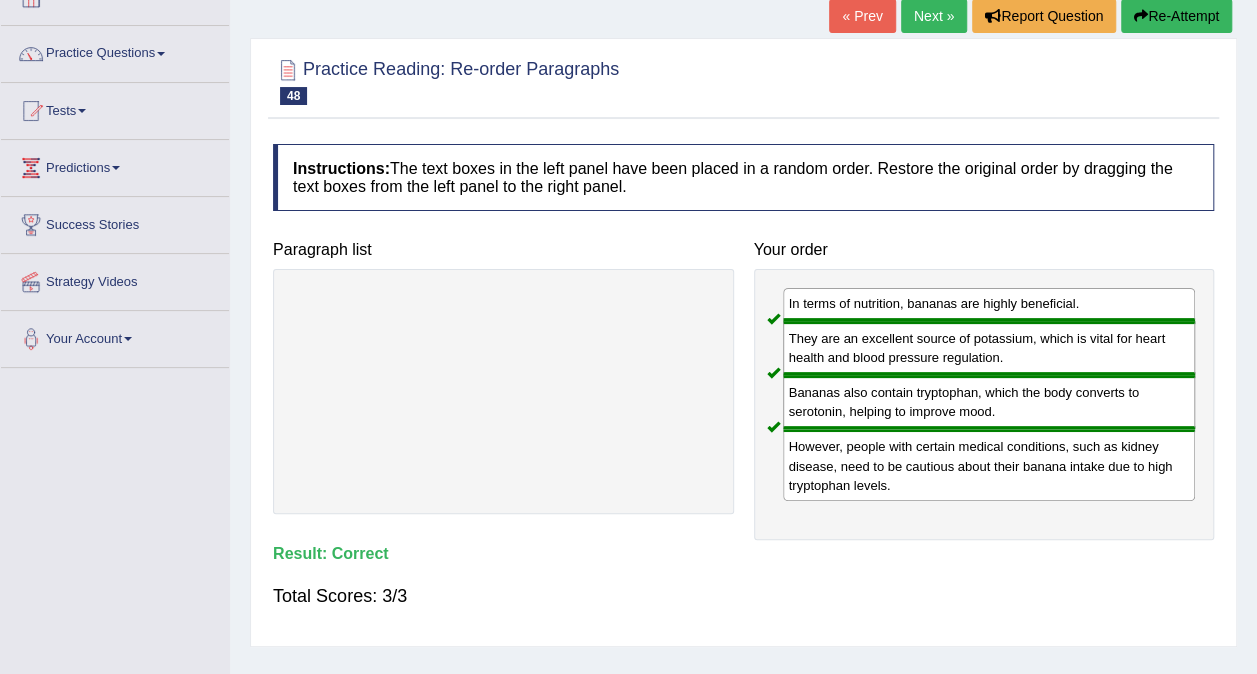 scroll, scrollTop: 0, scrollLeft: 0, axis: both 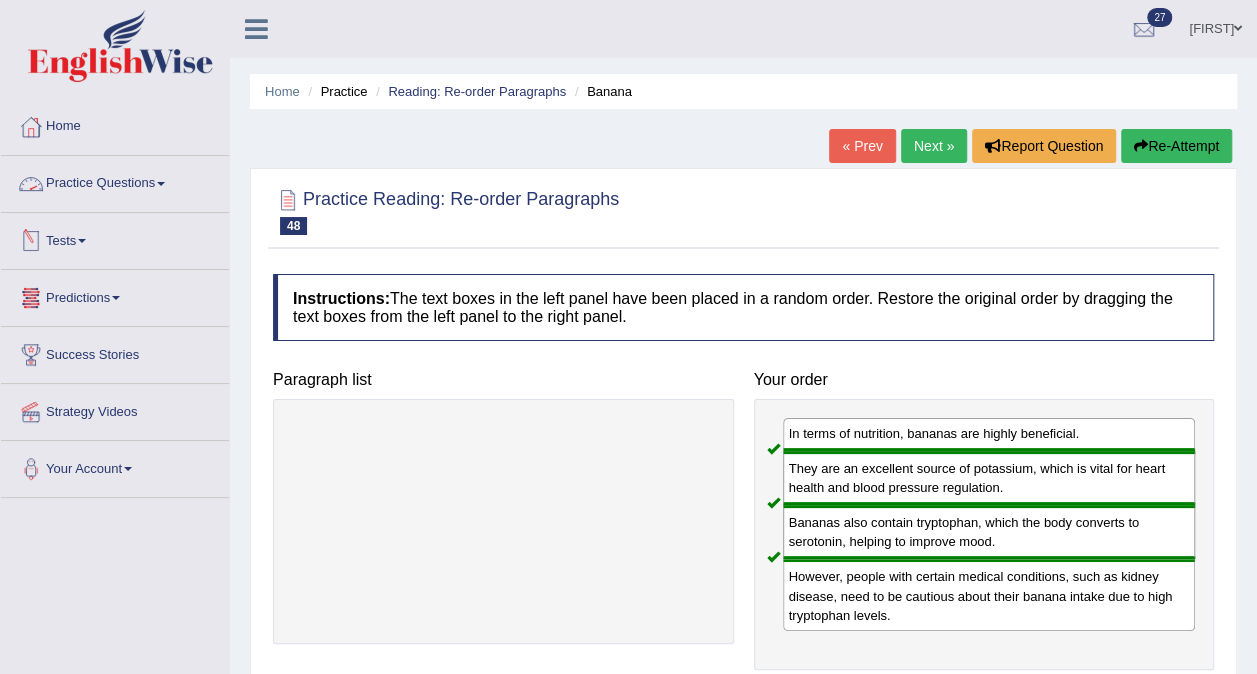 click at bounding box center (161, 184) 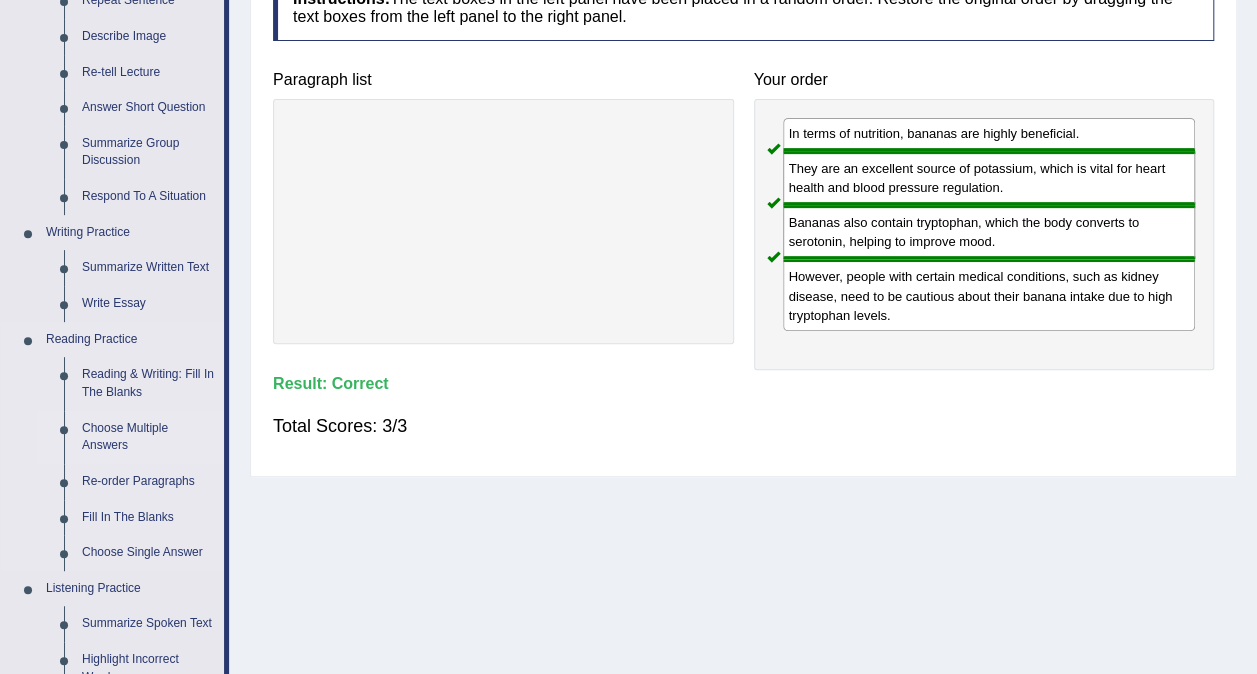 scroll, scrollTop: 400, scrollLeft: 0, axis: vertical 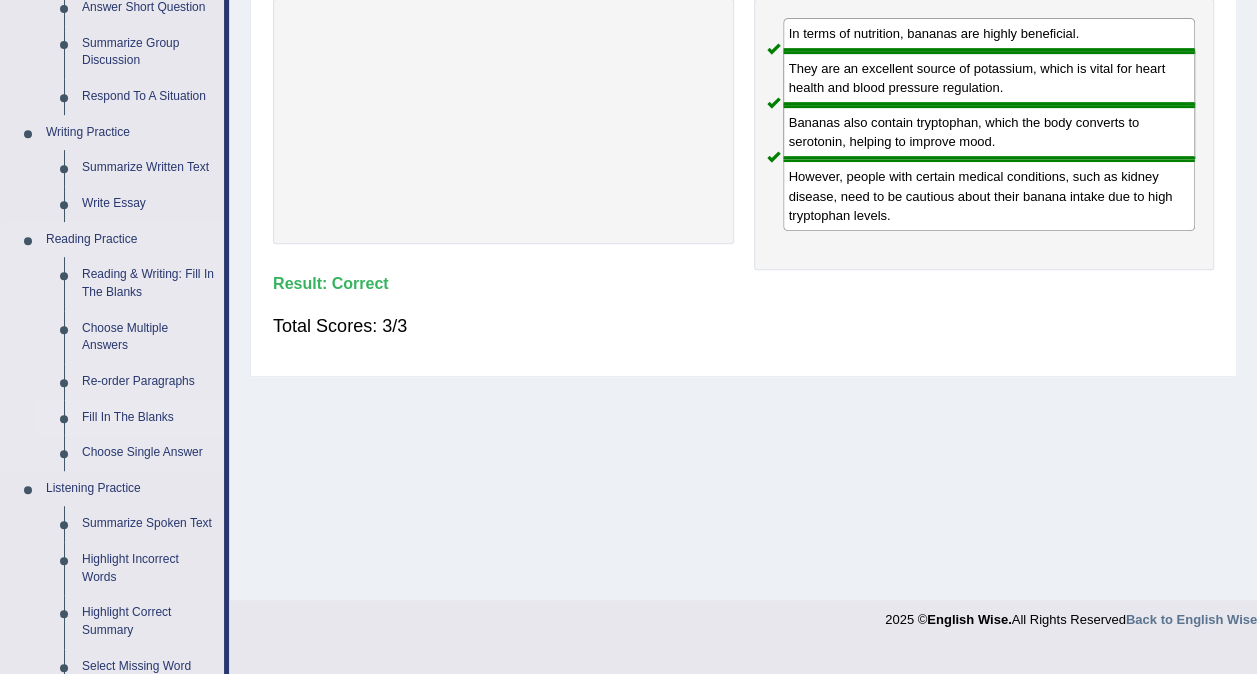 click on "Fill In The Blanks" at bounding box center [148, 418] 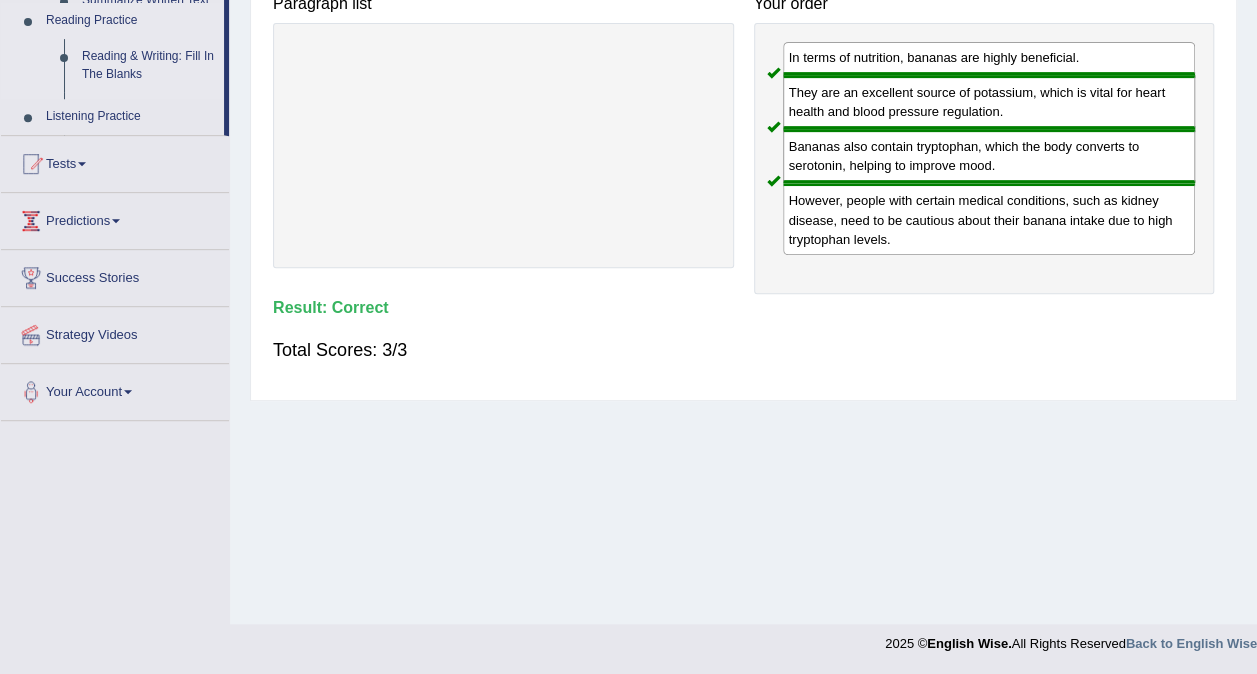 scroll, scrollTop: 249, scrollLeft: 0, axis: vertical 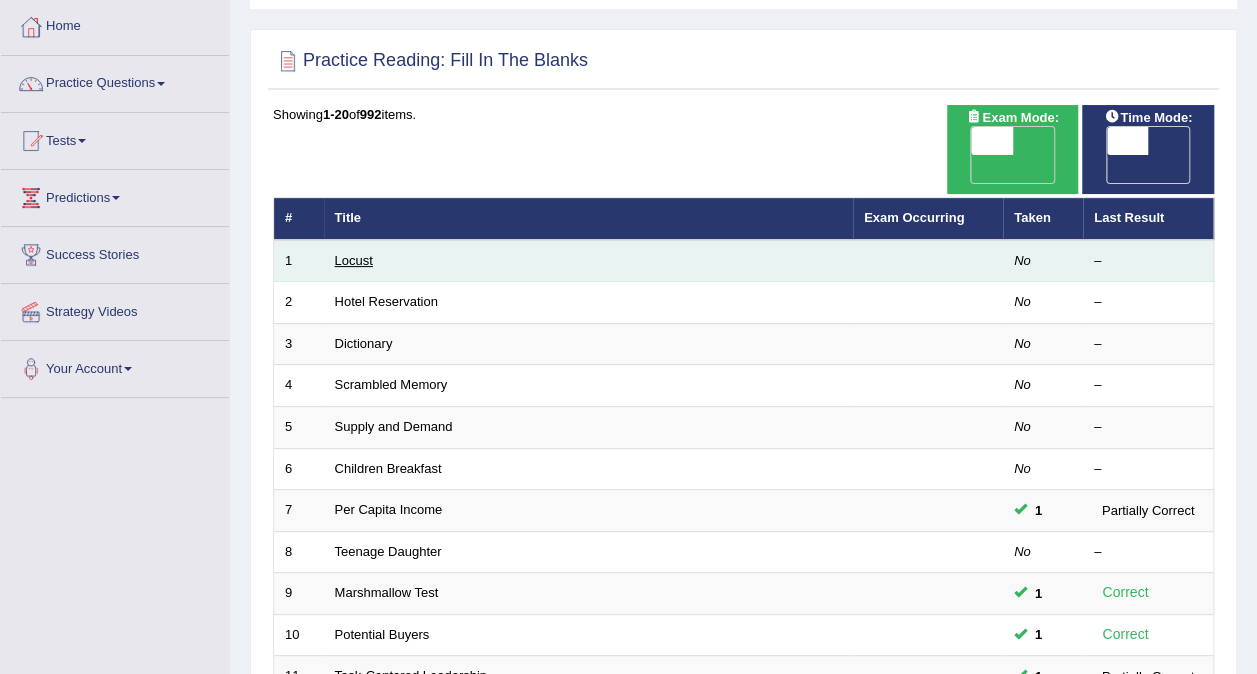 click on "Locust" at bounding box center (354, 260) 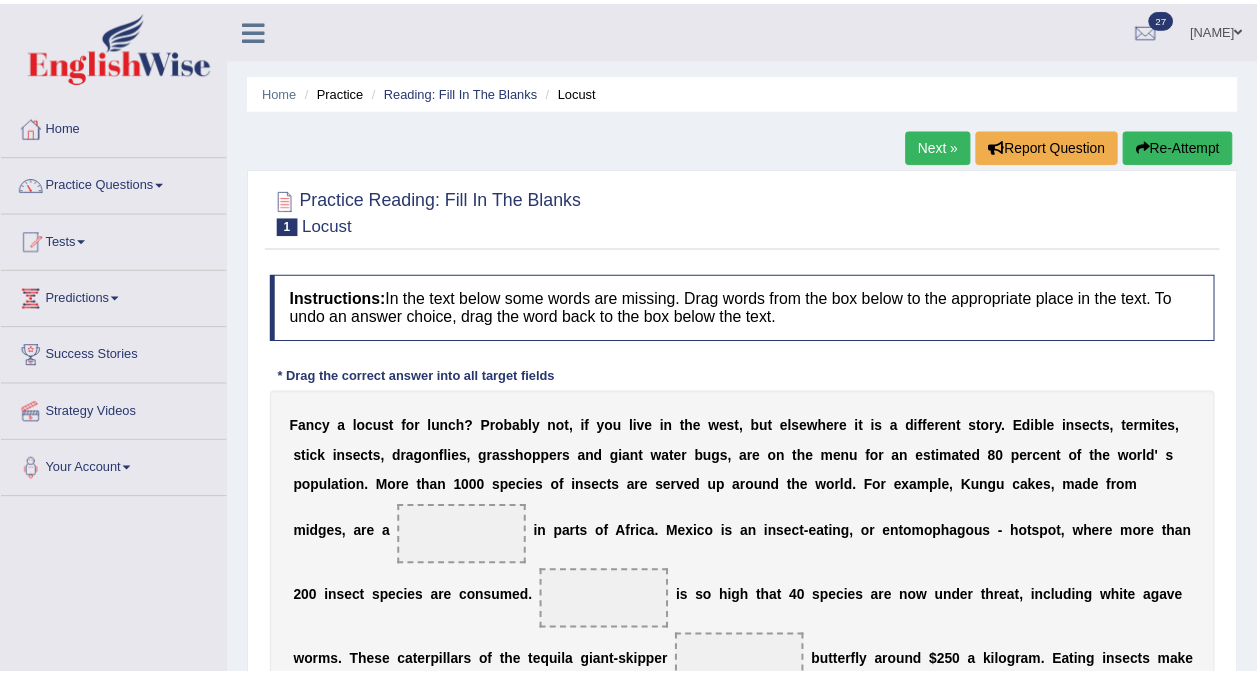 scroll, scrollTop: 0, scrollLeft: 0, axis: both 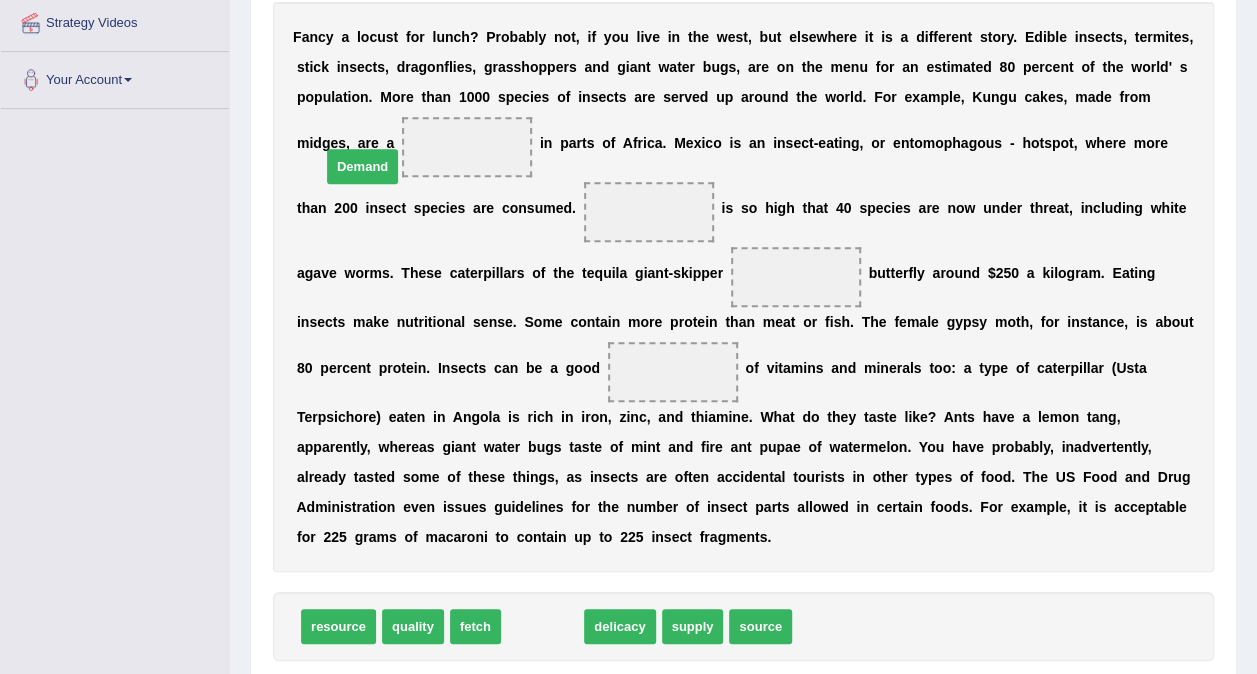 drag, startPoint x: 534, startPoint y: 586, endPoint x: 354, endPoint y: 127, distance: 493.03244 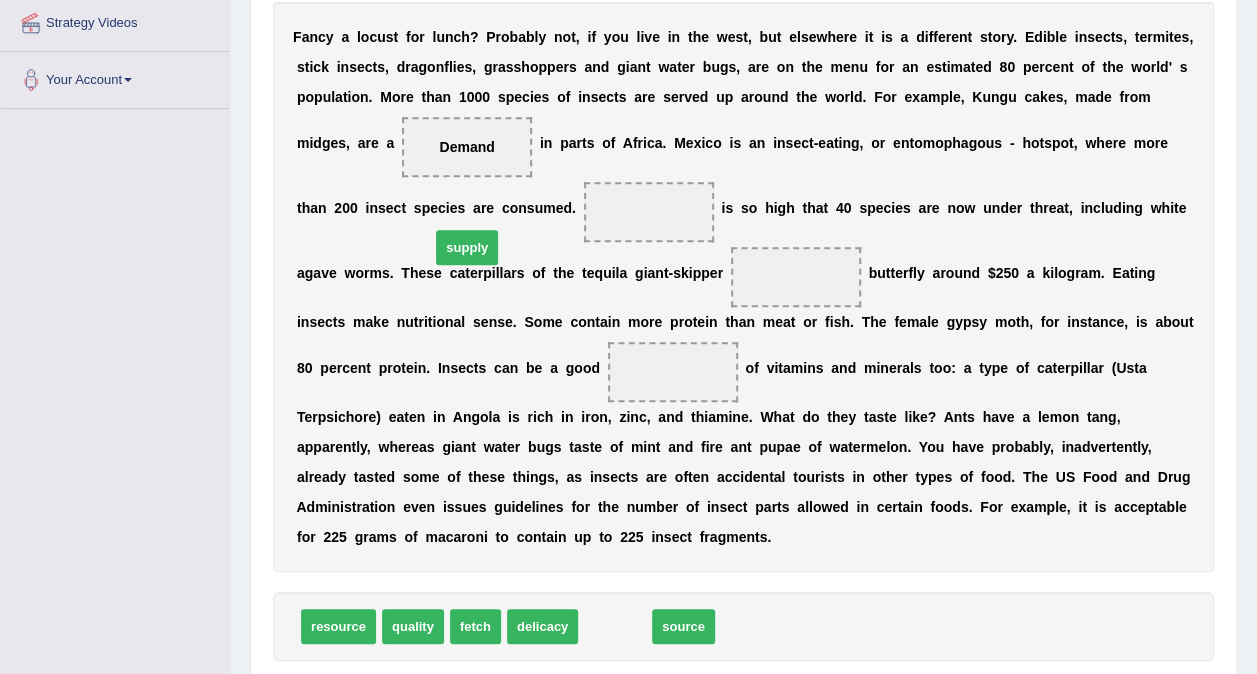 drag, startPoint x: 602, startPoint y: 592, endPoint x: 454, endPoint y: 214, distance: 405.9409 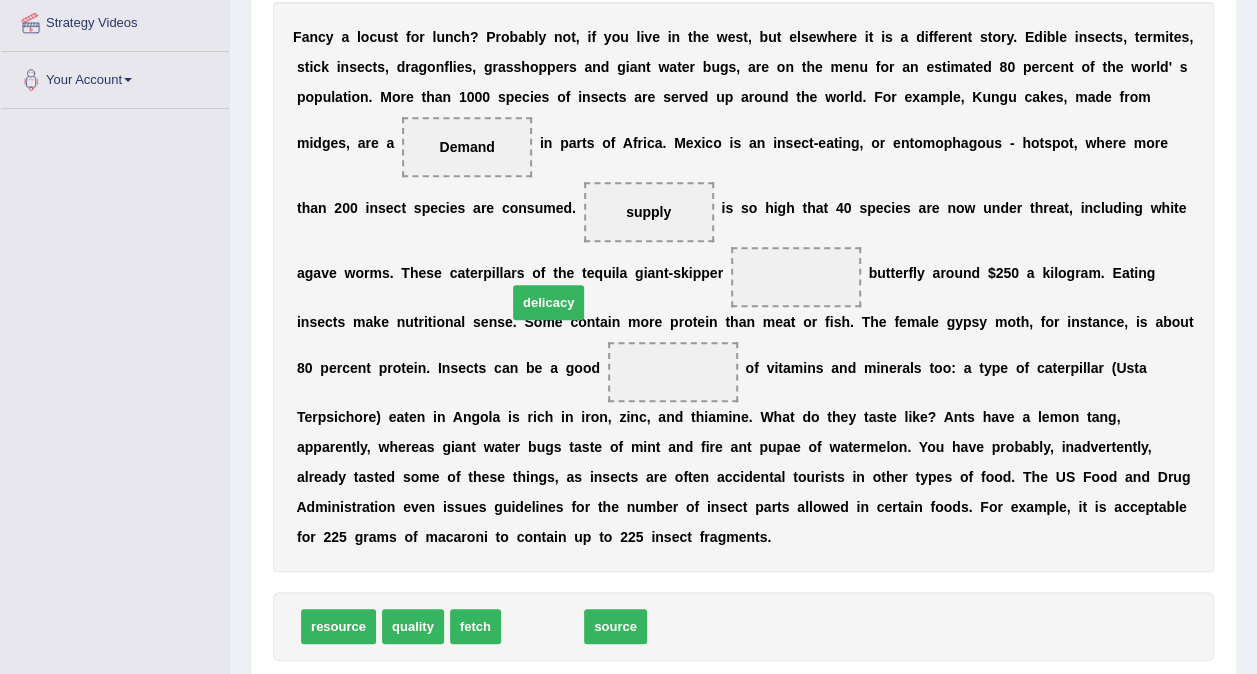 drag, startPoint x: 524, startPoint y: 596, endPoint x: 530, endPoint y: 272, distance: 324.05554 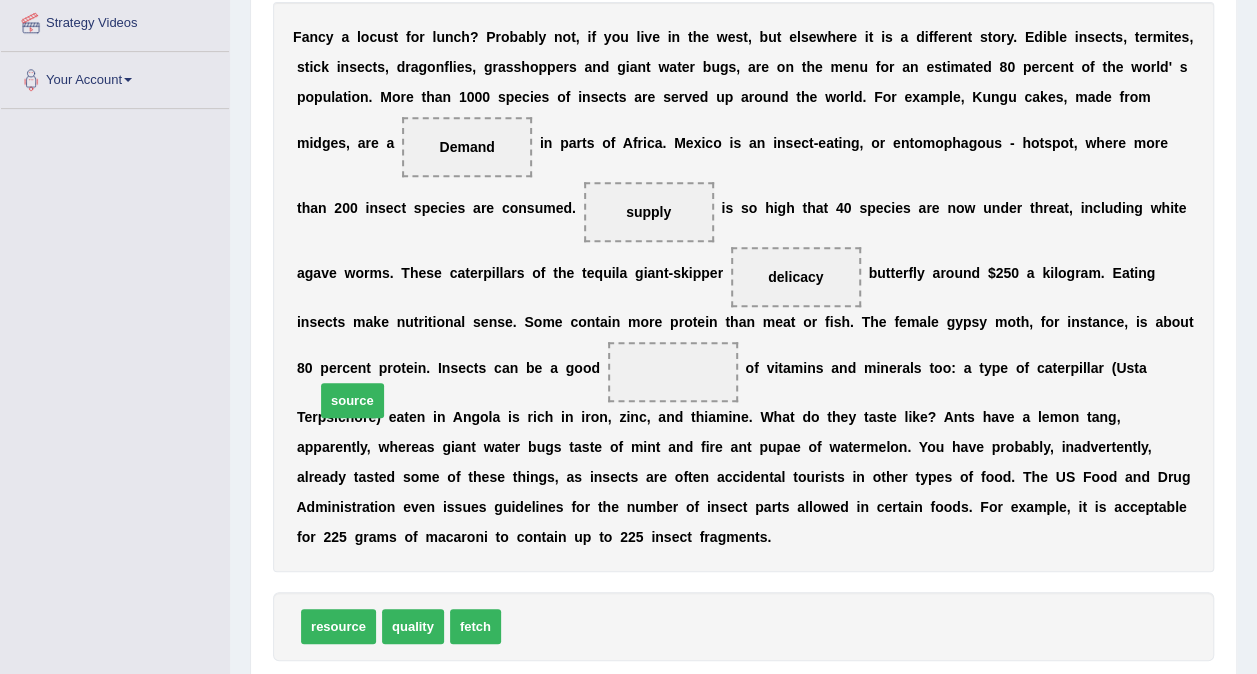 drag, startPoint x: 532, startPoint y: 590, endPoint x: 346, endPoint y: 364, distance: 292.69778 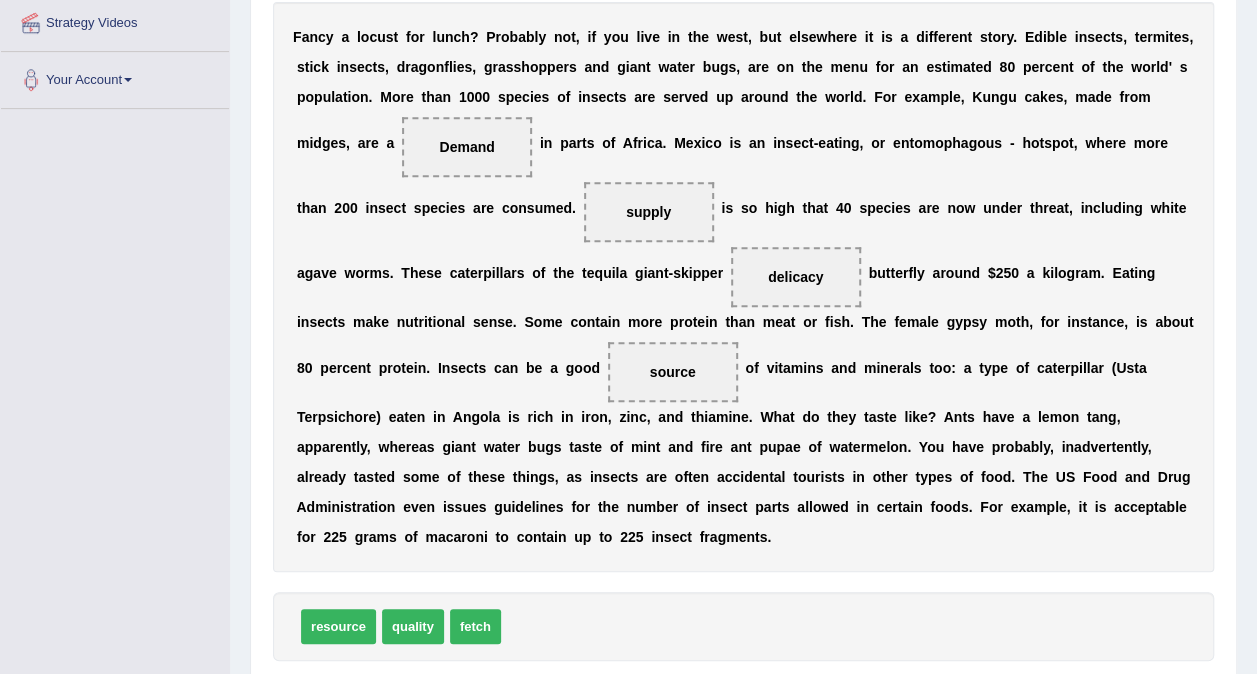 click on "Verify" at bounding box center [743, 698] 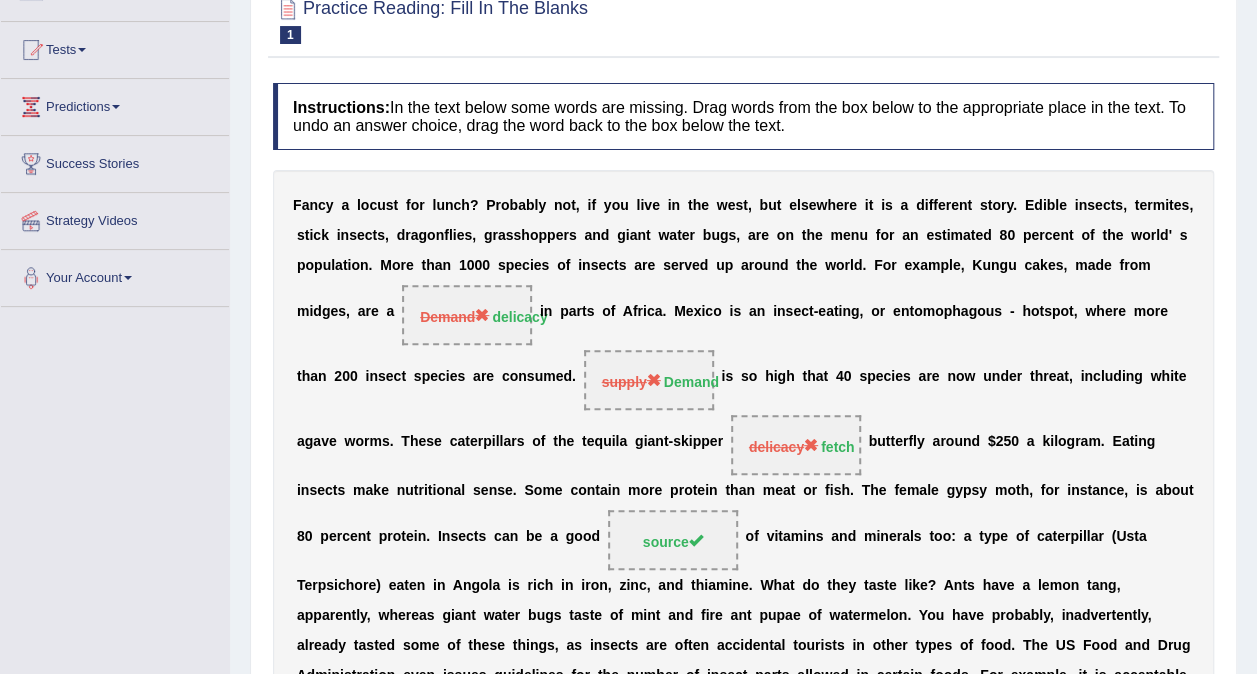 scroll, scrollTop: 102, scrollLeft: 0, axis: vertical 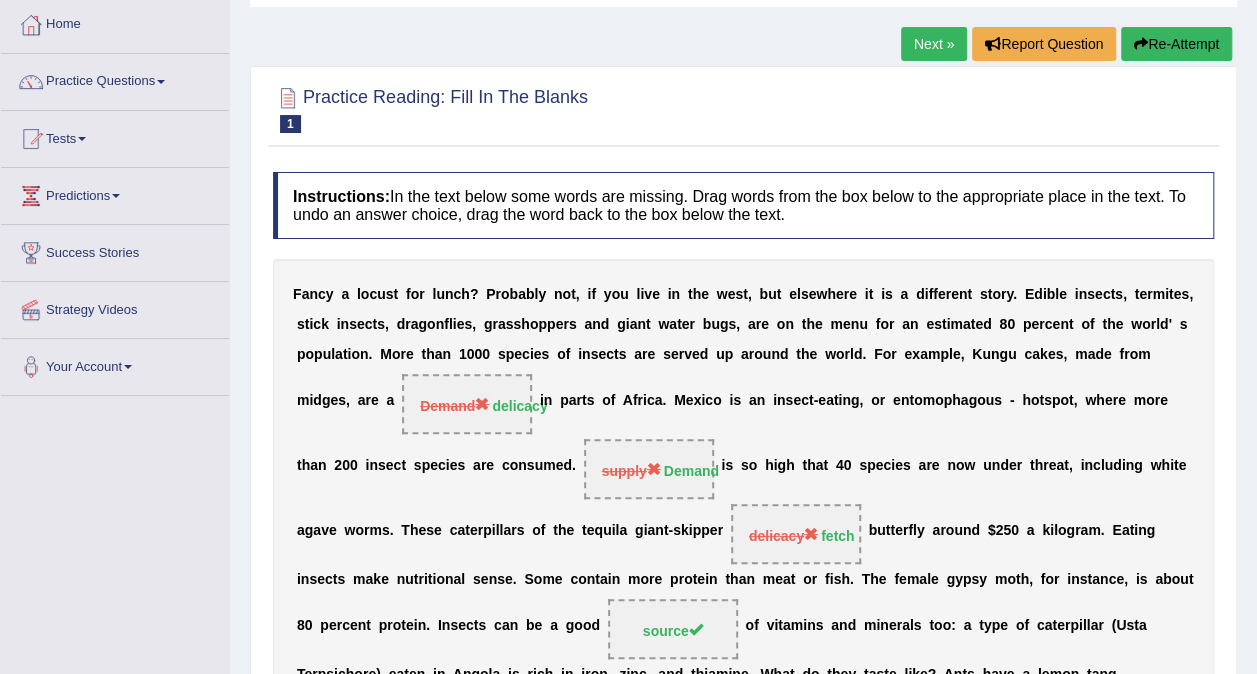 click on "Next »" at bounding box center (934, 44) 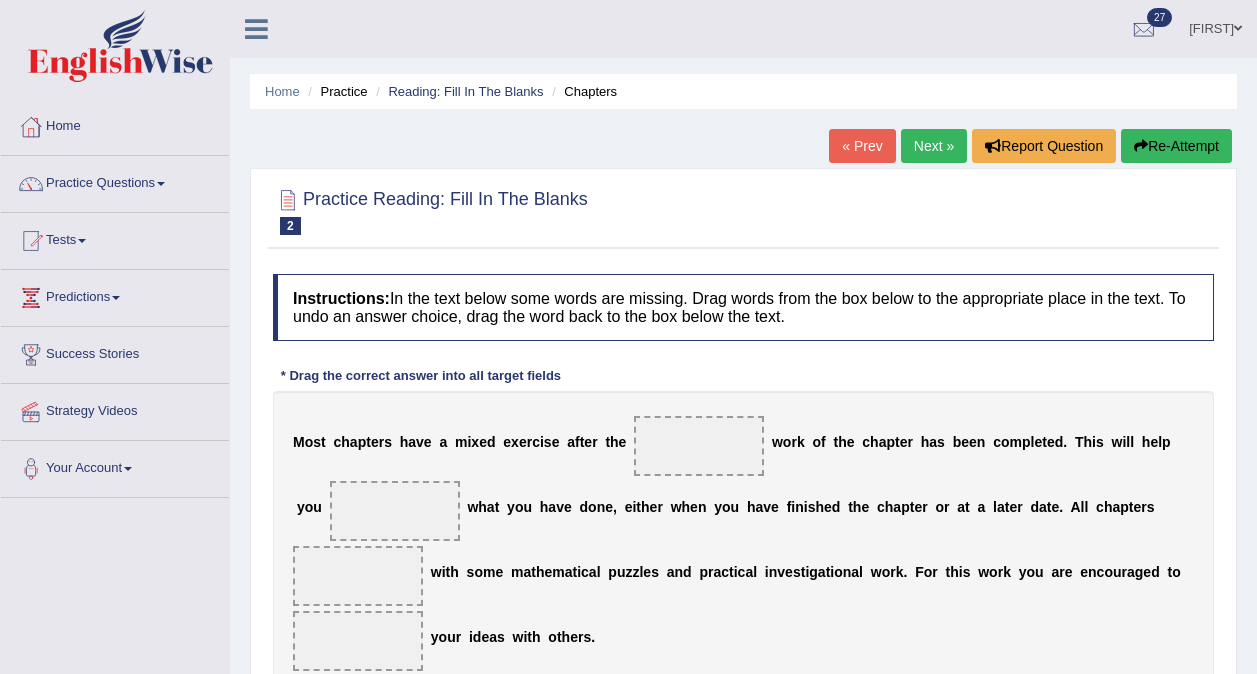 scroll, scrollTop: 0, scrollLeft: 0, axis: both 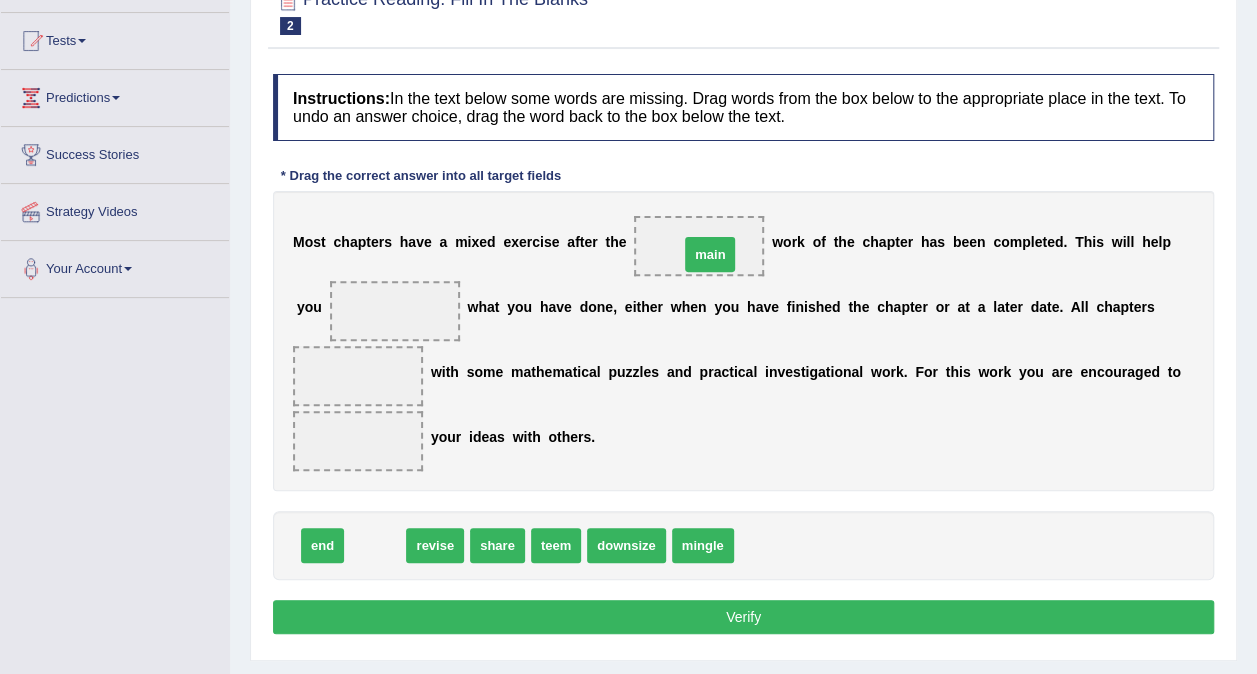 drag, startPoint x: 368, startPoint y: 548, endPoint x: 703, endPoint y: 257, distance: 443.7409 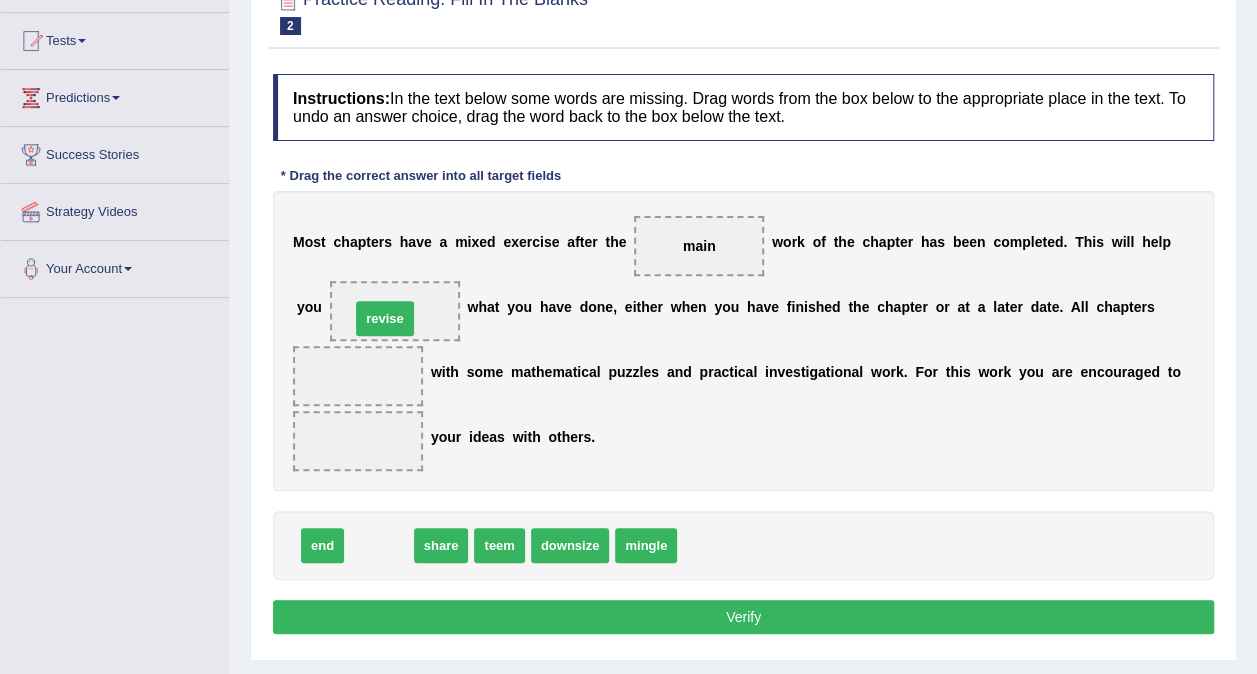 drag, startPoint x: 378, startPoint y: 548, endPoint x: 384, endPoint y: 321, distance: 227.07928 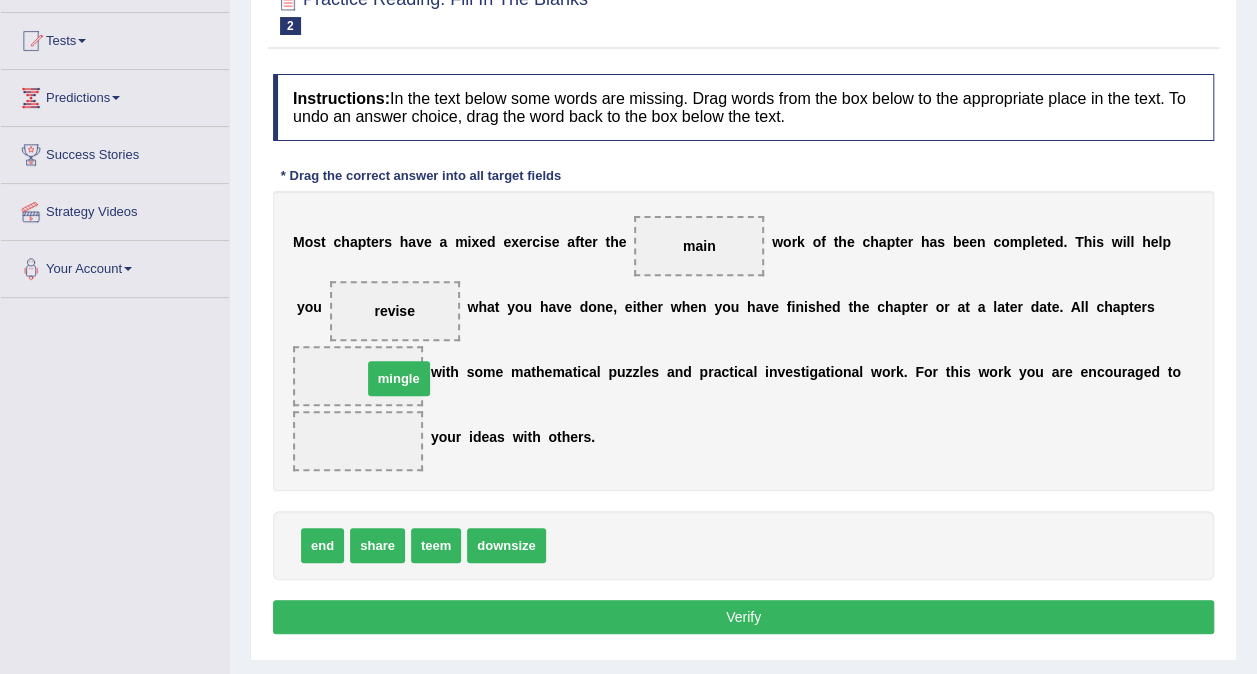 drag, startPoint x: 563, startPoint y: 547, endPoint x: 379, endPoint y: 380, distance: 248.48541 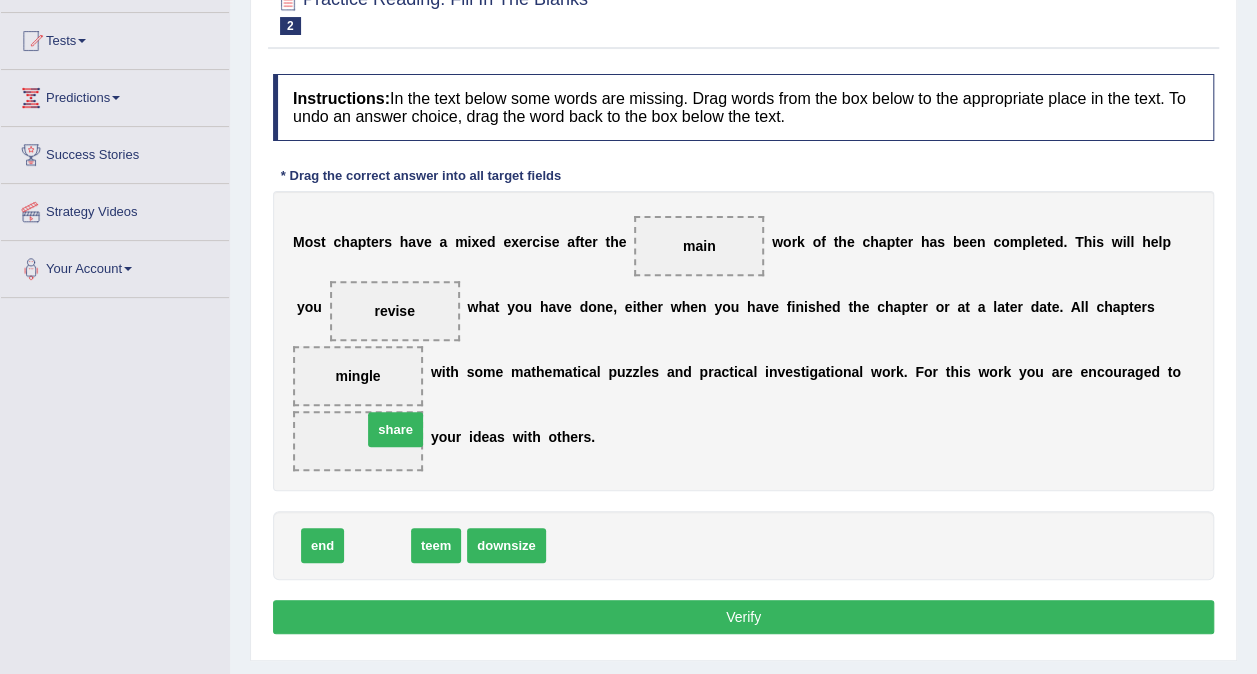 drag, startPoint x: 384, startPoint y: 538, endPoint x: 402, endPoint y: 422, distance: 117.388245 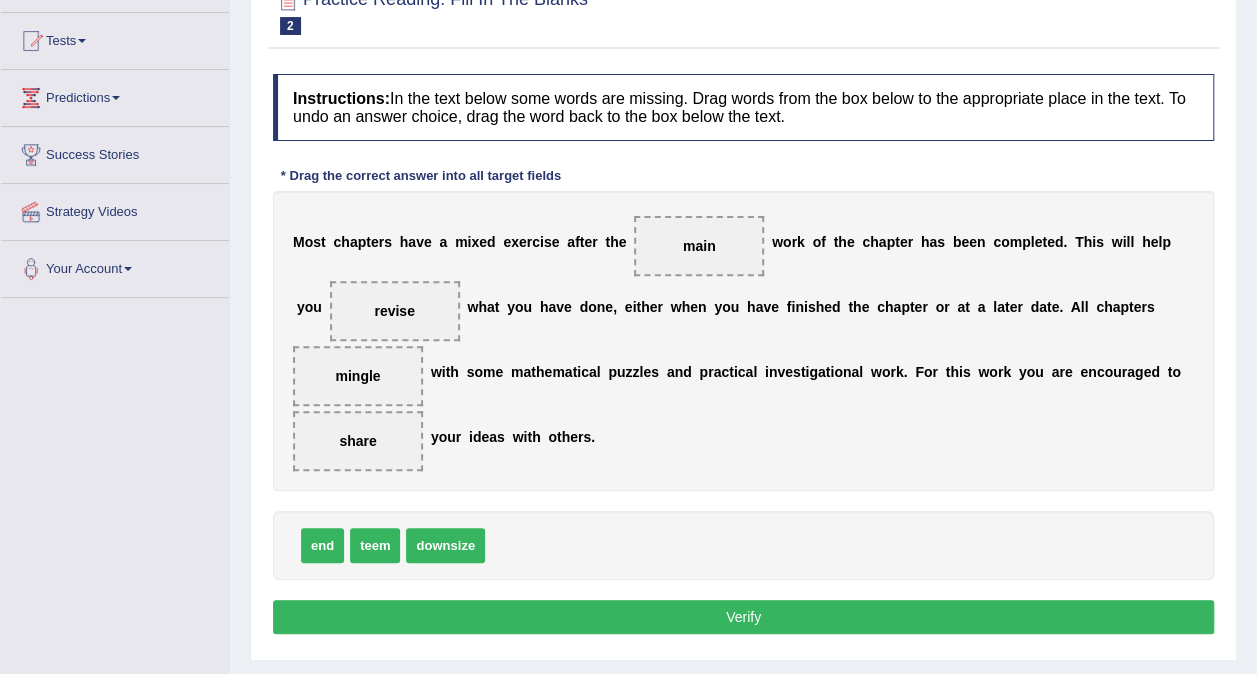 click on "Verify" at bounding box center [743, 617] 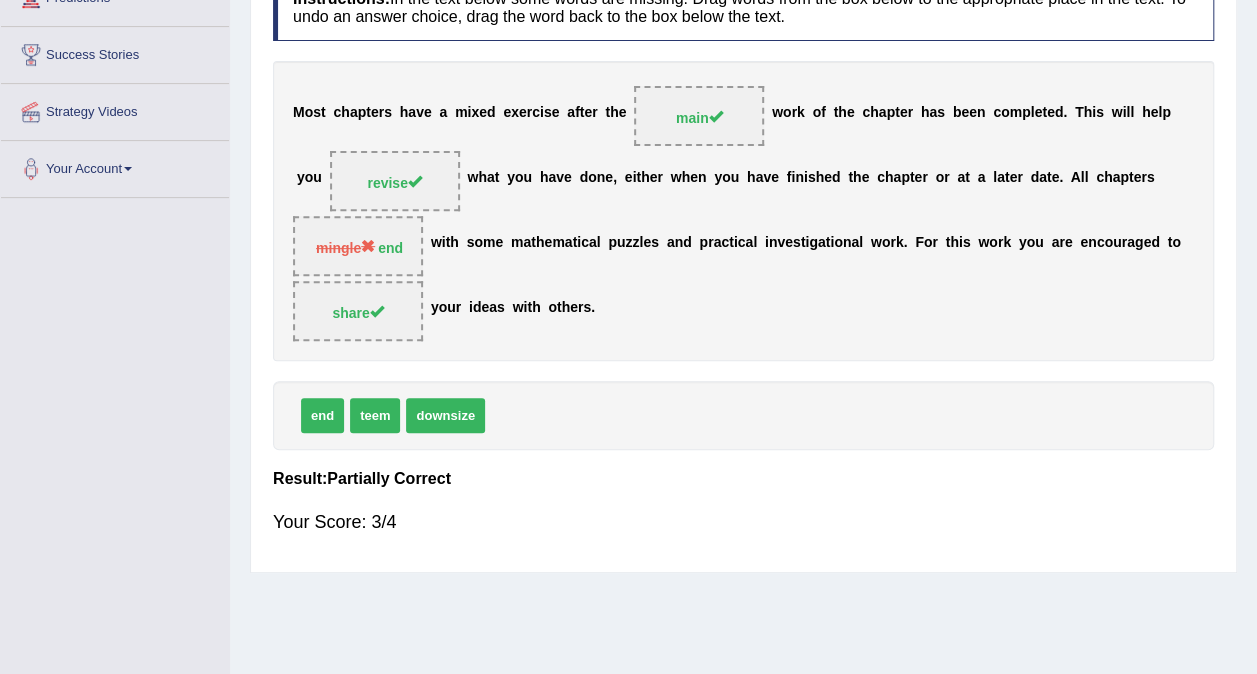 scroll, scrollTop: 0, scrollLeft: 0, axis: both 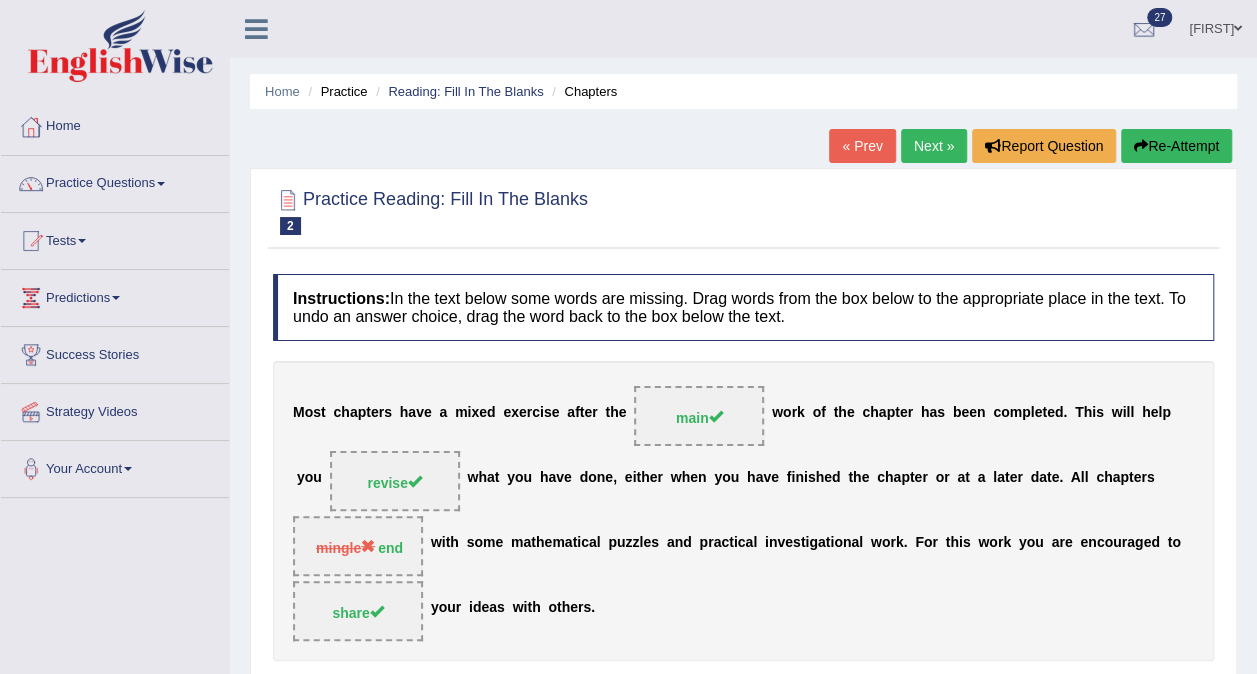 click on "Next »" at bounding box center (934, 146) 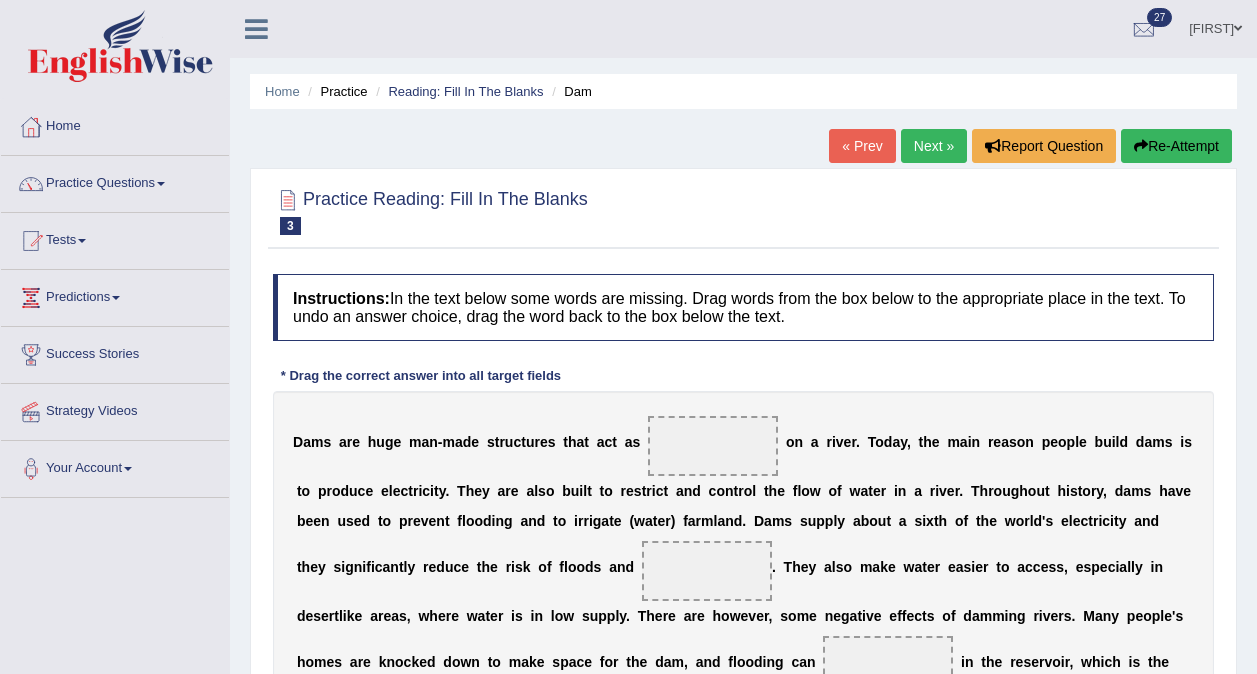 scroll, scrollTop: 0, scrollLeft: 0, axis: both 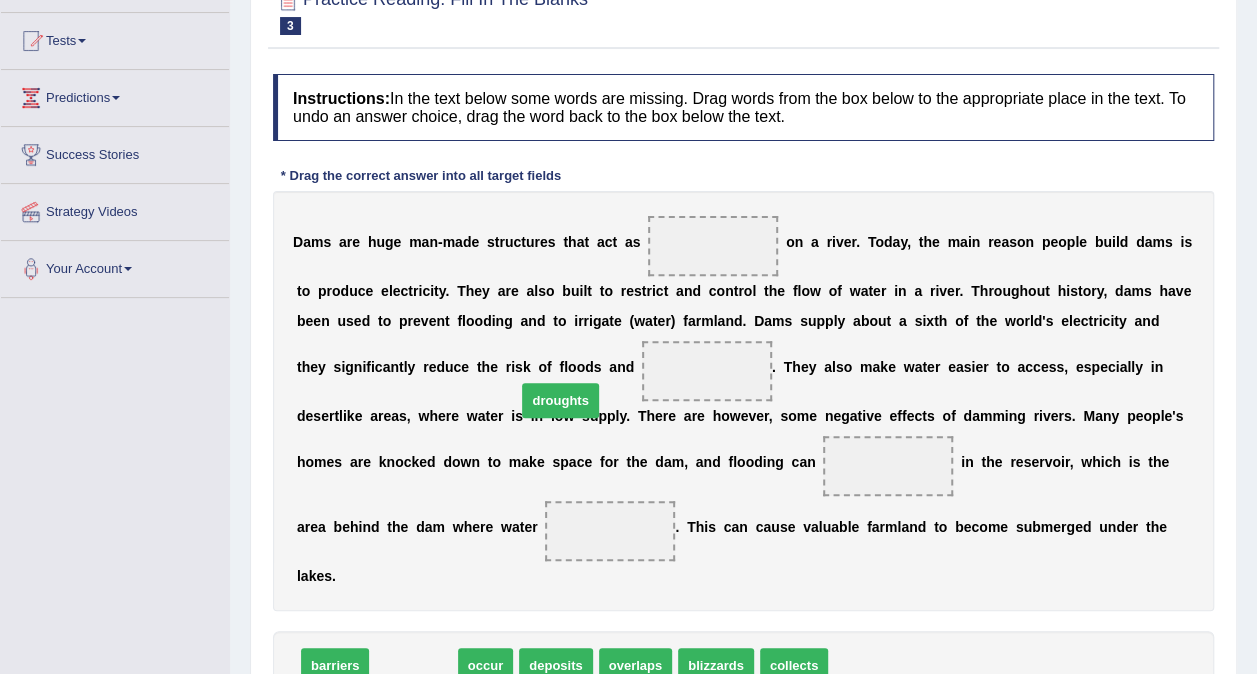 drag, startPoint x: 397, startPoint y: 630, endPoint x: 544, endPoint y: 365, distance: 303.04126 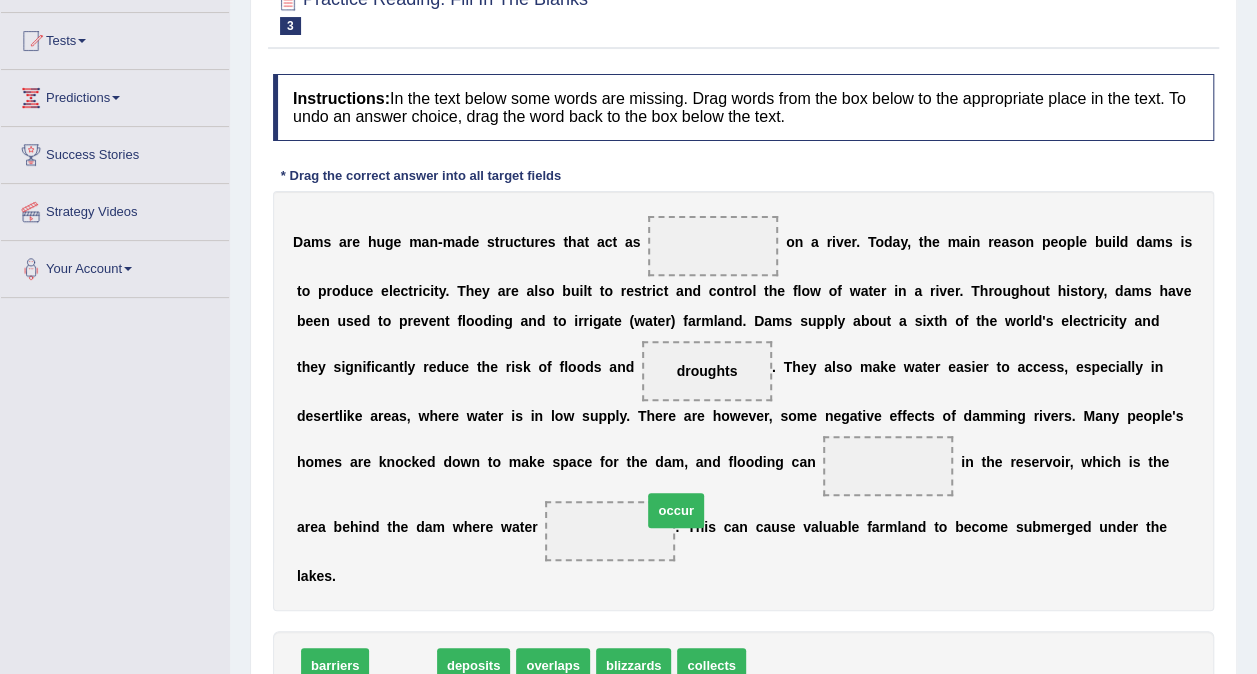 drag, startPoint x: 393, startPoint y: 634, endPoint x: 666, endPoint y: 479, distance: 313.9331 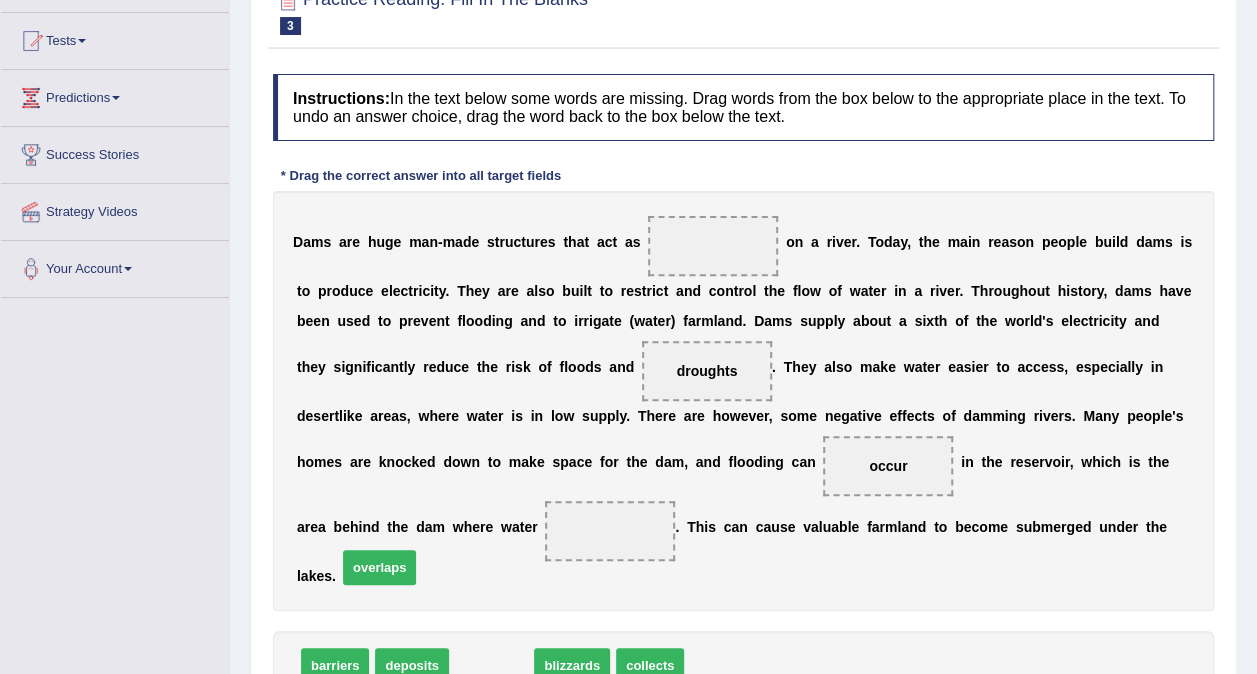 drag, startPoint x: 486, startPoint y: 634, endPoint x: 374, endPoint y: 536, distance: 148.82204 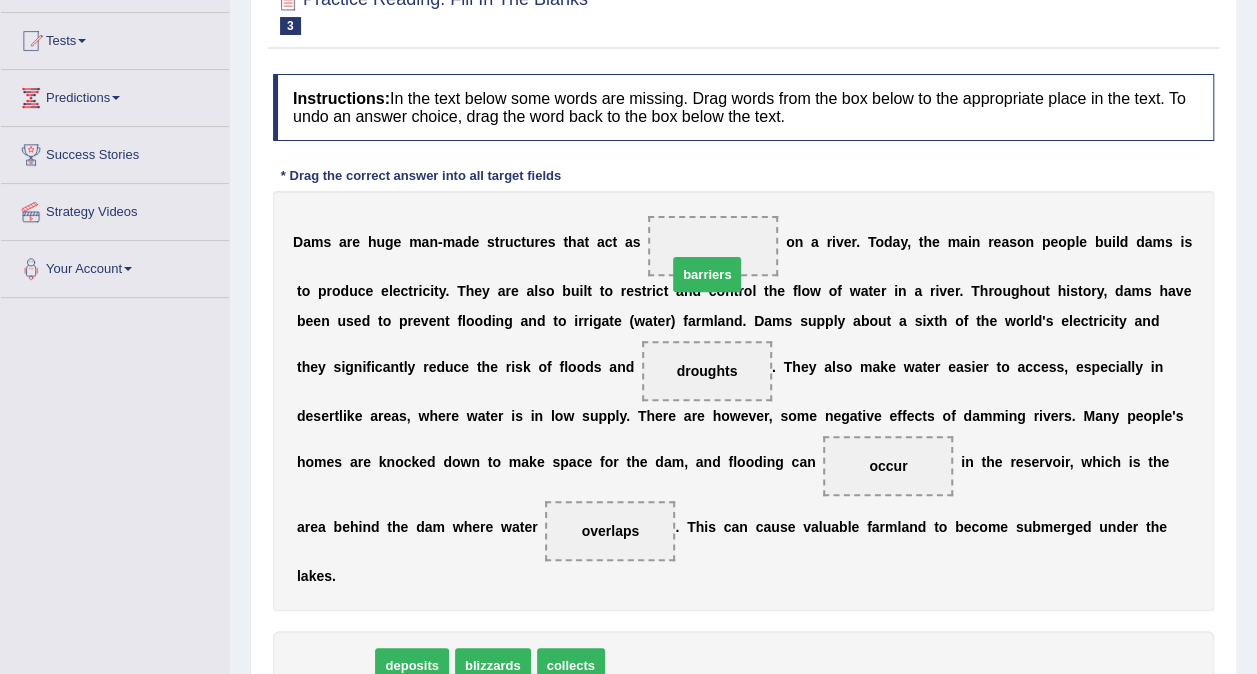 drag, startPoint x: 350, startPoint y: 636, endPoint x: 720, endPoint y: 244, distance: 539.0399 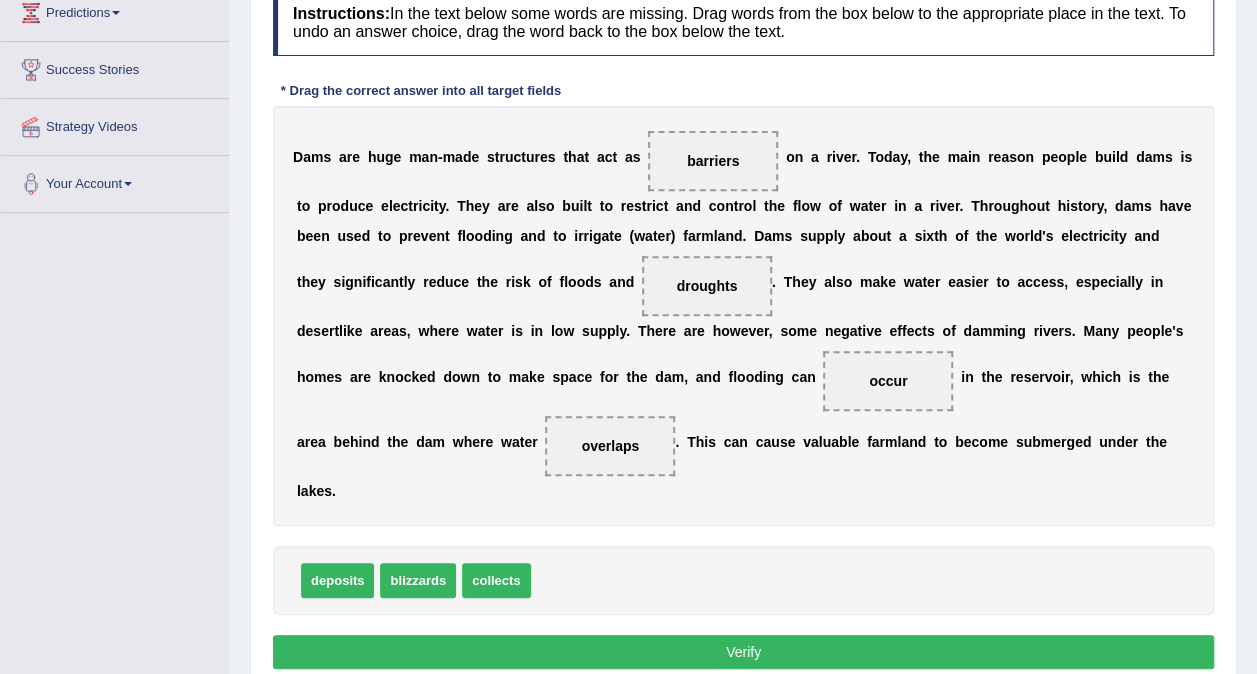 scroll, scrollTop: 376, scrollLeft: 0, axis: vertical 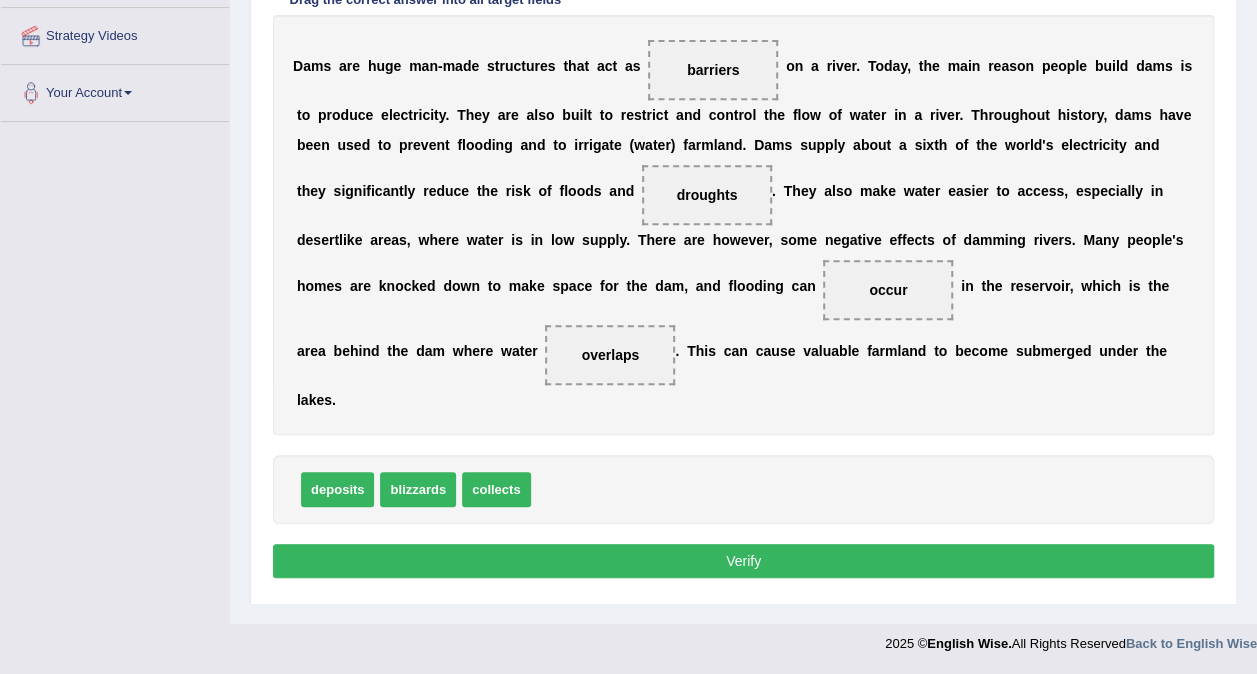 click on "Verify" at bounding box center (743, 561) 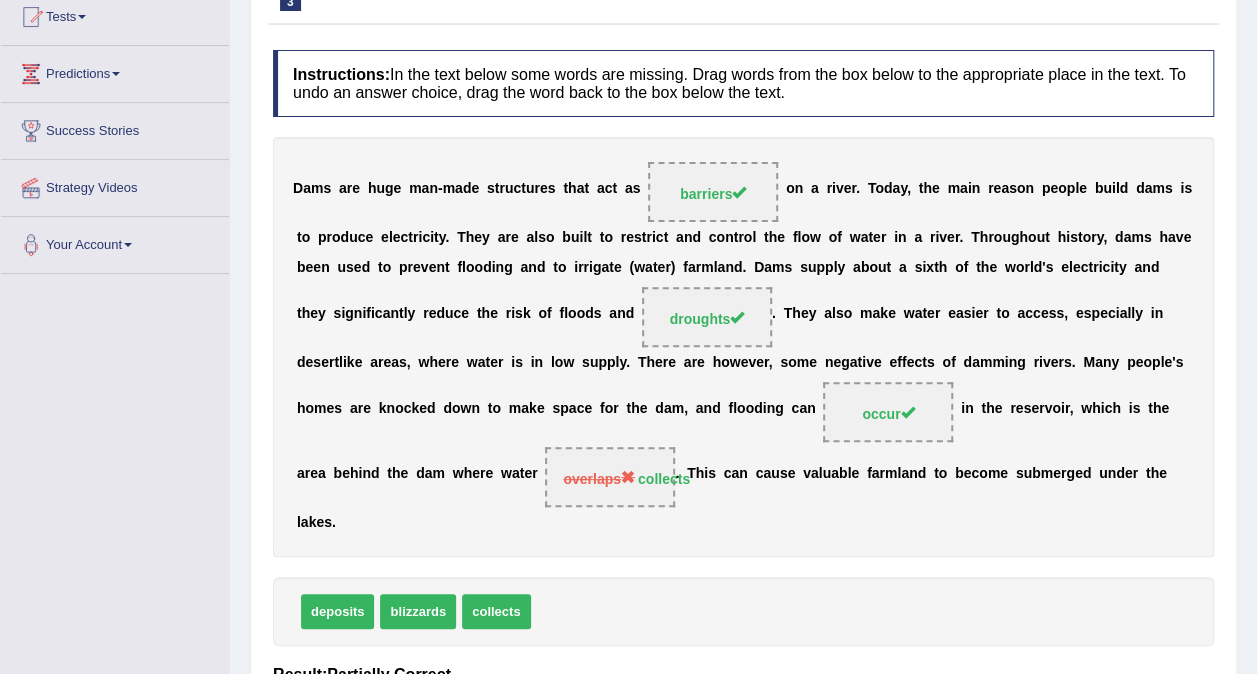 scroll, scrollTop: 76, scrollLeft: 0, axis: vertical 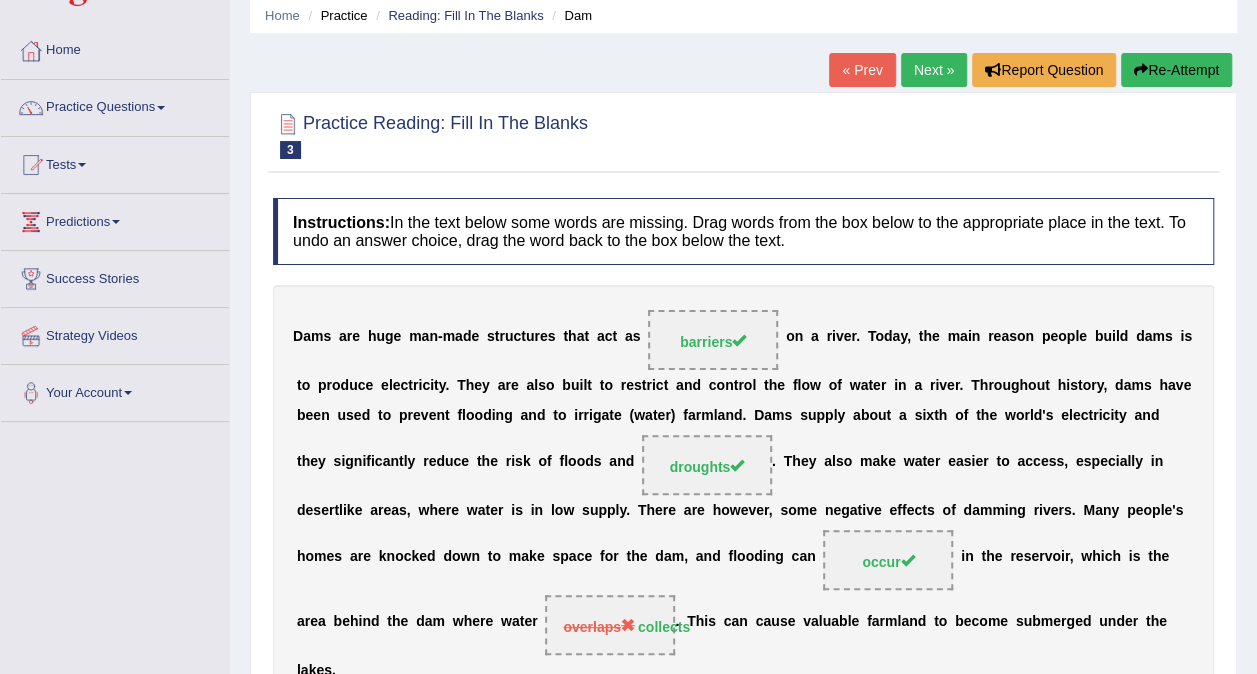 click on "Next »" at bounding box center [934, 70] 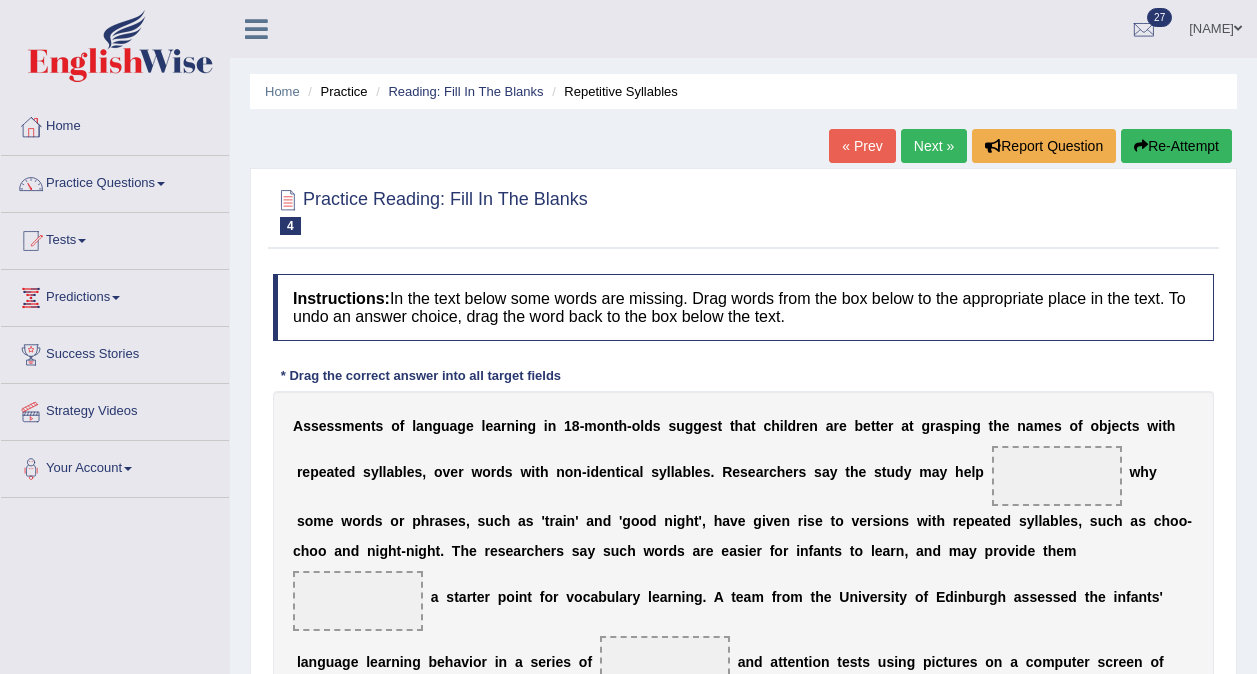 scroll, scrollTop: 0, scrollLeft: 0, axis: both 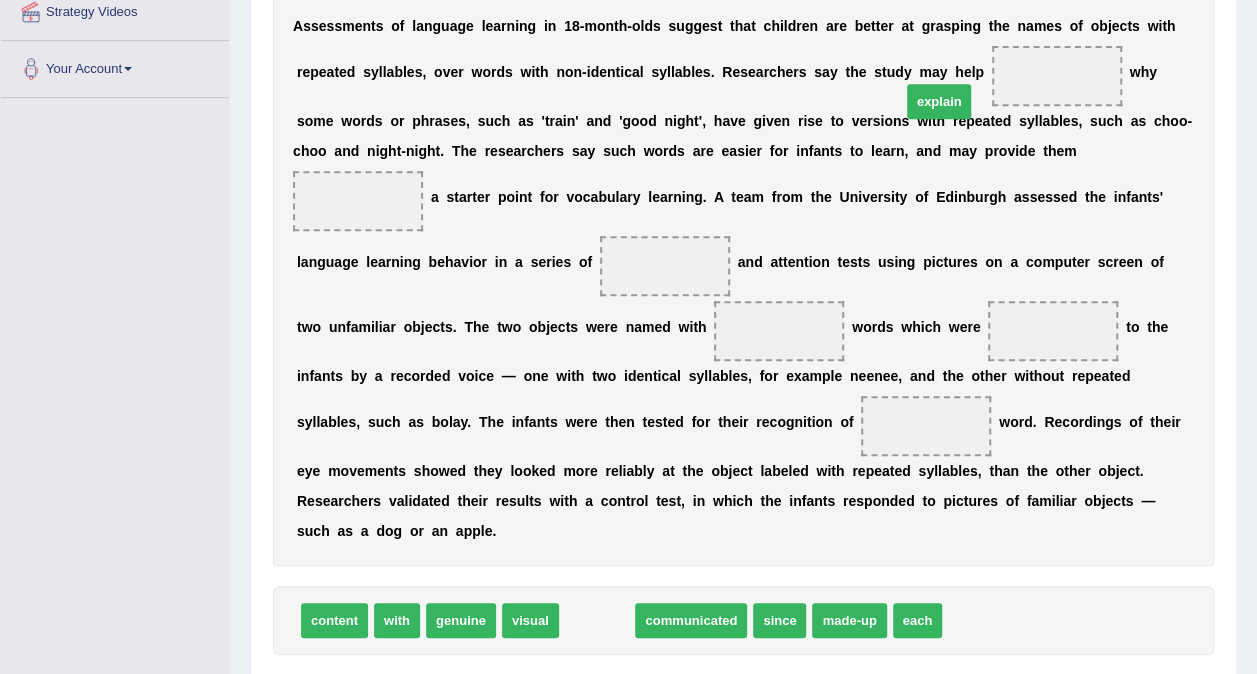 drag, startPoint x: 594, startPoint y: 587, endPoint x: 936, endPoint y: 68, distance: 621.5505 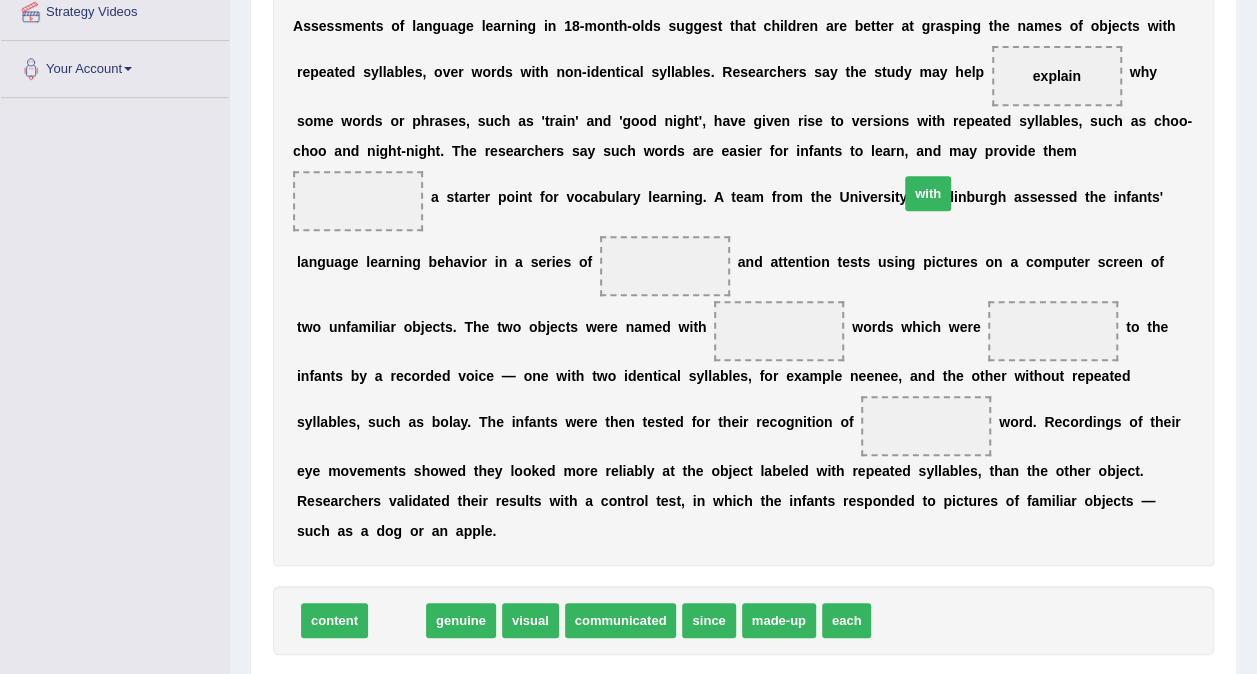 drag, startPoint x: 399, startPoint y: 584, endPoint x: 930, endPoint y: 157, distance: 681.3883 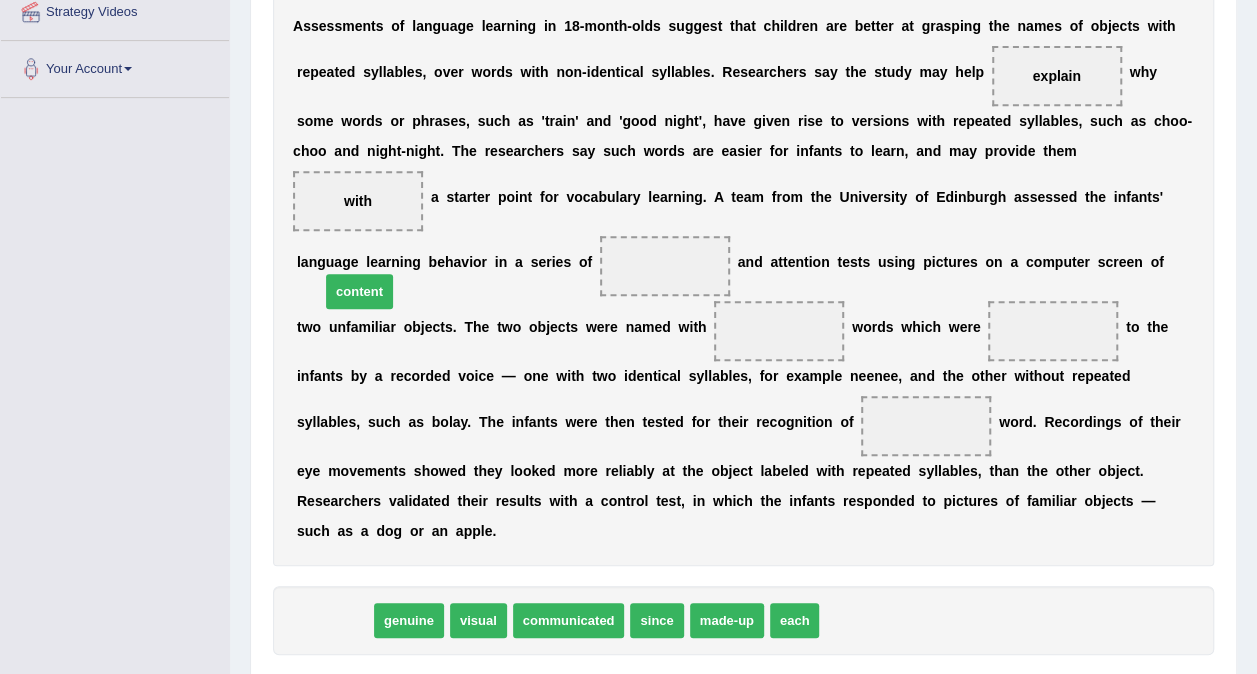 drag, startPoint x: 341, startPoint y: 583, endPoint x: 366, endPoint y: 254, distance: 329.9485 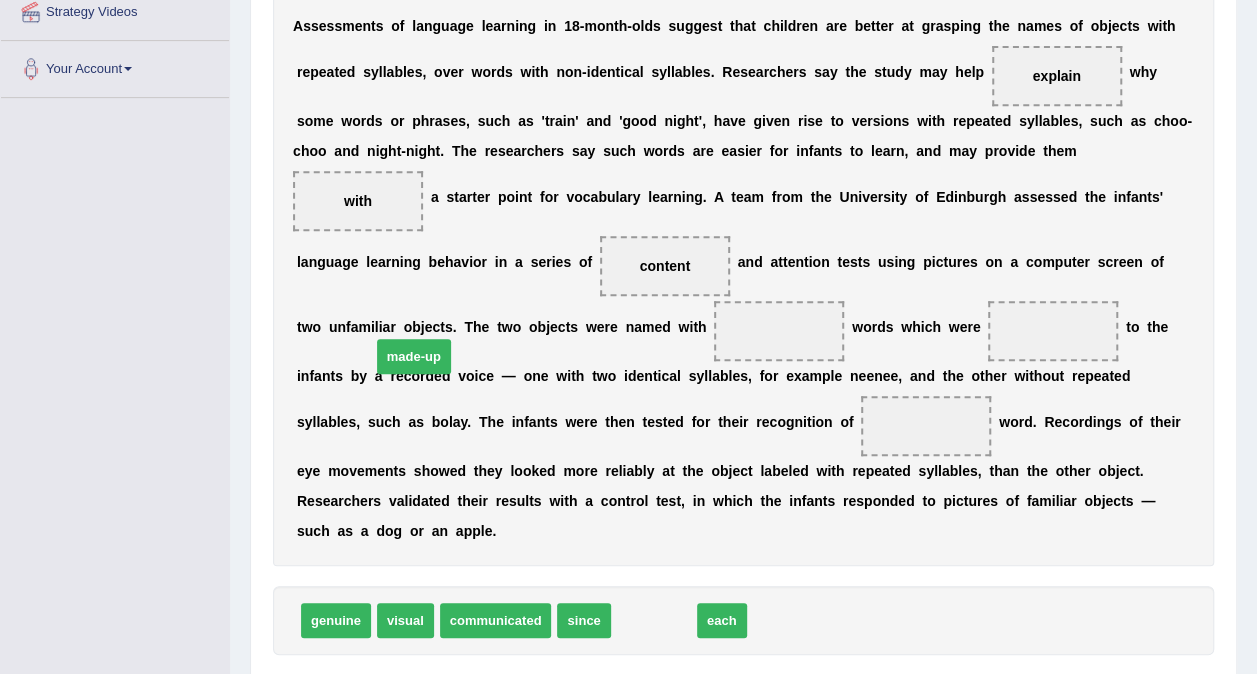 drag, startPoint x: 650, startPoint y: 590, endPoint x: 410, endPoint y: 326, distance: 356.78564 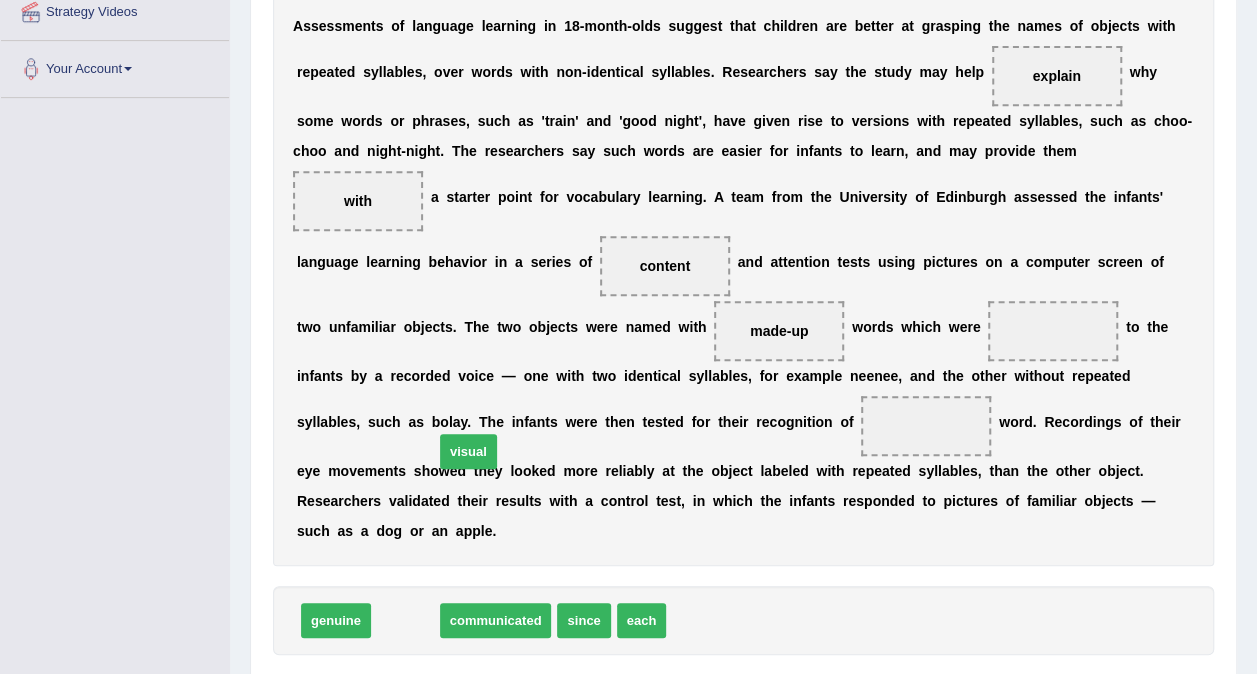 drag, startPoint x: 410, startPoint y: 579, endPoint x: 473, endPoint y: 410, distance: 180.36075 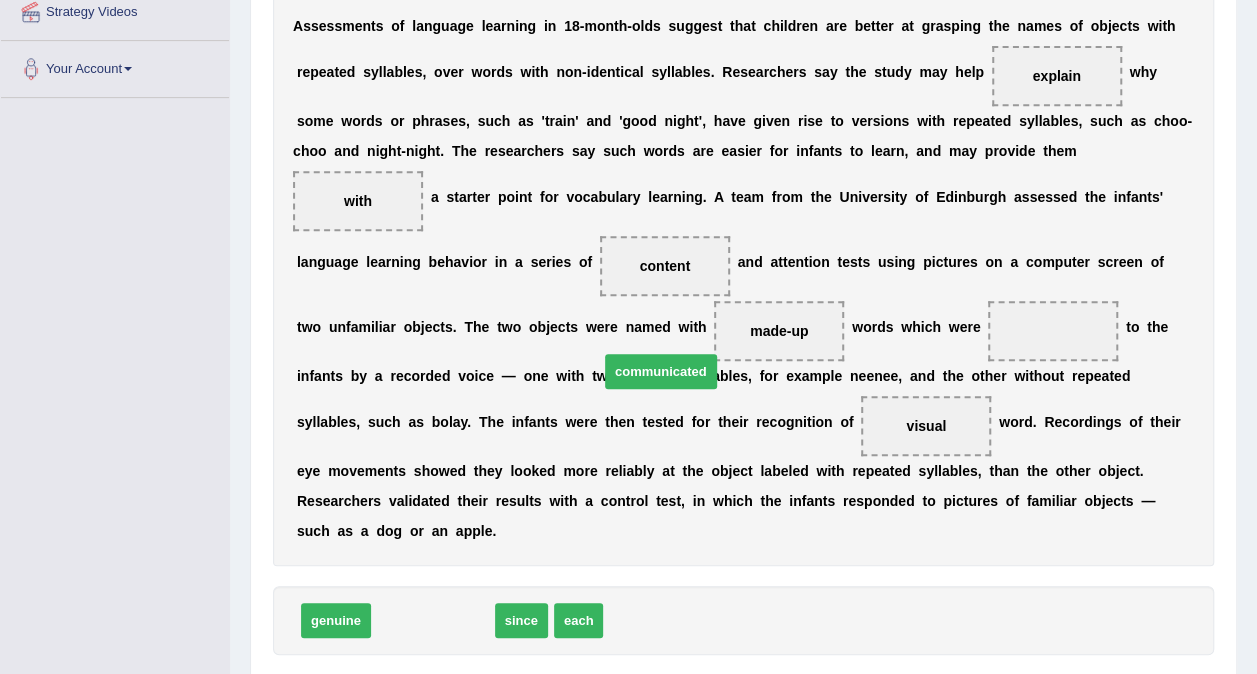drag, startPoint x: 440, startPoint y: 586, endPoint x: 668, endPoint y: 337, distance: 337.61664 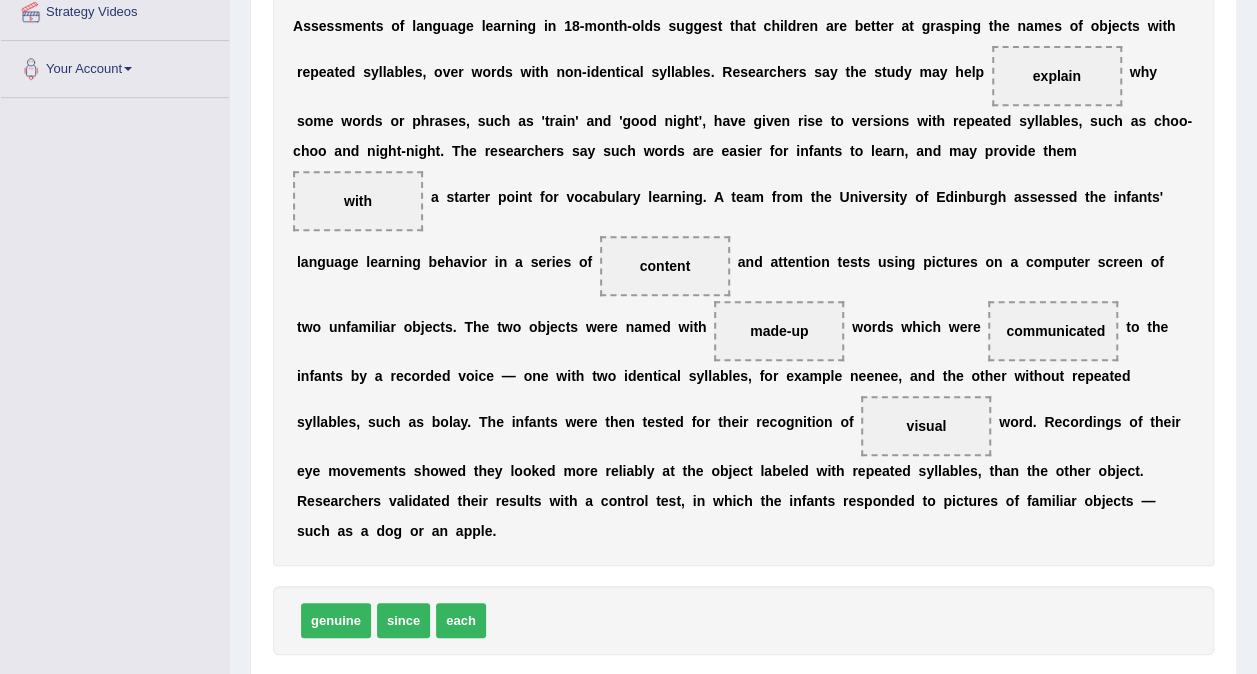 click on "Verify" at bounding box center [743, 692] 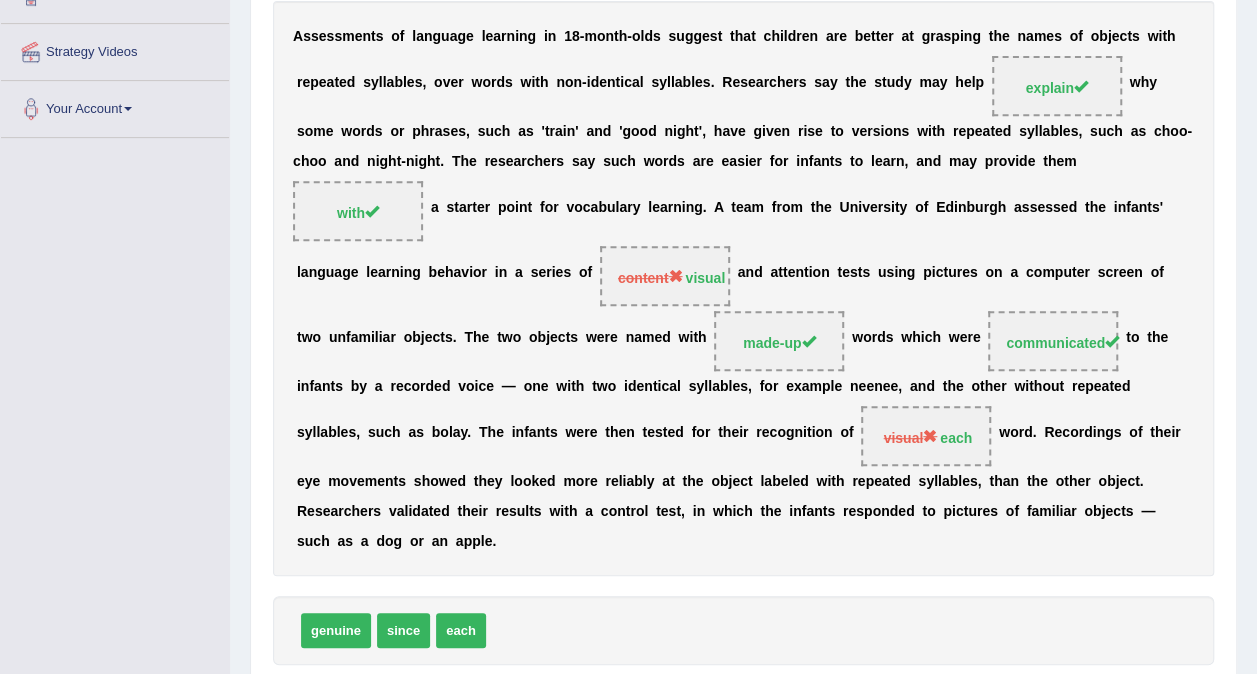scroll, scrollTop: 0, scrollLeft: 0, axis: both 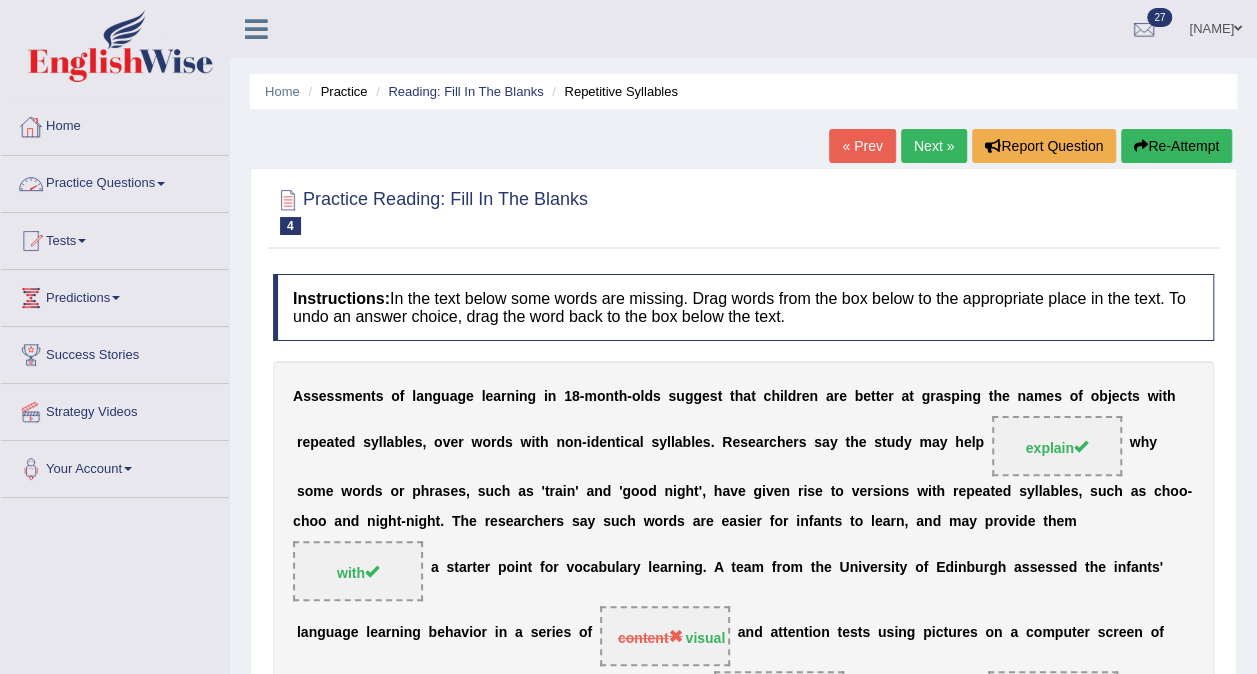 click on "Practice Questions" at bounding box center [115, 181] 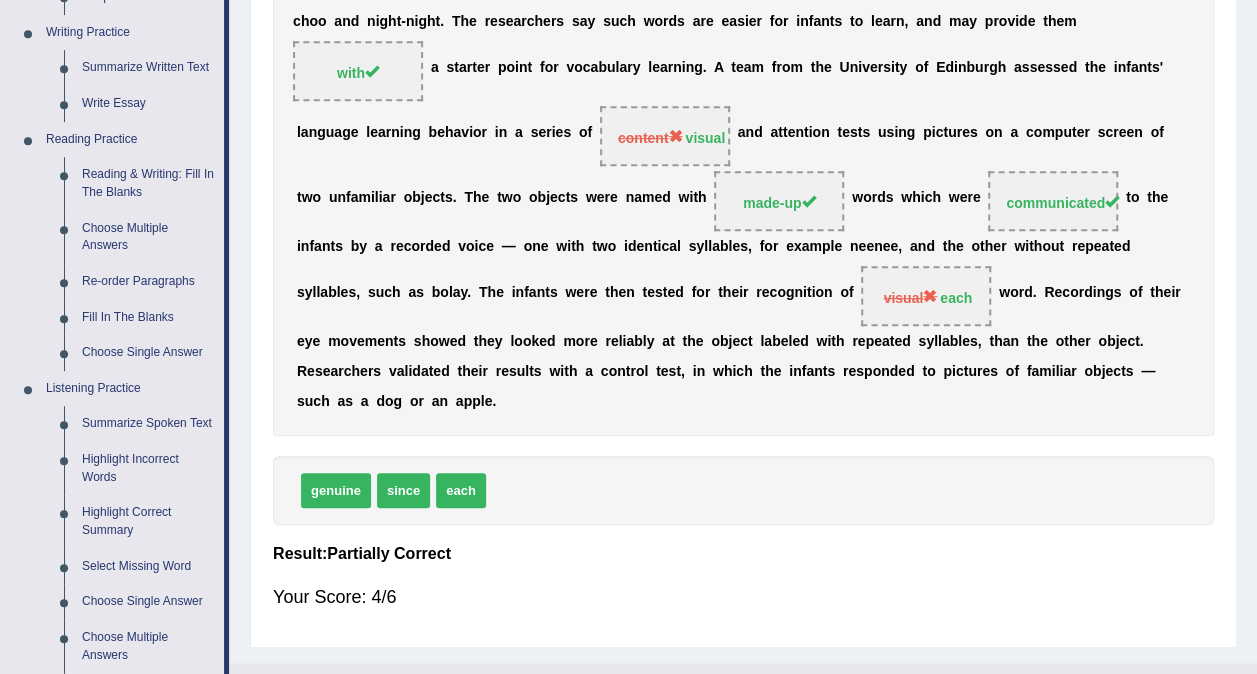 scroll, scrollTop: 600, scrollLeft: 0, axis: vertical 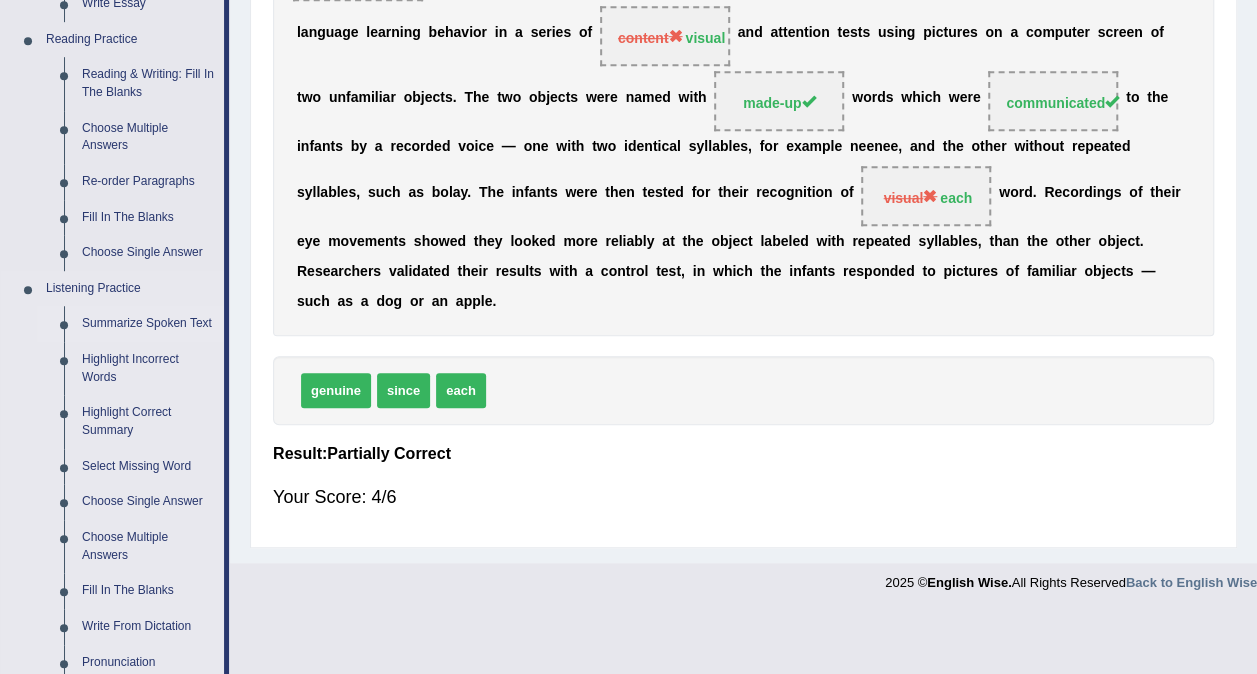 click on "Summarize Spoken Text" at bounding box center [148, 324] 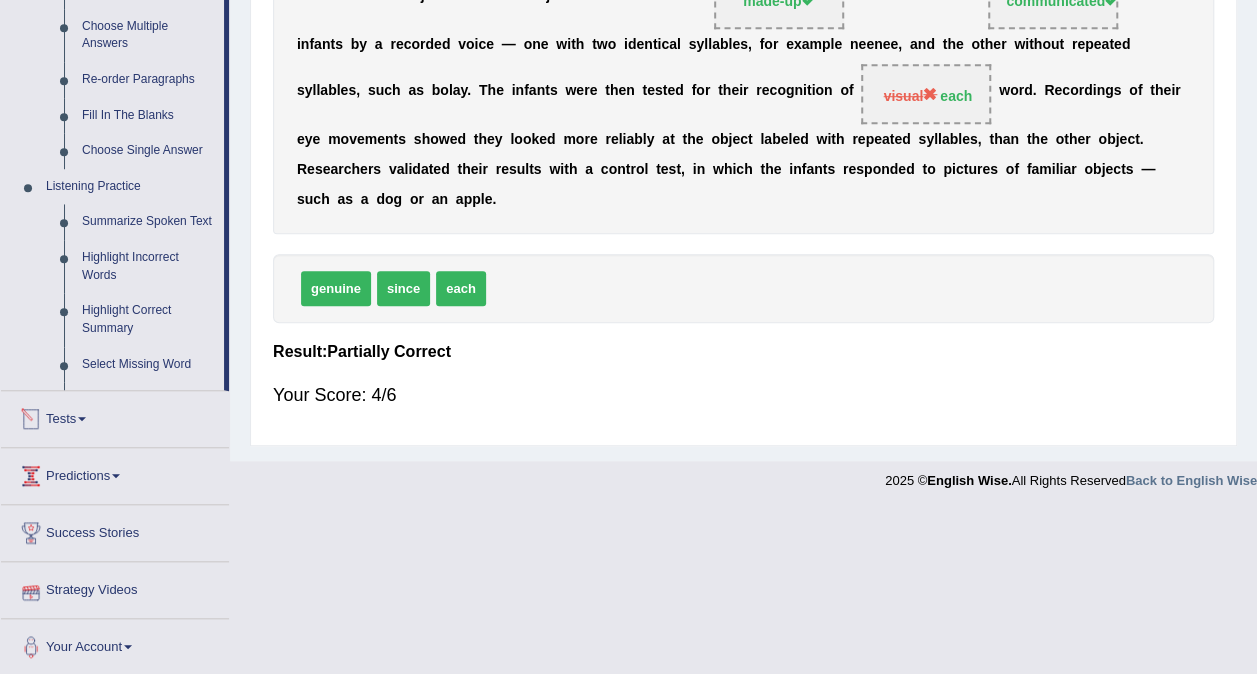 scroll, scrollTop: 632, scrollLeft: 0, axis: vertical 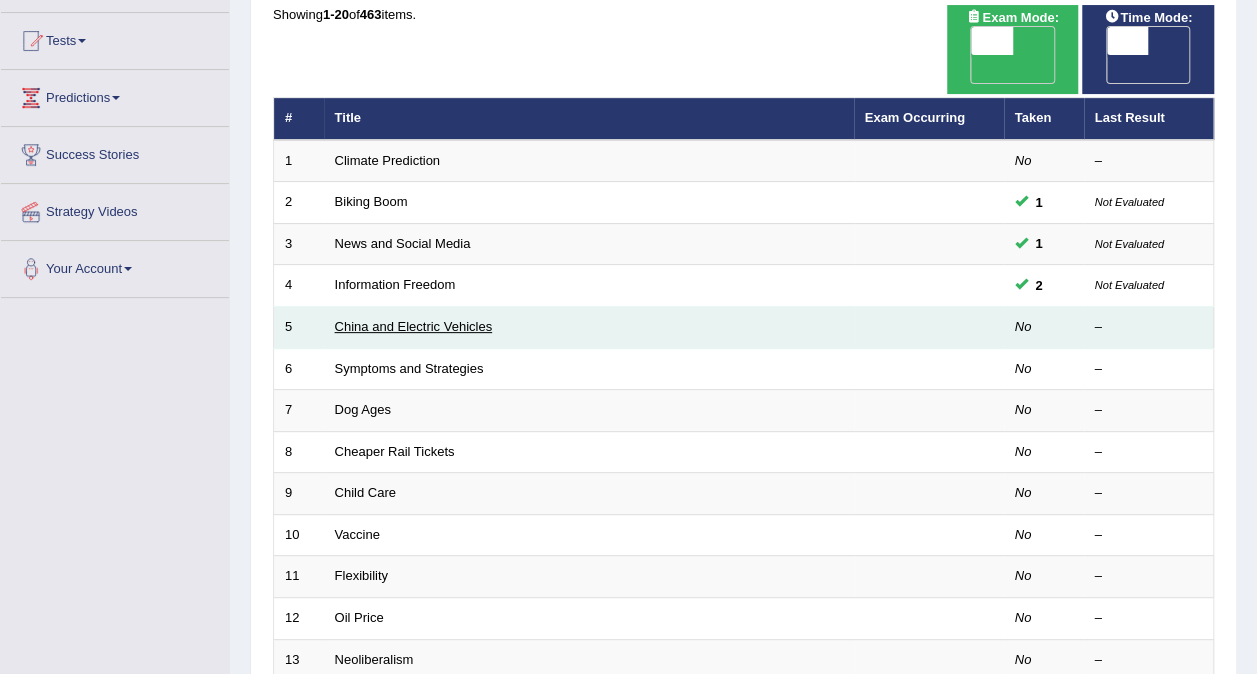click on "China and Electric Vehicles" at bounding box center (414, 326) 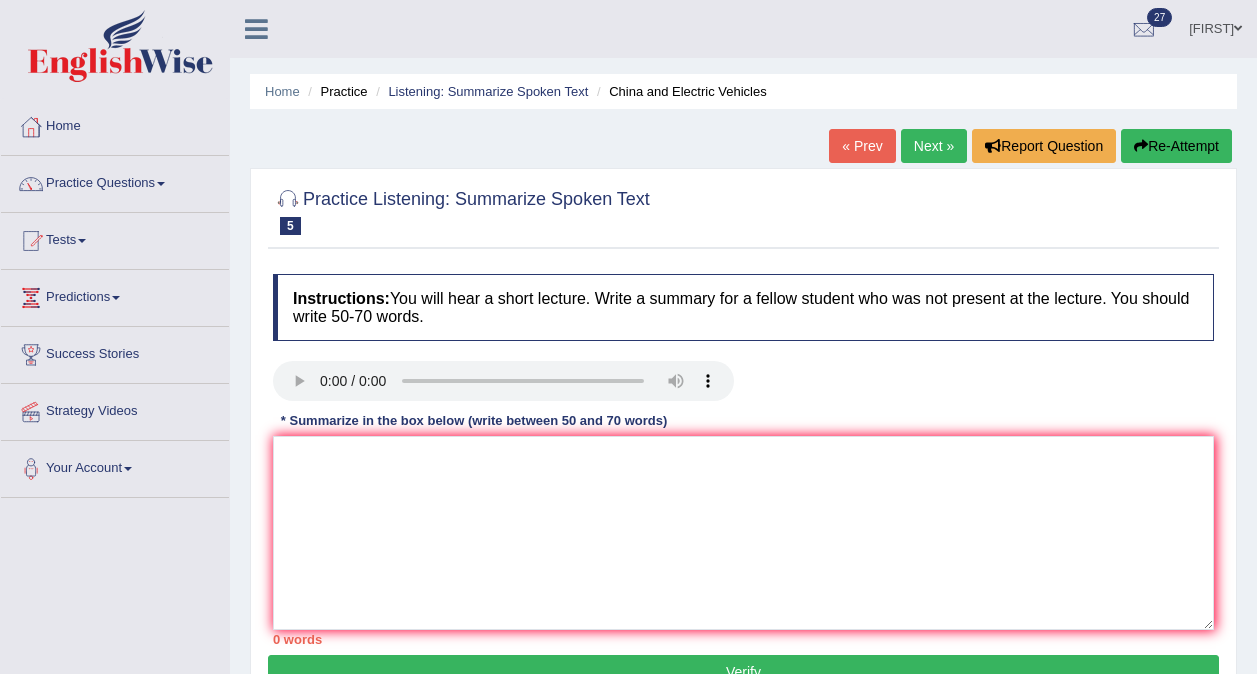 scroll, scrollTop: 0, scrollLeft: 0, axis: both 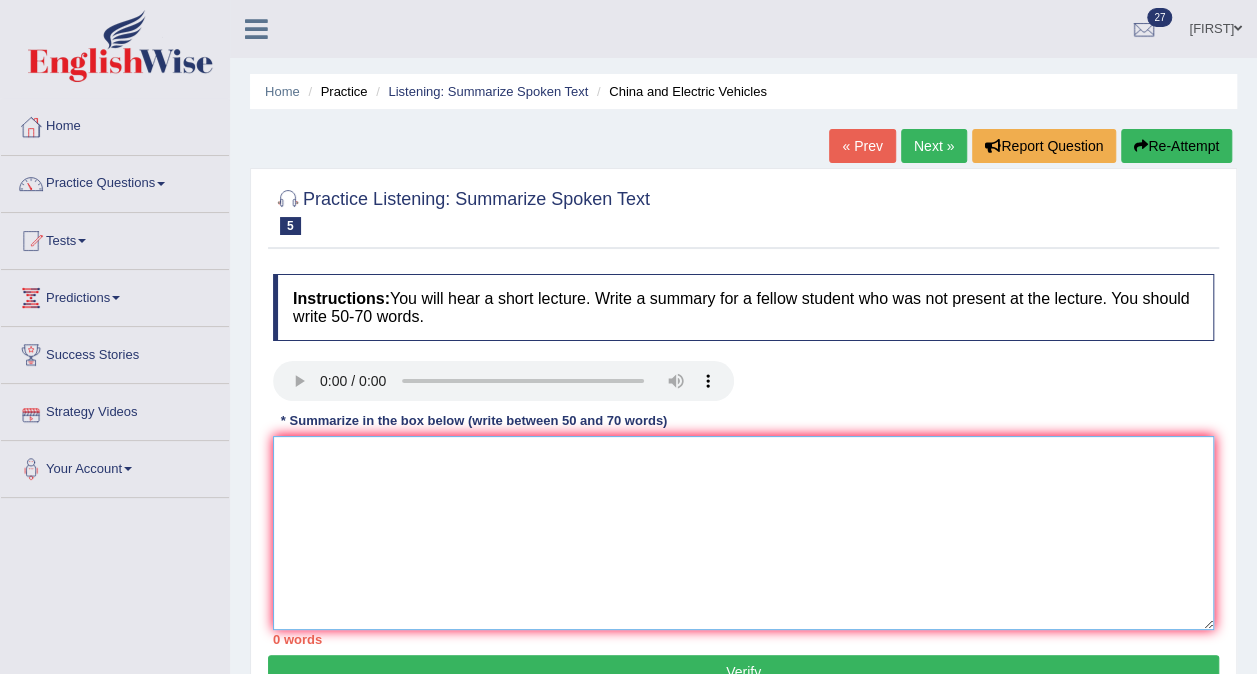 click at bounding box center [743, 533] 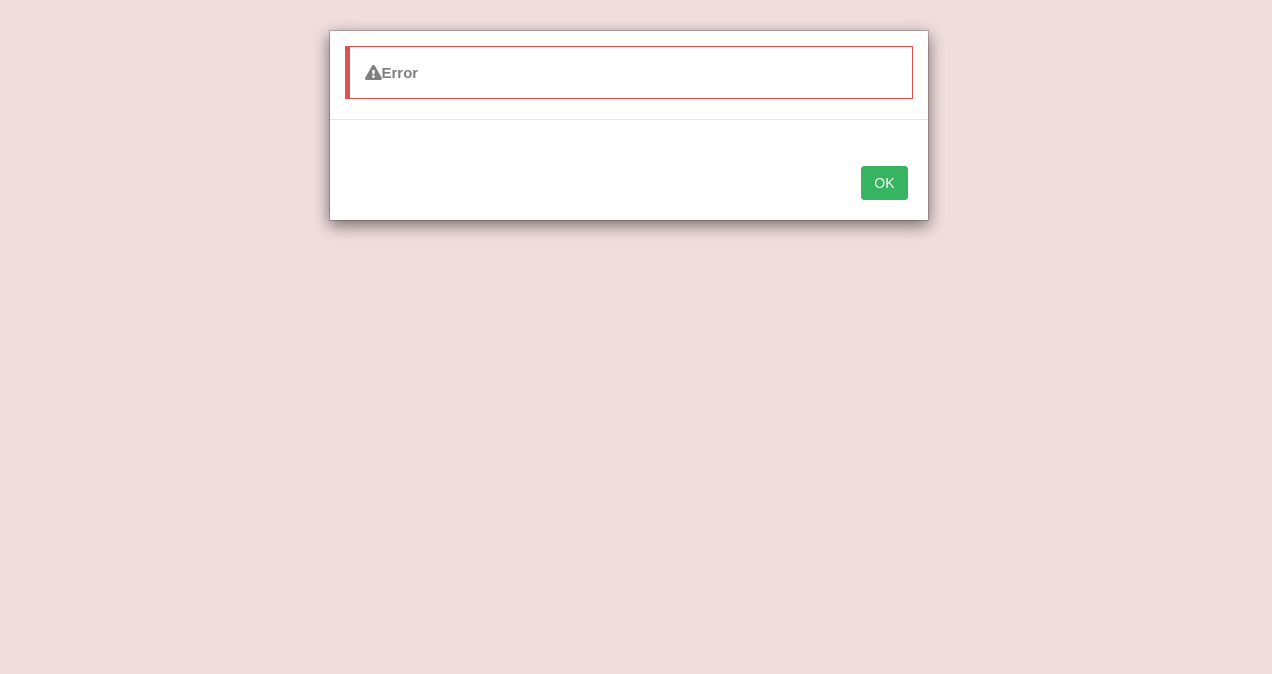 click on "OK" at bounding box center (884, 183) 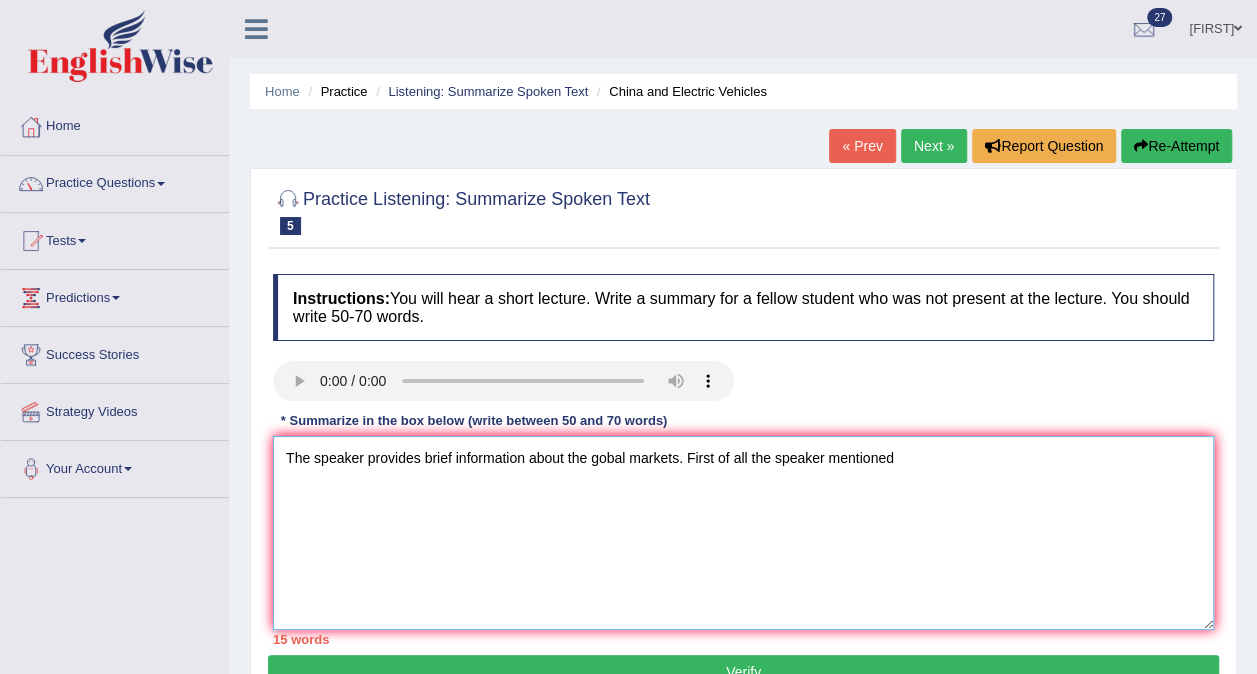 click on "The speaker provides brief information about the gobal markets. First of all the speaker mentioned" at bounding box center (743, 533) 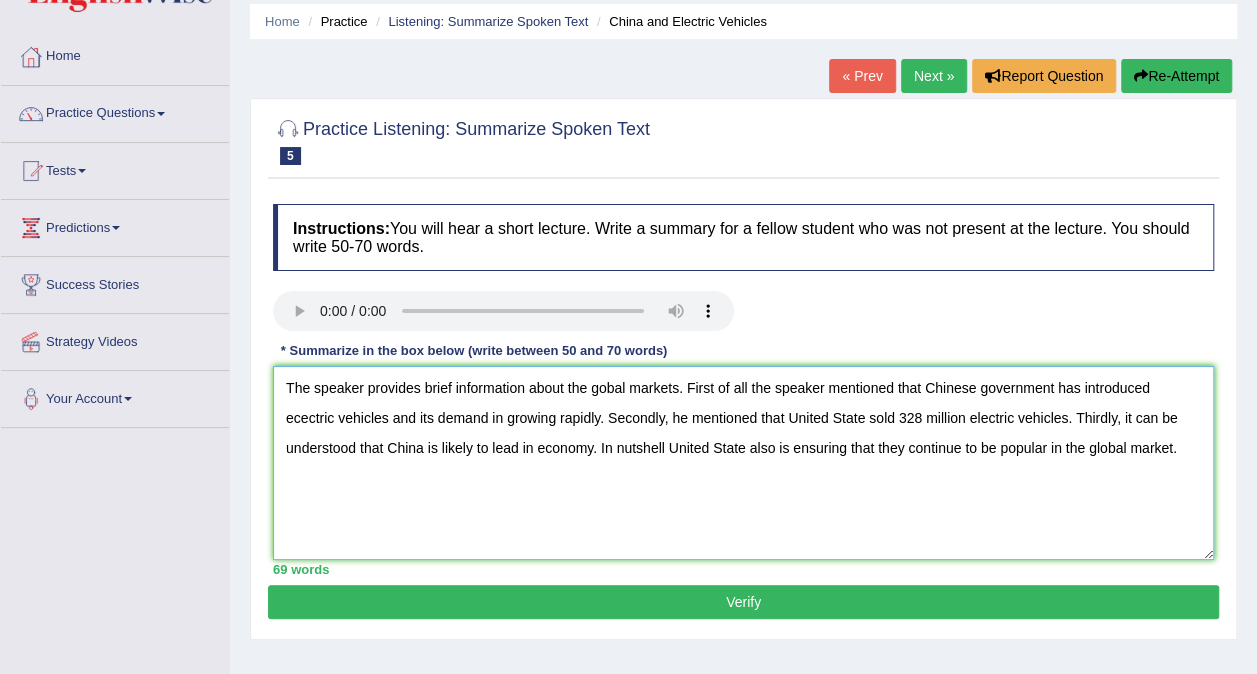 scroll, scrollTop: 100, scrollLeft: 0, axis: vertical 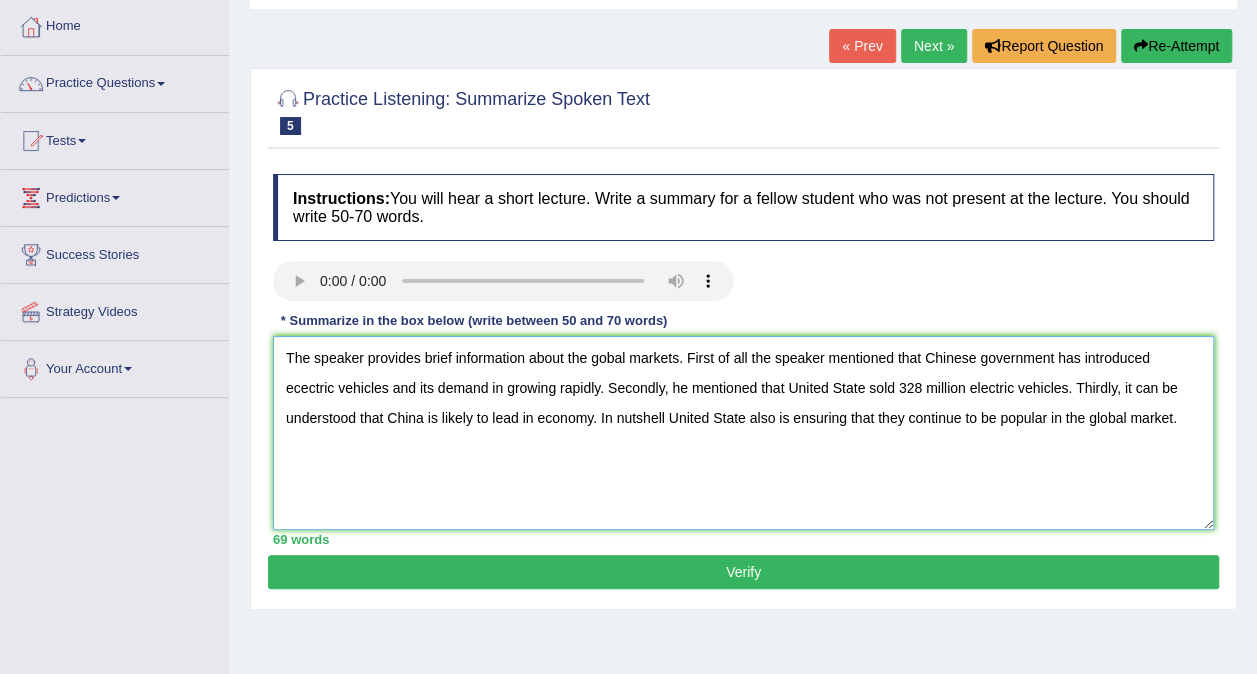 type on "The speaker provides brief information about the gobal markets. First of all the speaker mentioned that Chinese government has introduced ecectric vehicles and its demand in growing rapidly. Secondly, he mentioned that United State sold 328 million electric vehicles. Thirdly, it can be understood that China is likely to lead in economy. In nutshell United State also is ensuring that they continue to be popular in the global market." 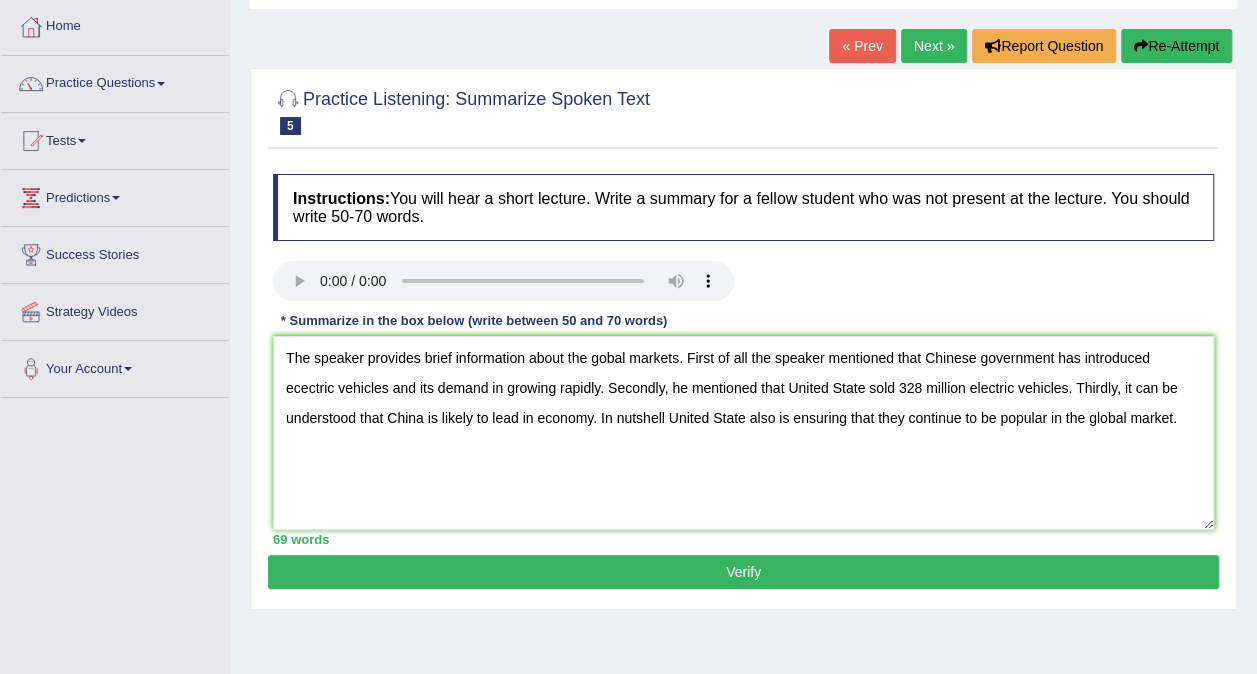 click on "Verify" at bounding box center [743, 572] 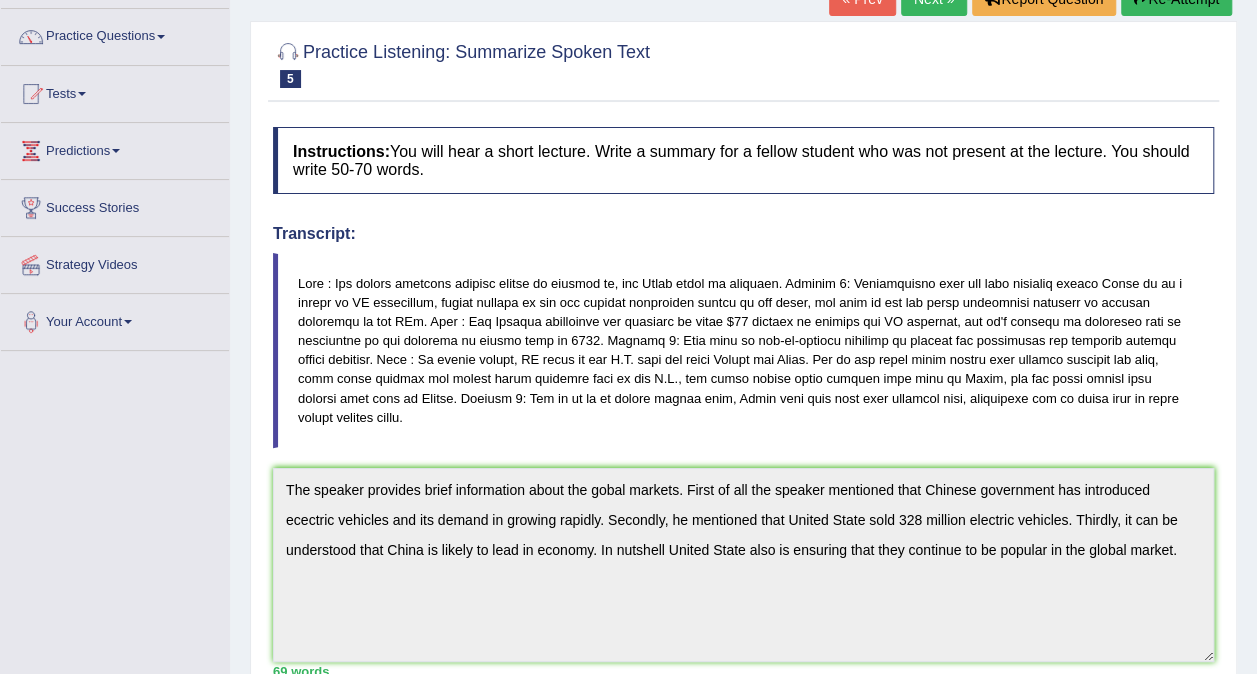 scroll, scrollTop: 142, scrollLeft: 0, axis: vertical 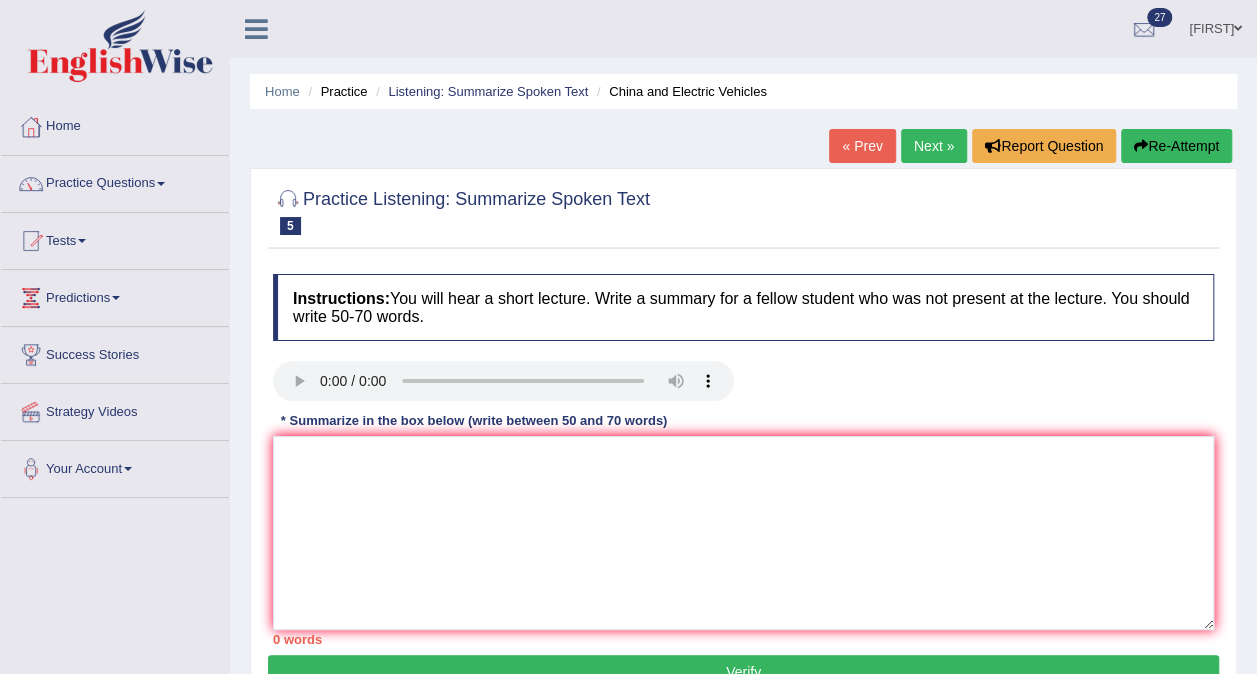 click on "« Prev" at bounding box center [862, 146] 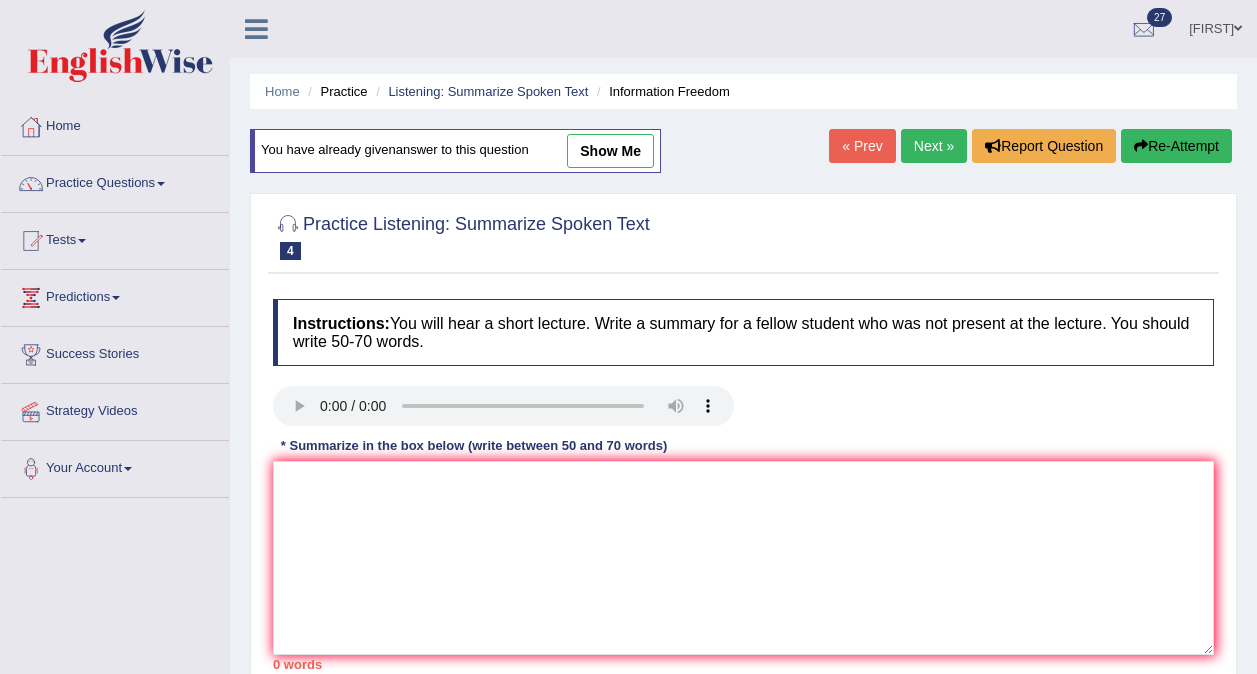 scroll, scrollTop: 0, scrollLeft: 0, axis: both 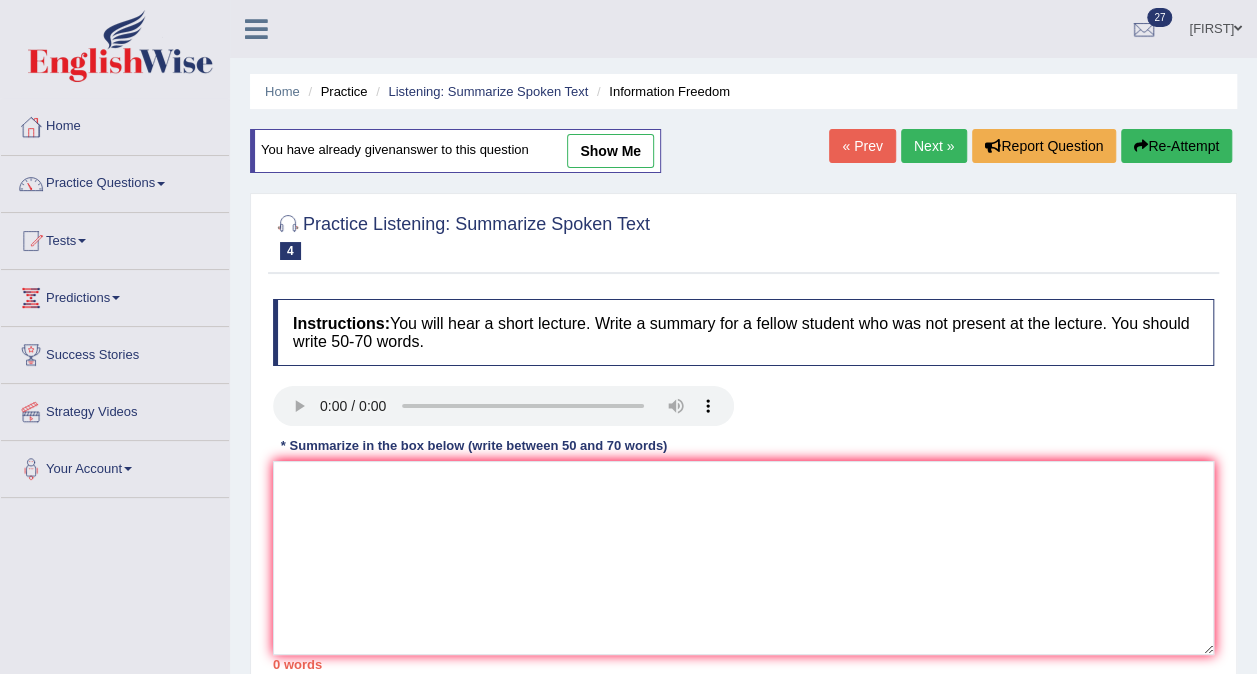 click on "Next »" at bounding box center [934, 146] 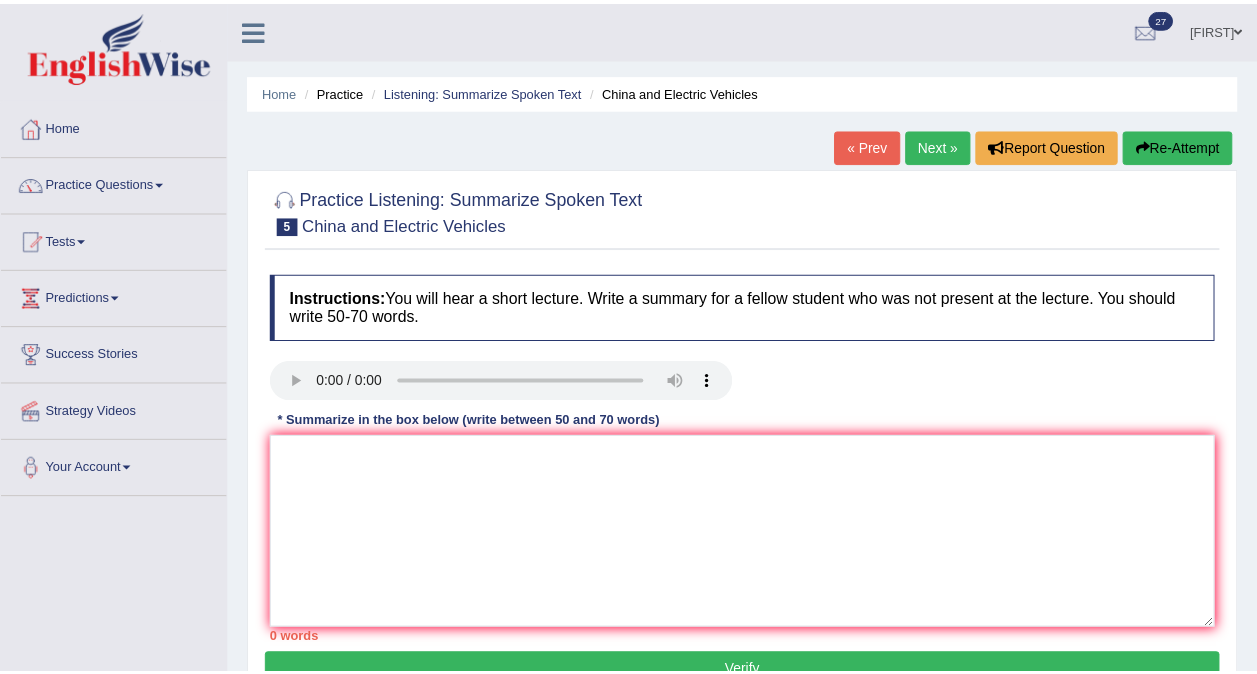 scroll, scrollTop: 0, scrollLeft: 0, axis: both 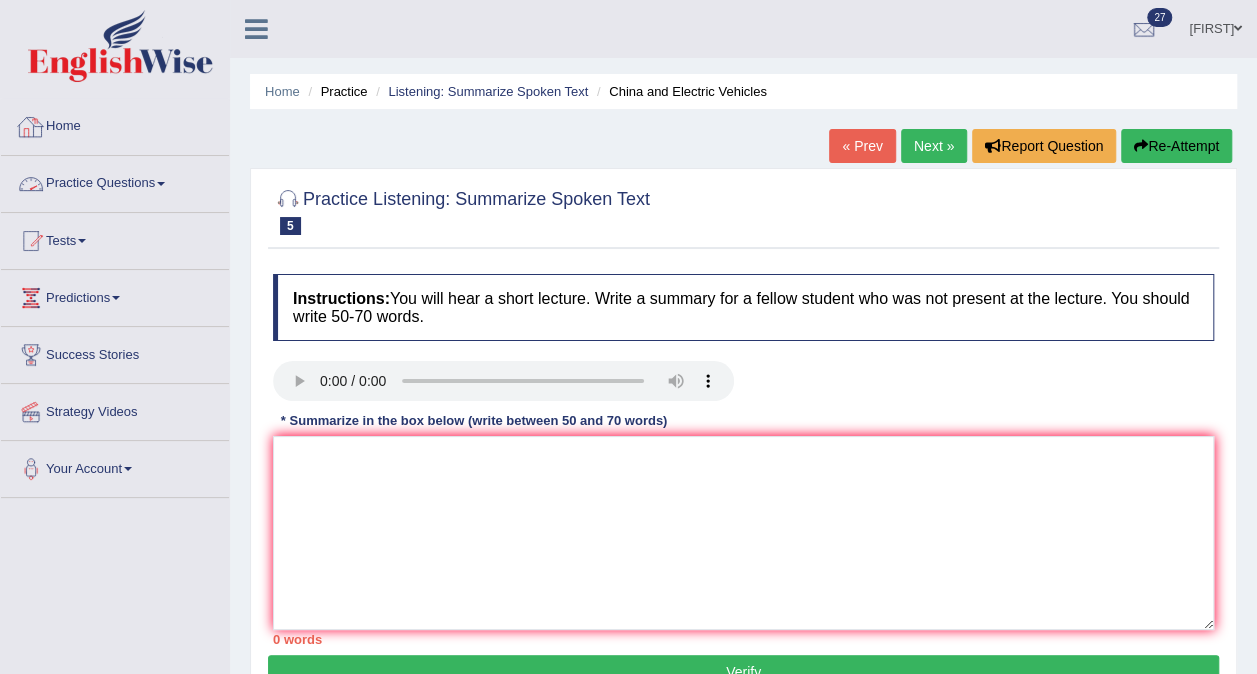 click on "Practice Questions" at bounding box center [115, 181] 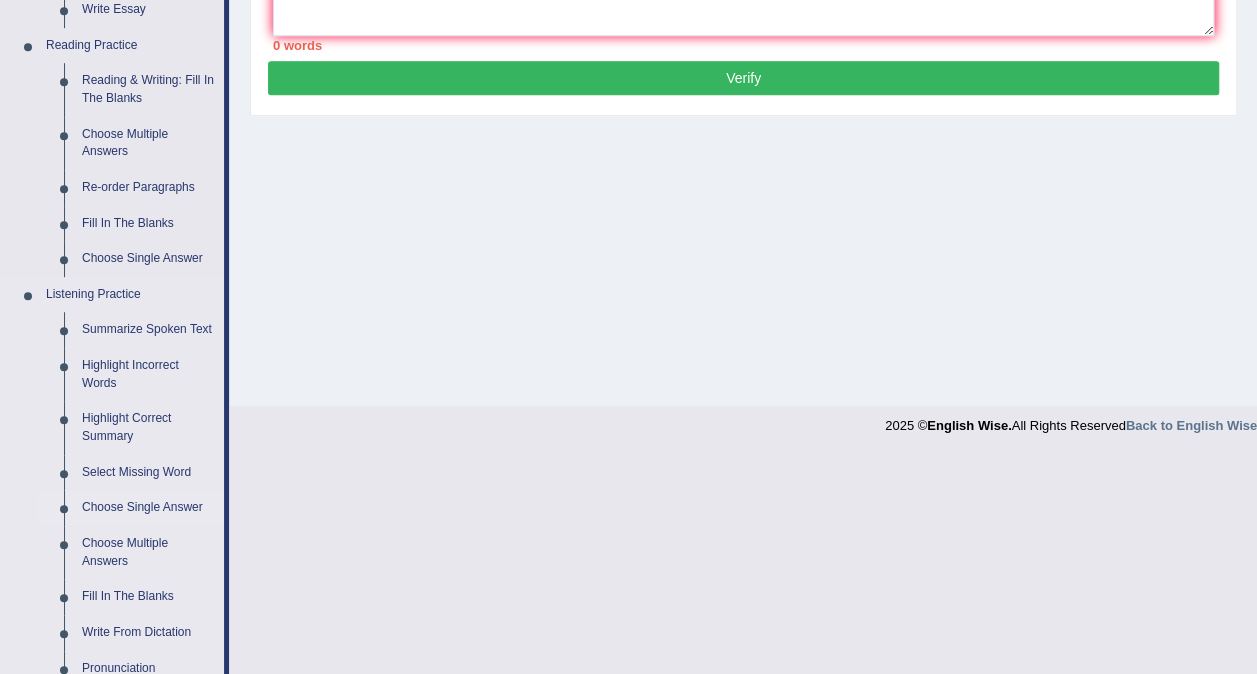 scroll, scrollTop: 600, scrollLeft: 0, axis: vertical 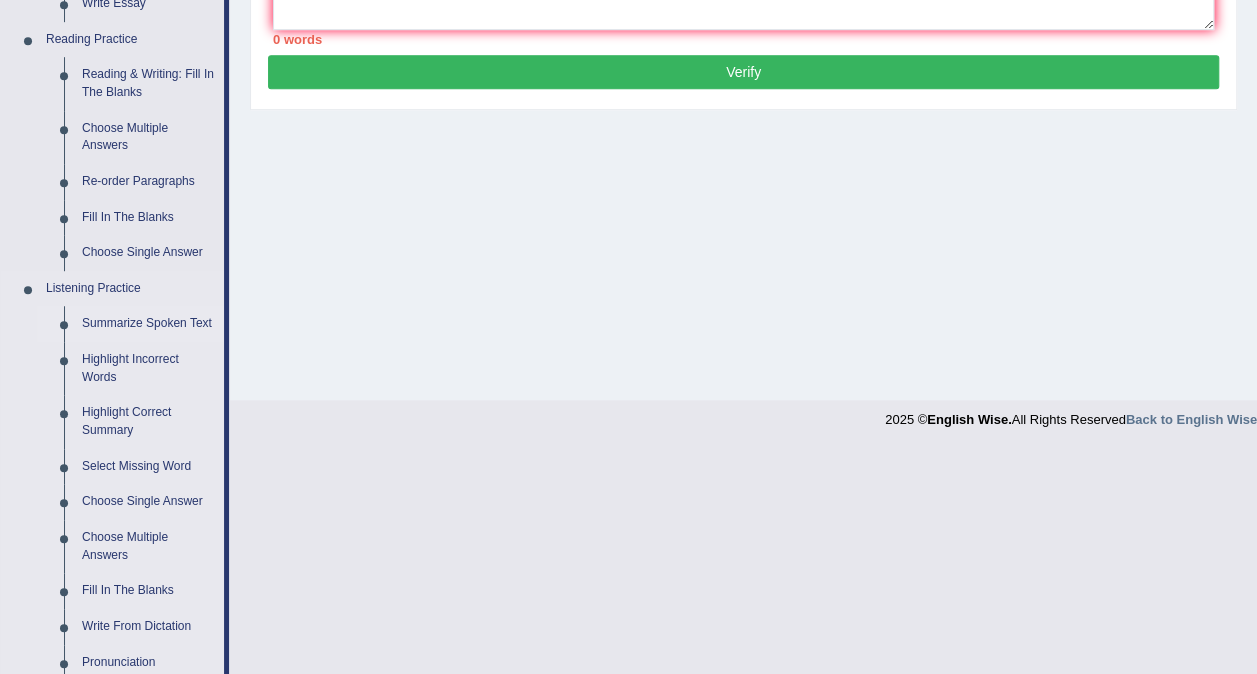 click on "Summarize Spoken Text" at bounding box center [148, 324] 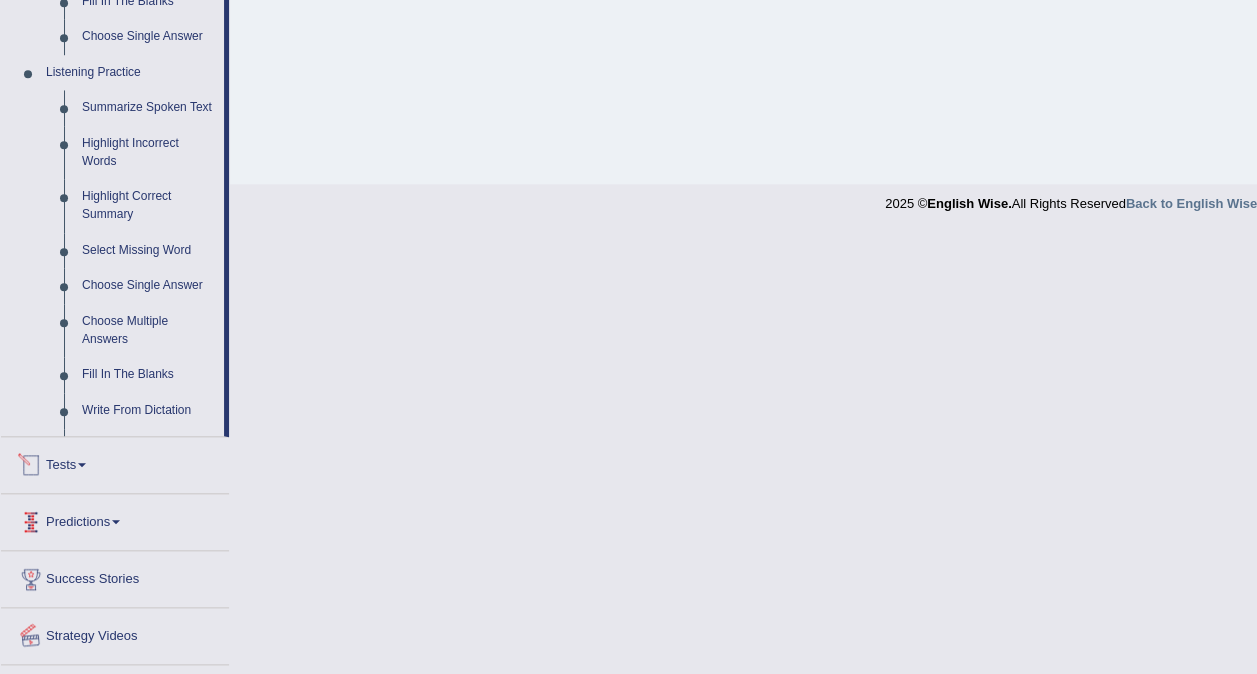 scroll, scrollTop: 654, scrollLeft: 0, axis: vertical 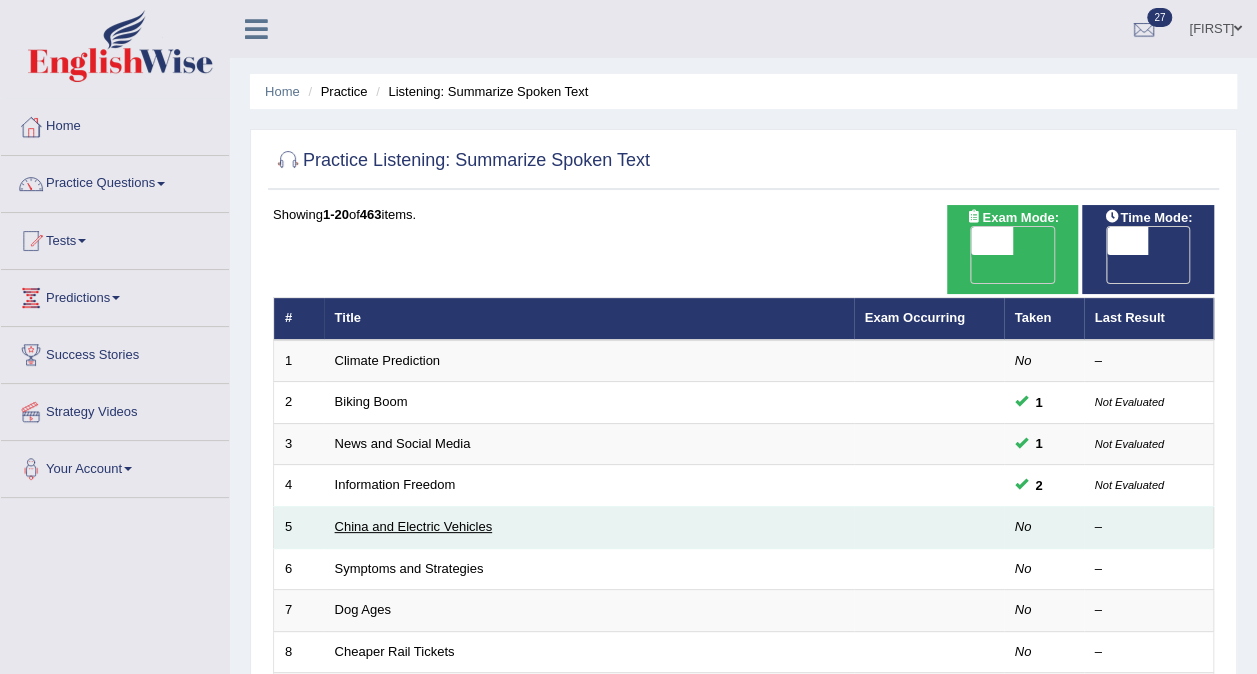 click on "China and Electric Vehicles" at bounding box center [414, 526] 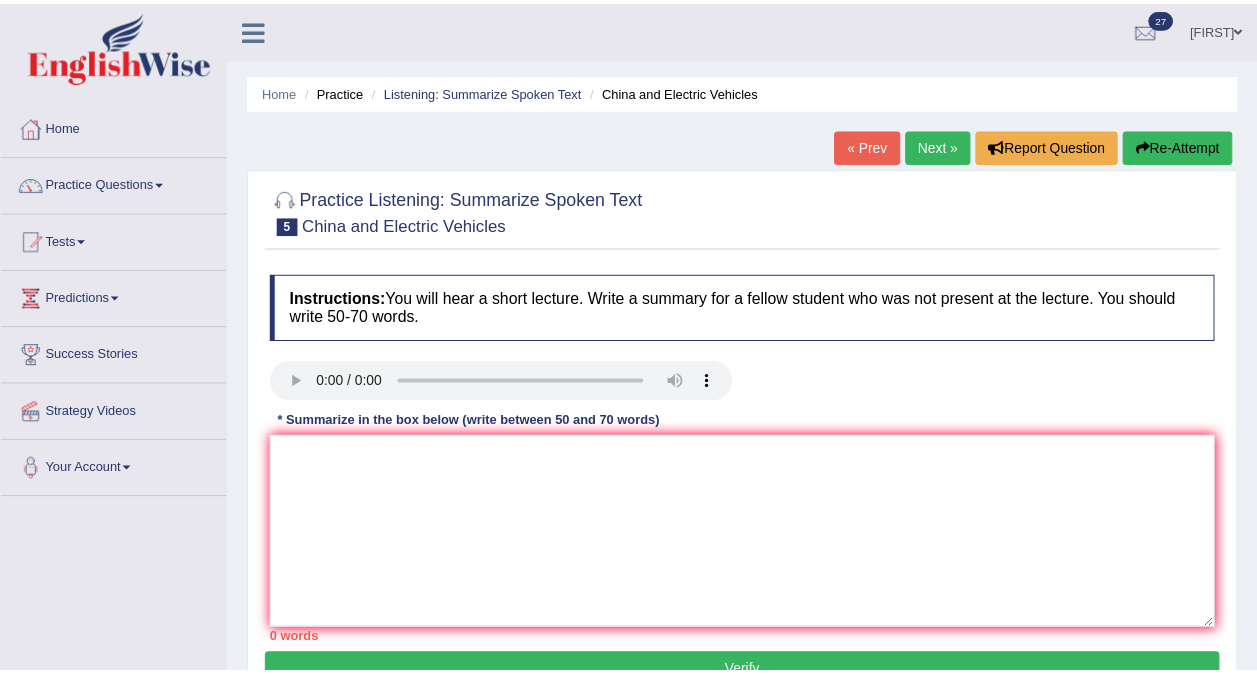 scroll, scrollTop: 0, scrollLeft: 0, axis: both 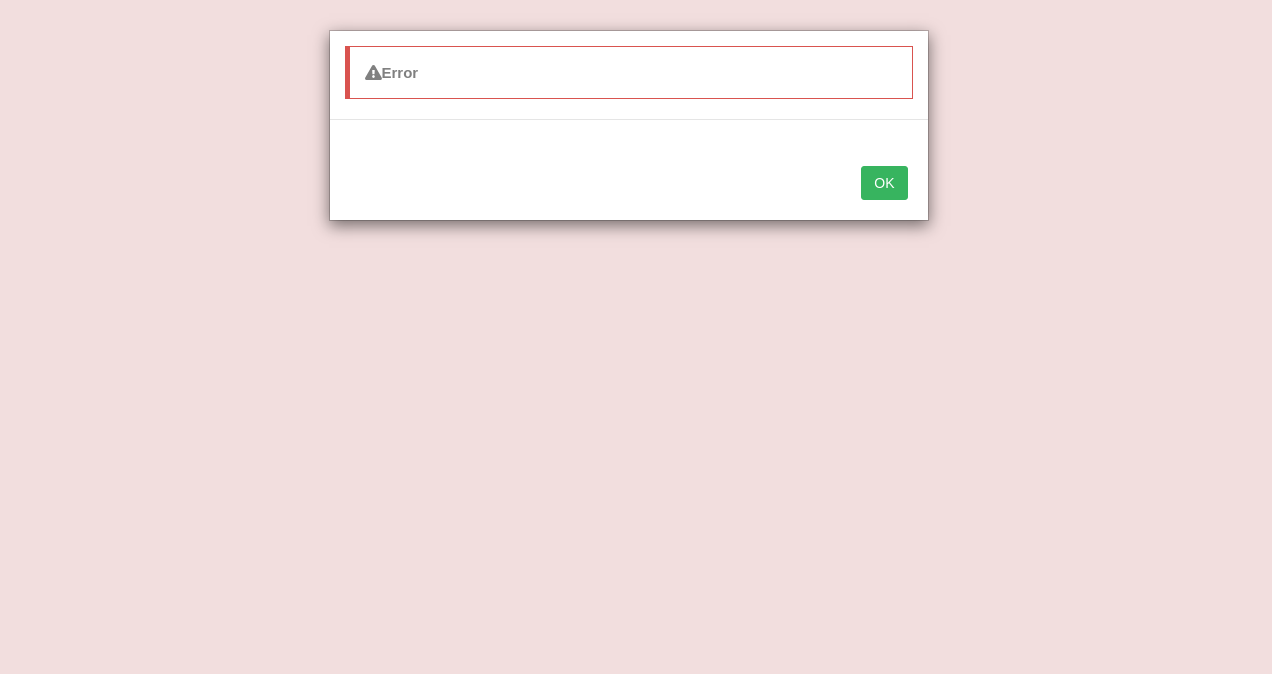 click on "OK" at bounding box center (884, 183) 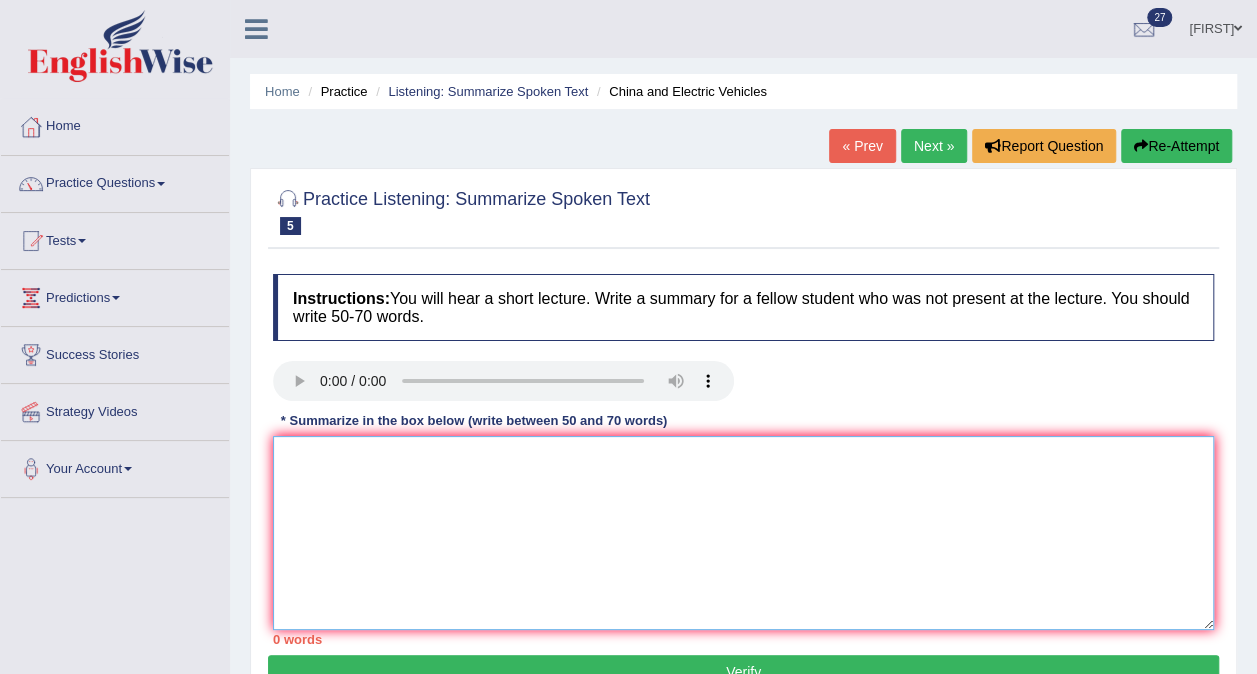 click at bounding box center (743, 533) 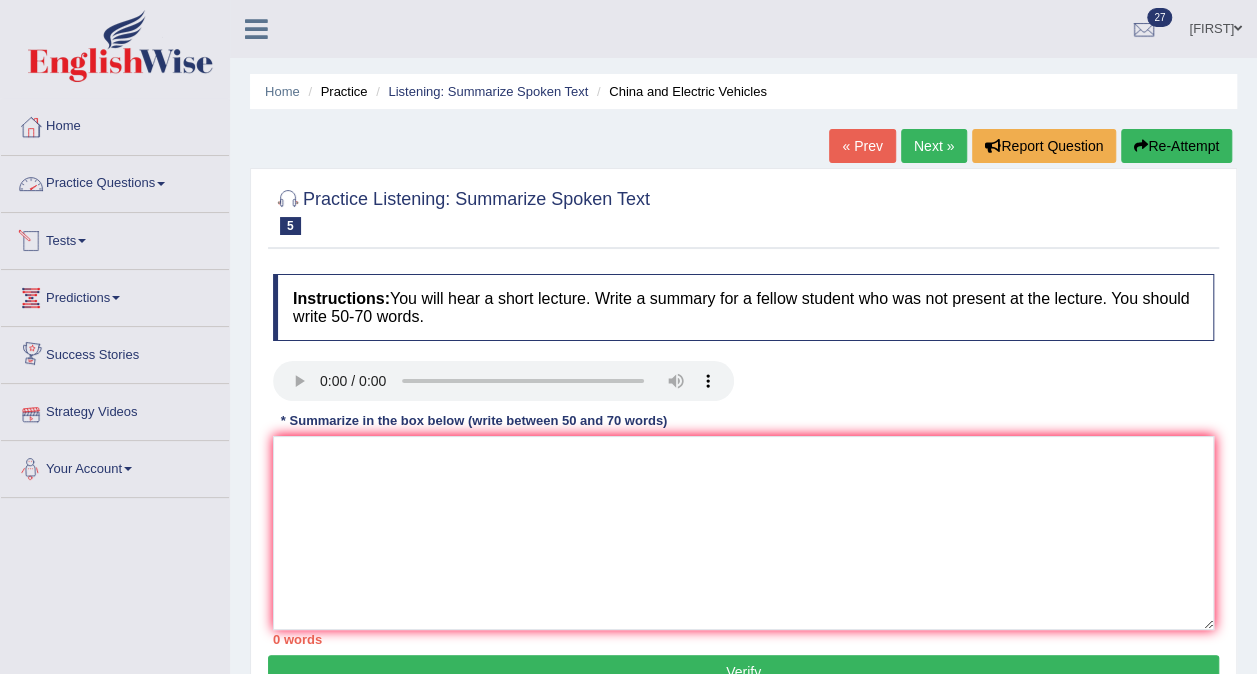 click at bounding box center [161, 184] 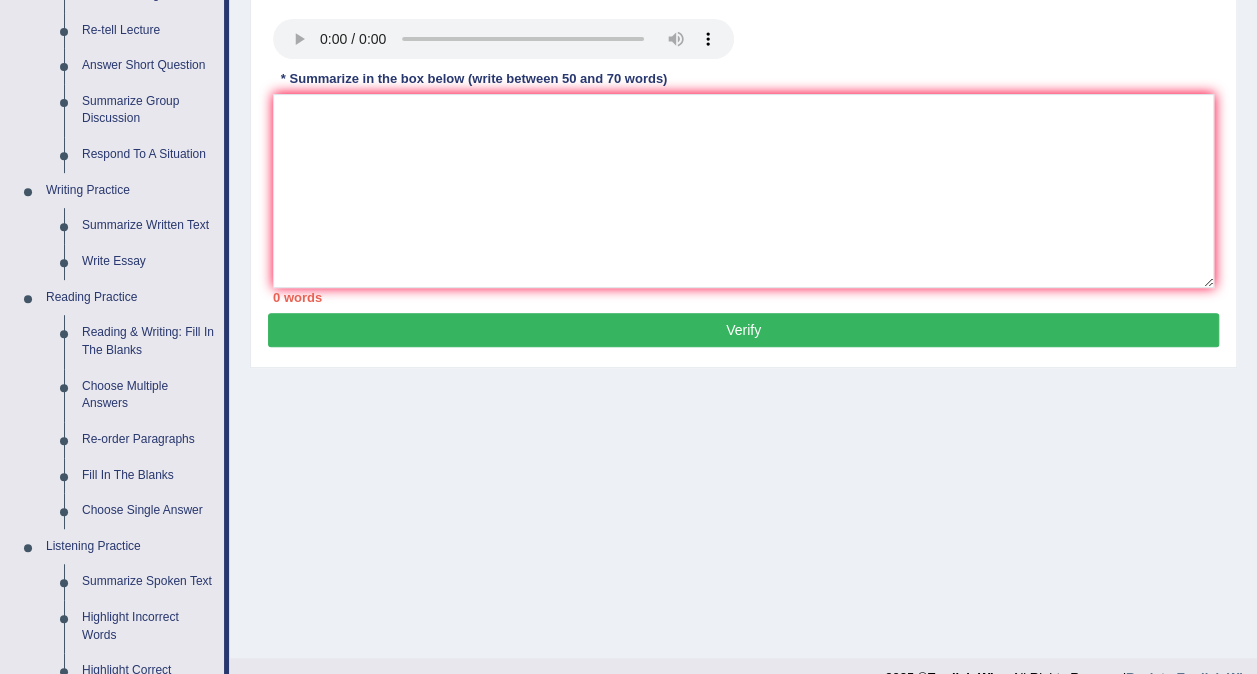 scroll, scrollTop: 0, scrollLeft: 0, axis: both 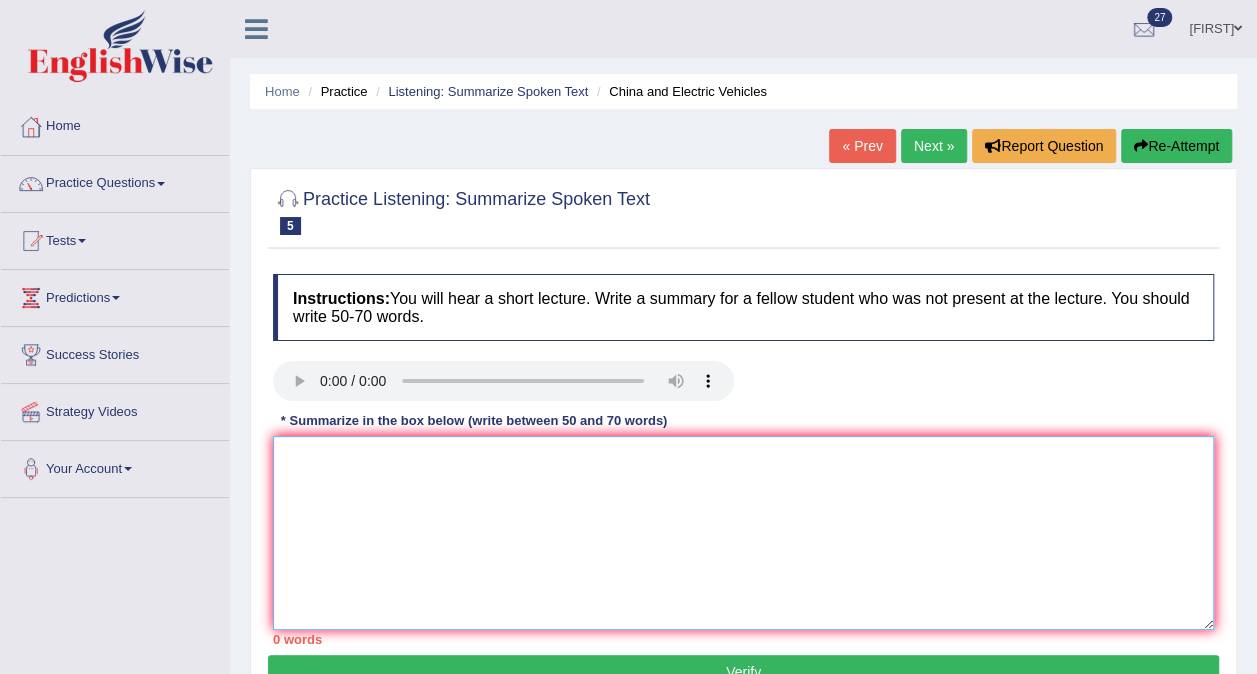 click at bounding box center [743, 533] 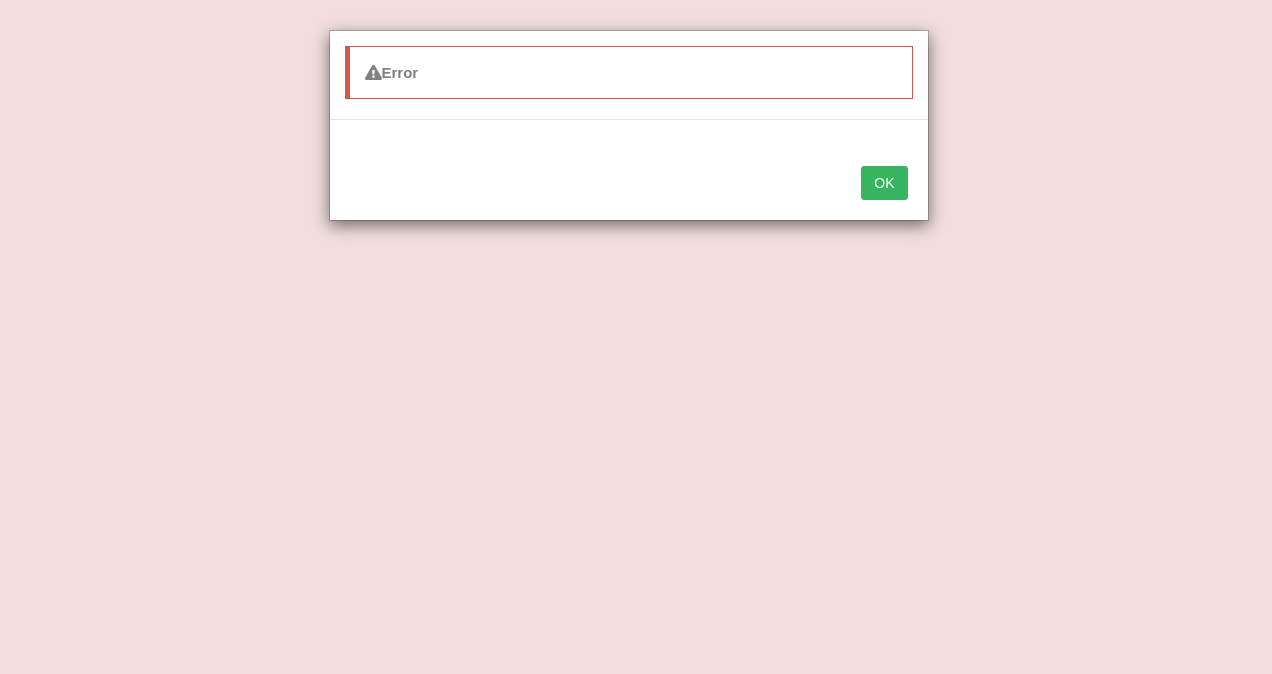 click on "OK" at bounding box center (884, 183) 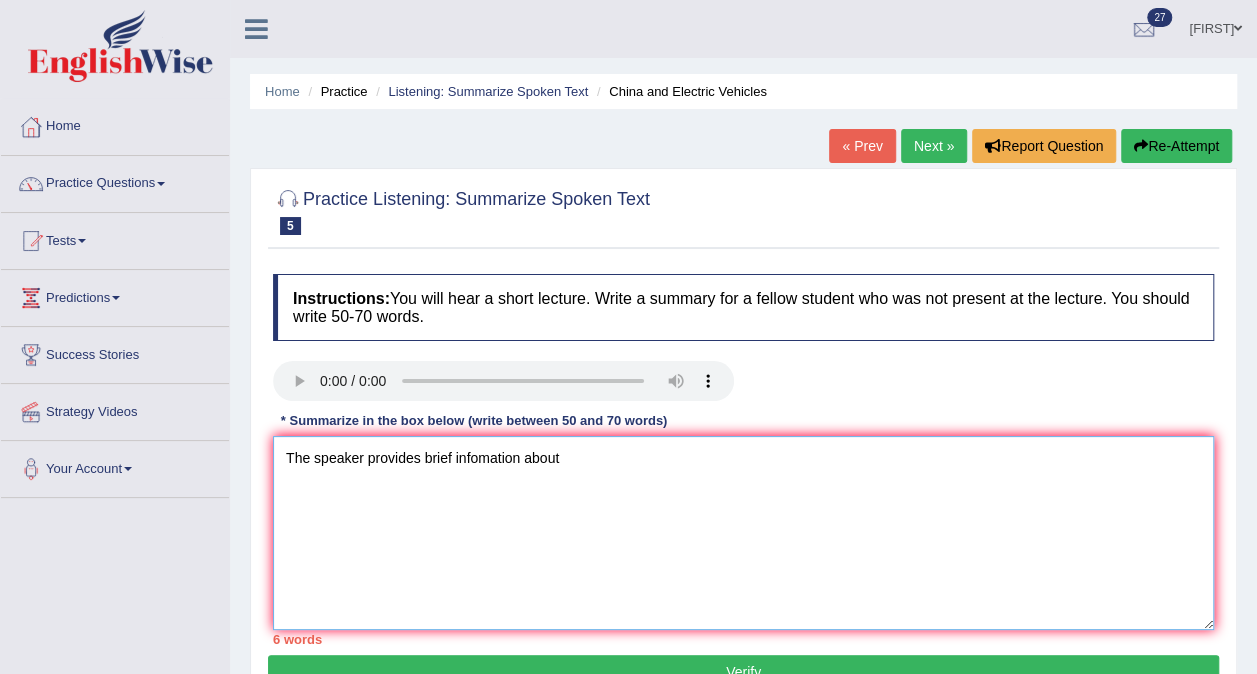 click on "The speaker provides brief infomation about" at bounding box center (743, 533) 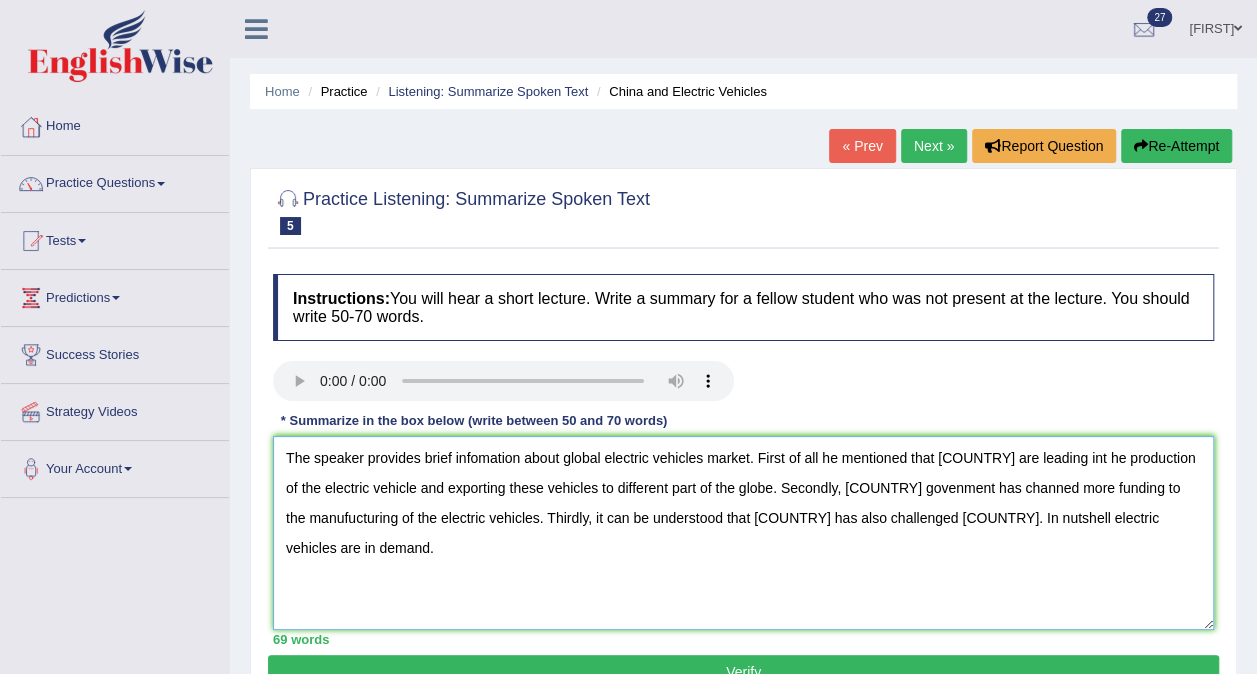 click on "The speaker provides brief infomation about global electric vehicles market. First of all he mentioned that China are leading int he production of the electric vehicle and exporting these vehicles to different part of the globe. Secondly, Chineese govenment has channed more funding to the manufucturing of the electric vehicles. Thirdly, it can be understood that United State has also challenged China. In nutshell electric vehicles are in demand." at bounding box center [743, 533] 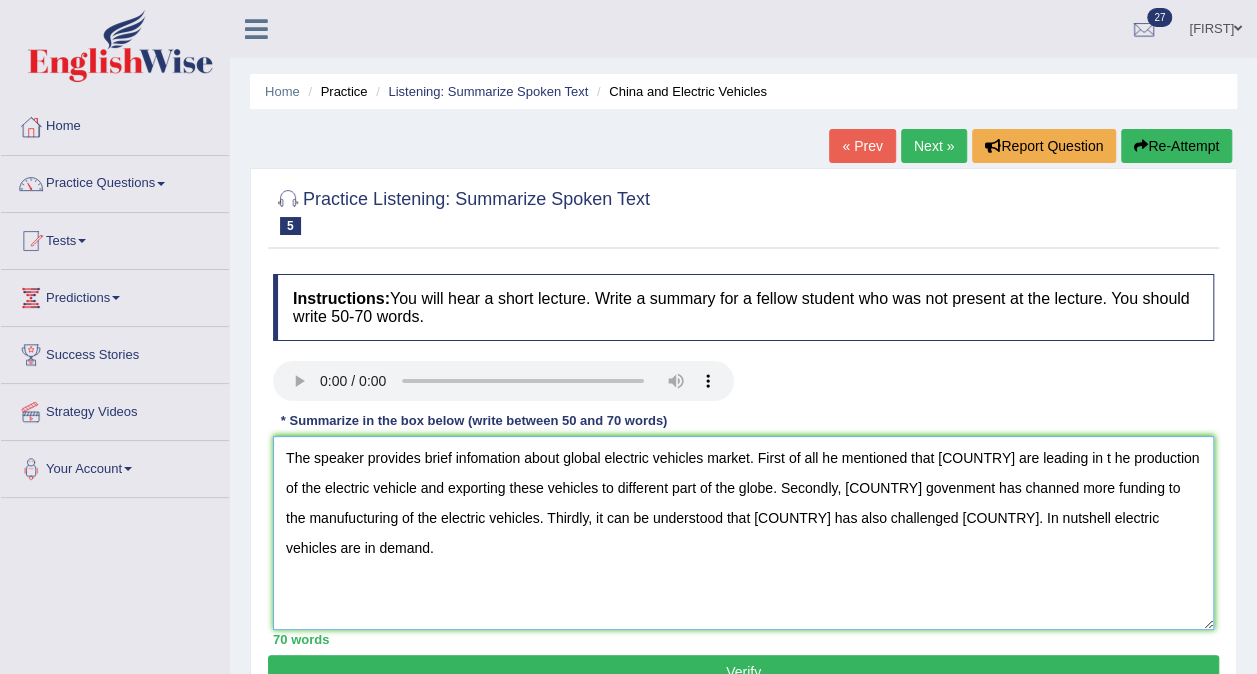 click on "The speaker provides brief infomation about global electric vehicles market. First of all he mentioned that China are leading in t he production of the electric vehicle and exporting these vehicles to different part of the globe. Secondly, Chineese govenment has channed more funding to the manufucturing of the electric vehicles. Thirdly, it can be understood that United State has also challenged China. In nutshell electric vehicles are in demand." at bounding box center [743, 533] 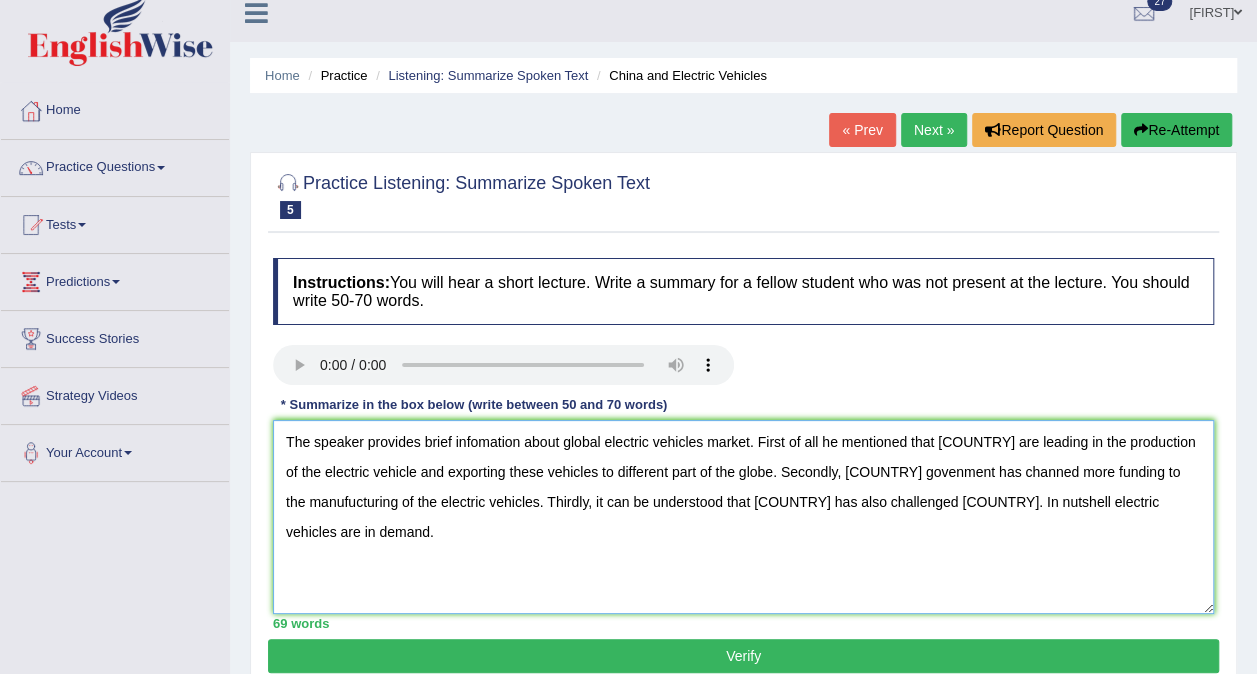 scroll, scrollTop: 200, scrollLeft: 0, axis: vertical 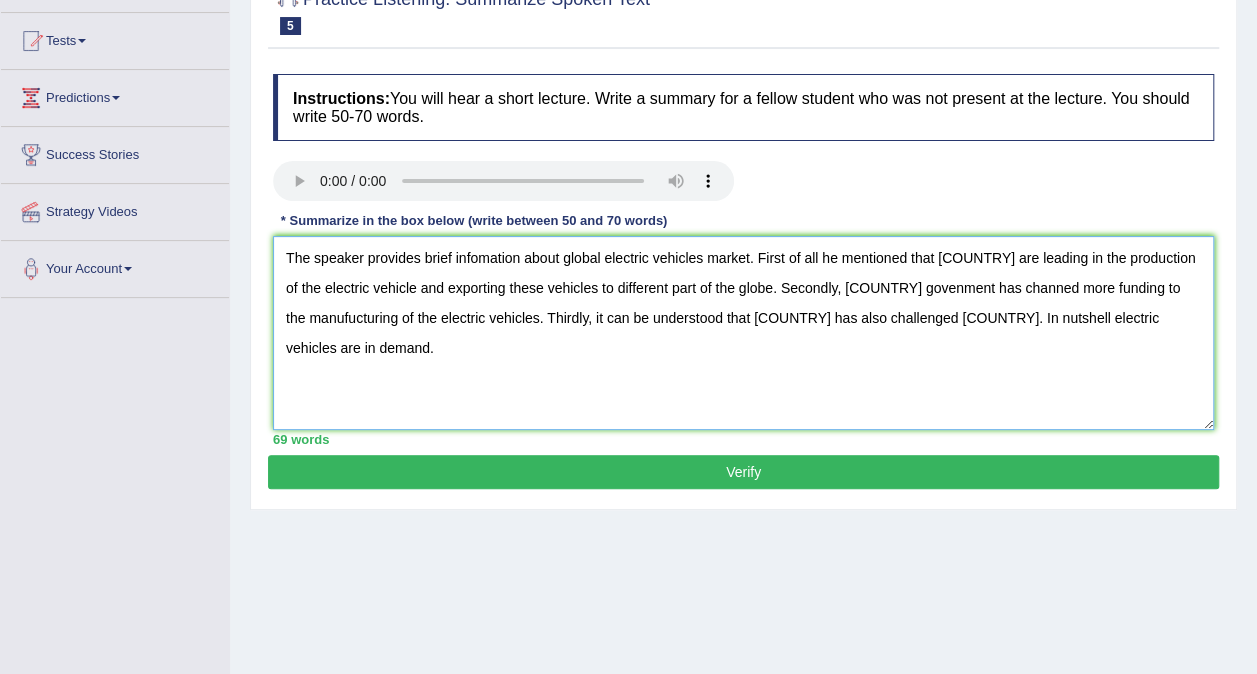 type on "The speaker provides brief infomation about global electric vehicles market. First of all he mentioned that China are leading in the production of the electric vehicle and exporting these vehicles to different part of the globe. Secondly, Chineese govenment has channed more funding to the manufucturing of the electric vehicles. Thirdly, it can be understood that United State has also challenged China. In nutshell electric vehicles are in demand." 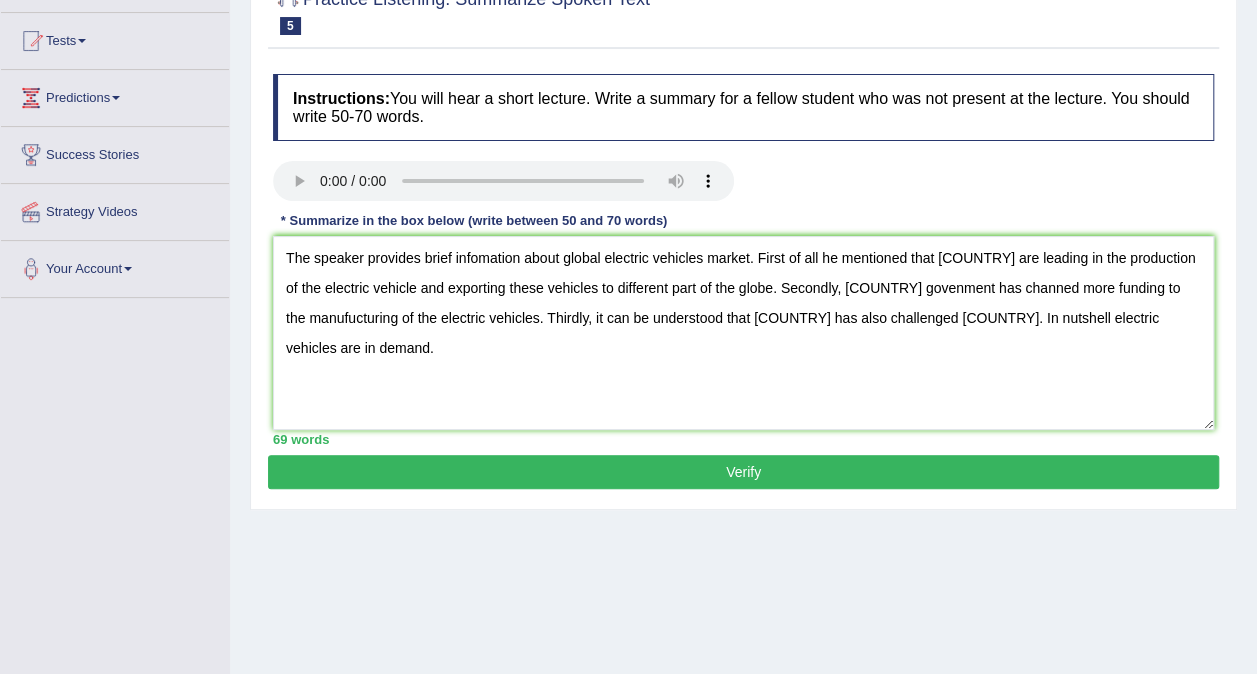 click on "Verify" at bounding box center [743, 472] 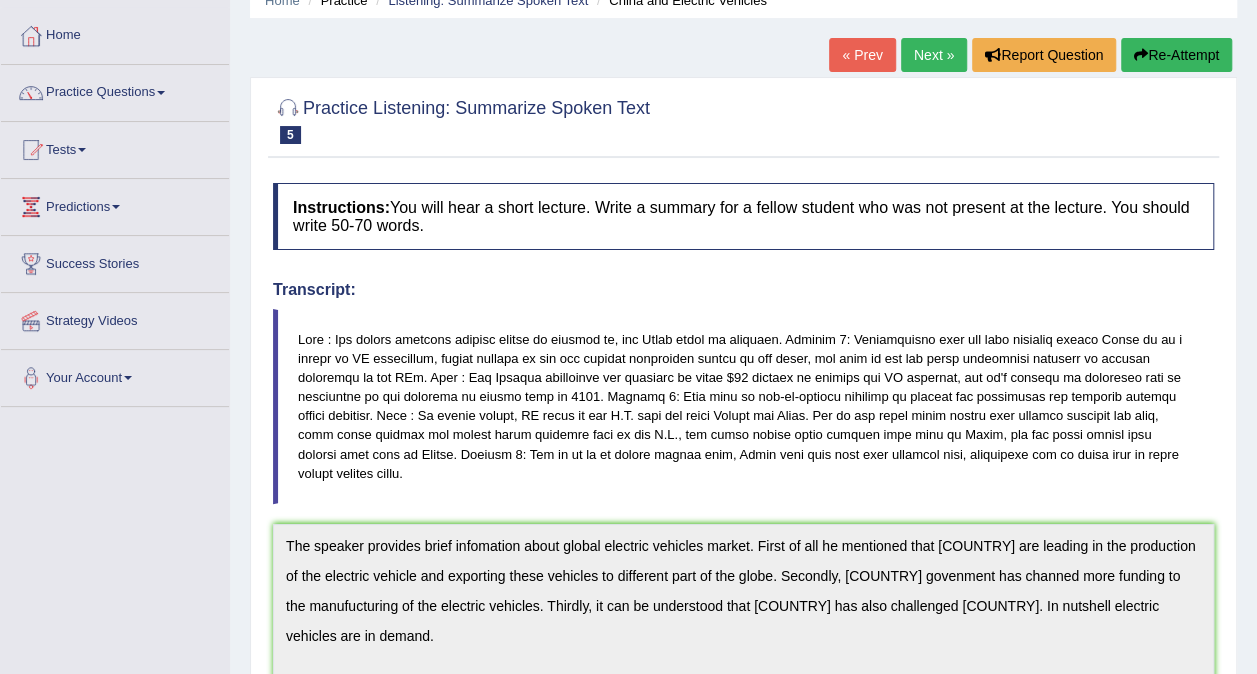 scroll, scrollTop: 0, scrollLeft: 0, axis: both 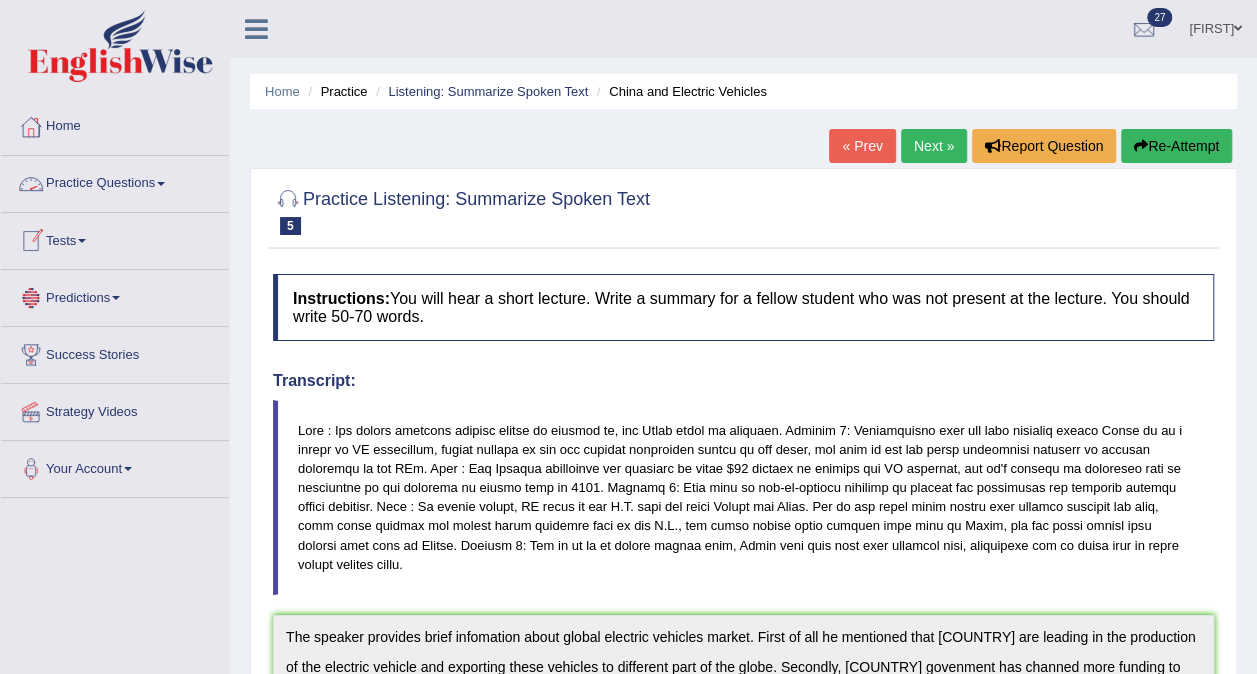 click on "Practice Questions" at bounding box center (115, 181) 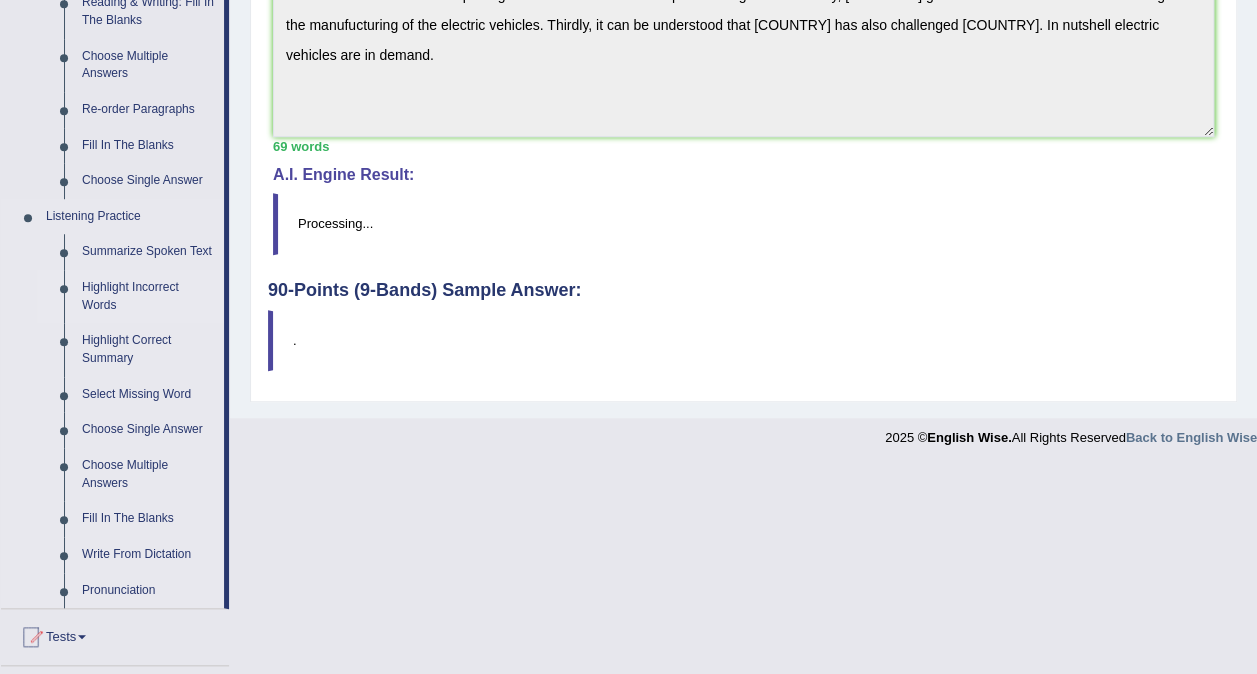 scroll, scrollTop: 700, scrollLeft: 0, axis: vertical 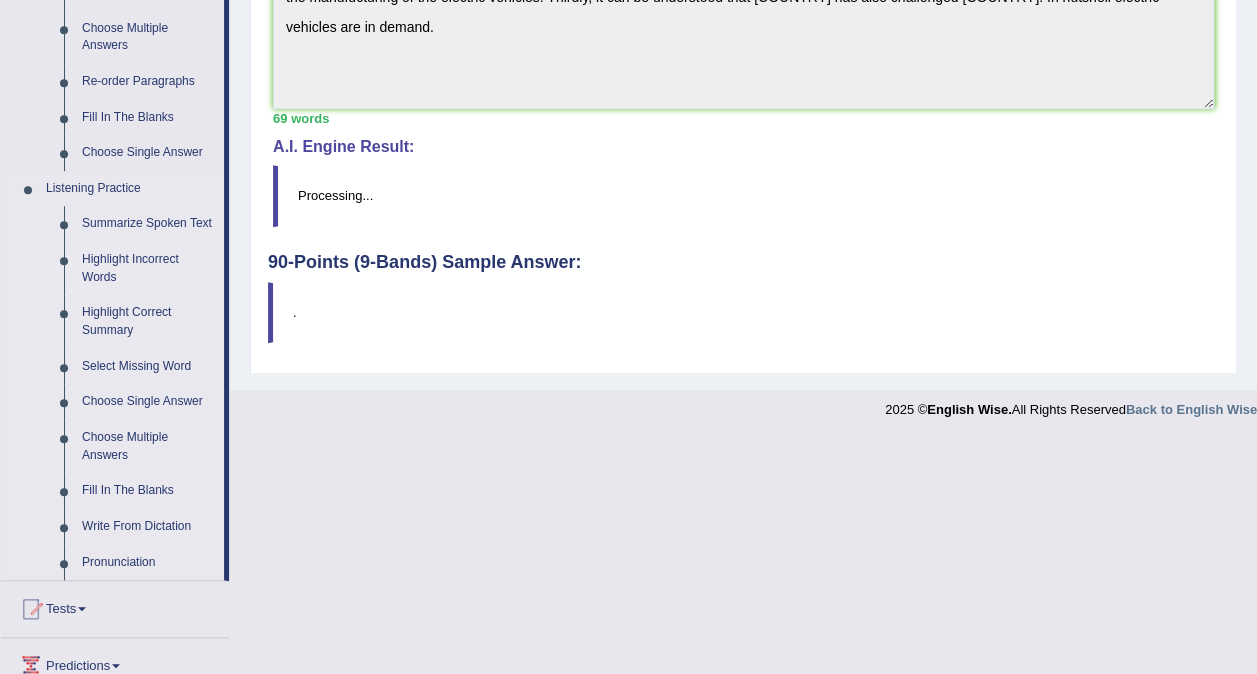 click on "Highlight Incorrect Words" at bounding box center [148, 268] 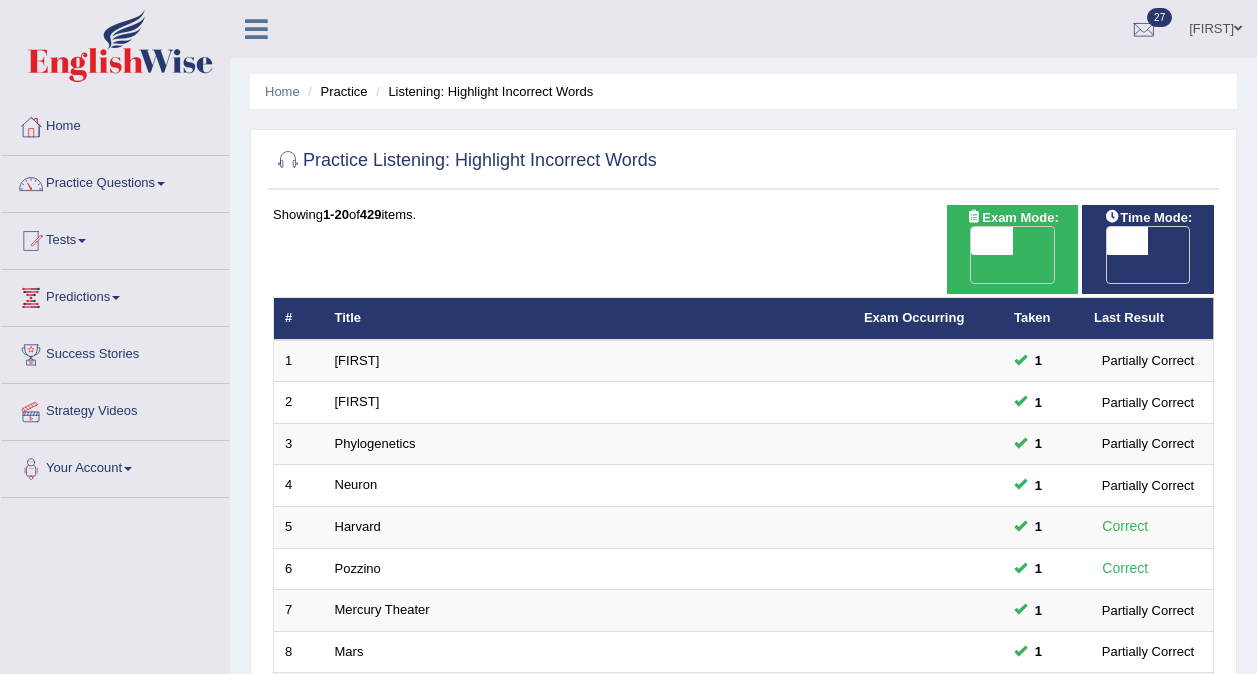 scroll, scrollTop: 0, scrollLeft: 0, axis: both 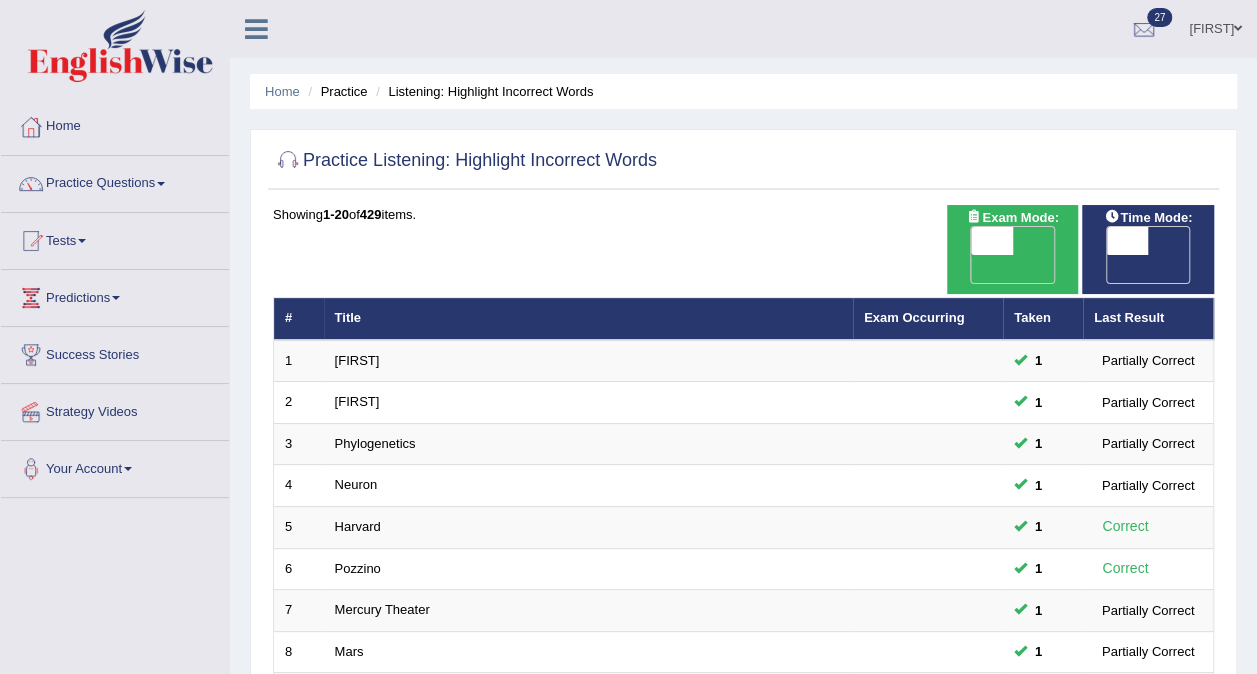 click on "Lilian
Toggle navigation
Username: Chumbal
Access Type: Online
Subscription: Diamond Package
Log out
27
EW5 [After 7 Aug: New Format]
Aug 1, 2025 PEW7" at bounding box center [897, 28] 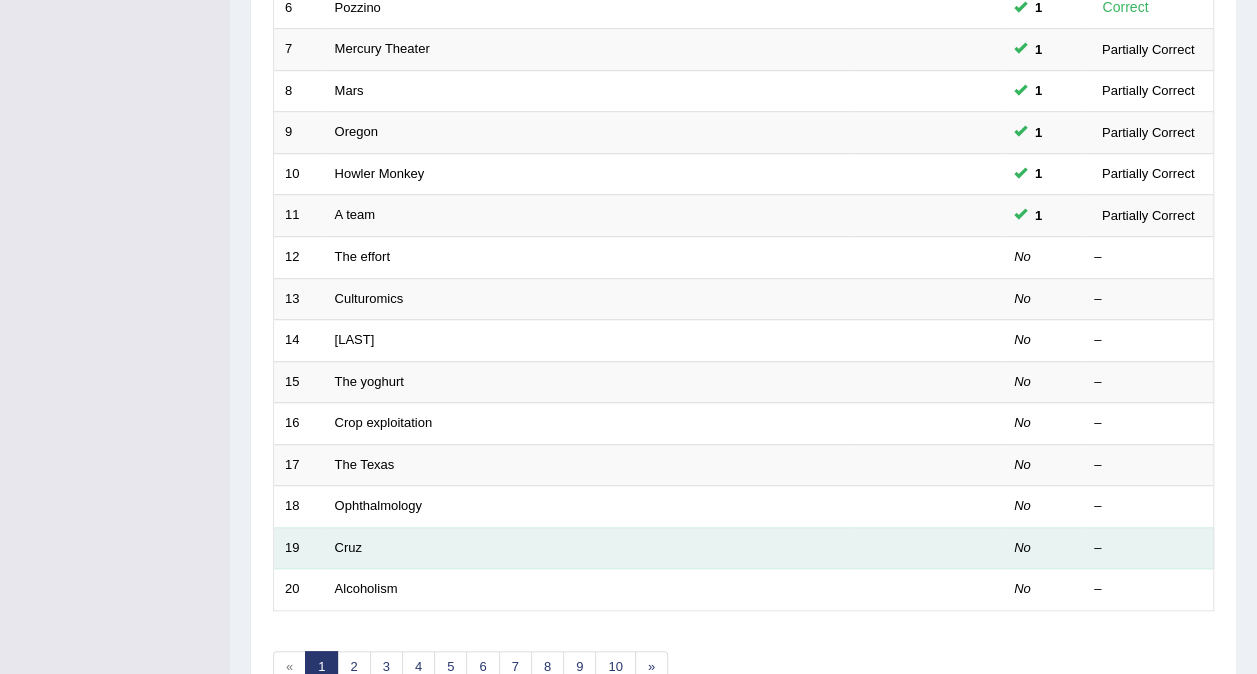 scroll, scrollTop: 440, scrollLeft: 0, axis: vertical 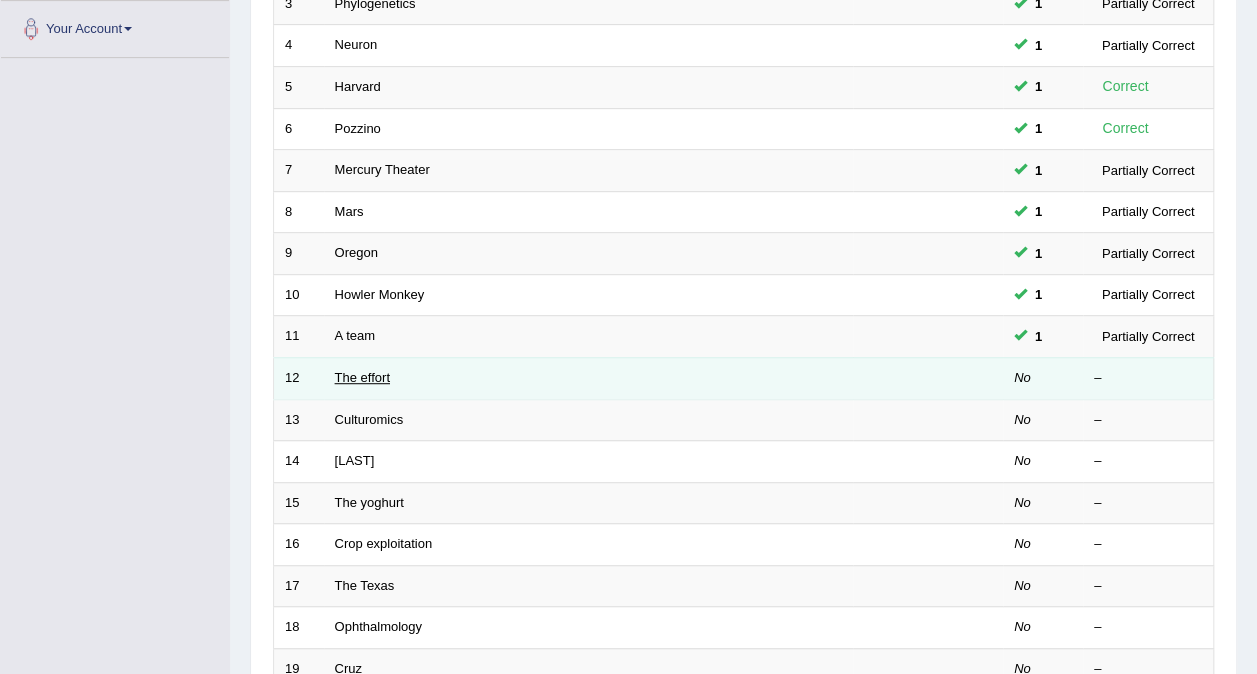 click on "The effort" at bounding box center (362, 377) 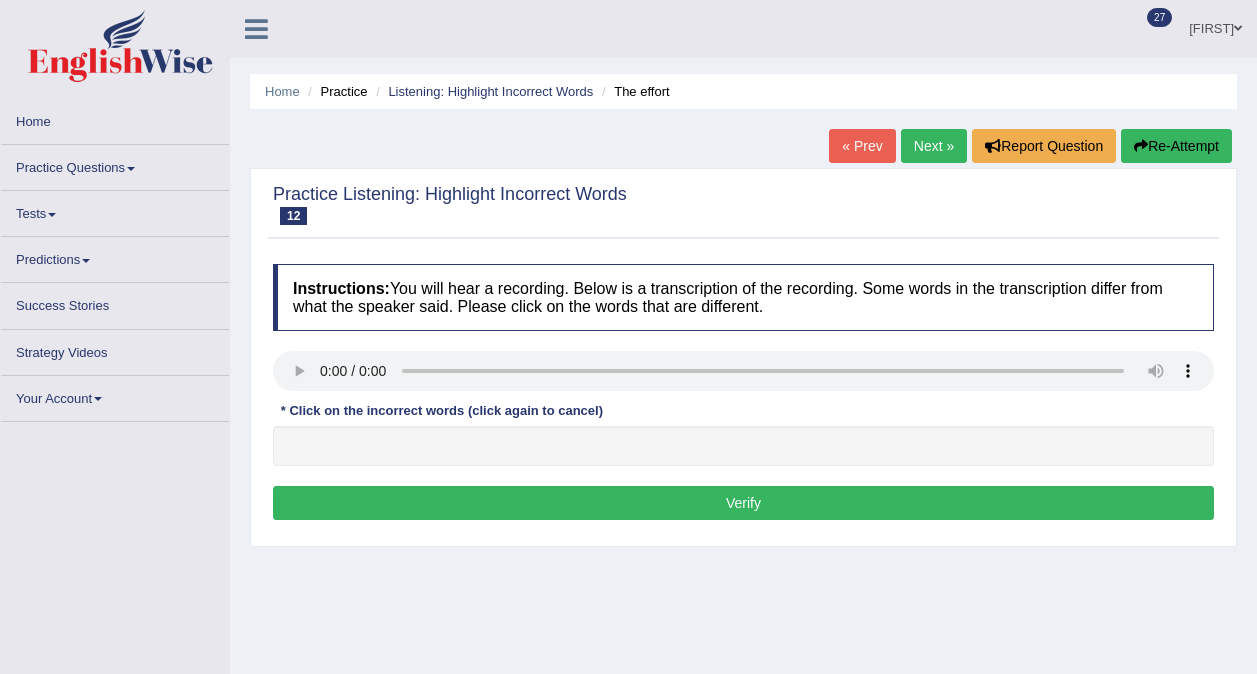scroll, scrollTop: 0, scrollLeft: 0, axis: both 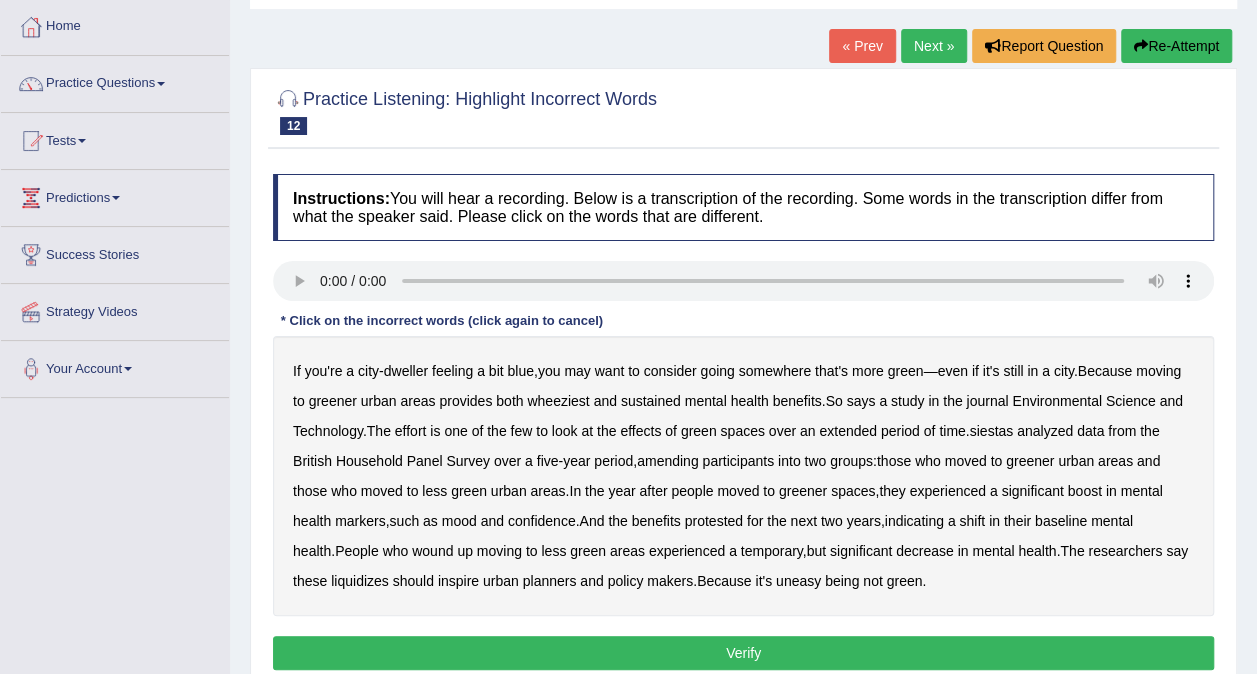 click on "wheeziest" at bounding box center (558, 401) 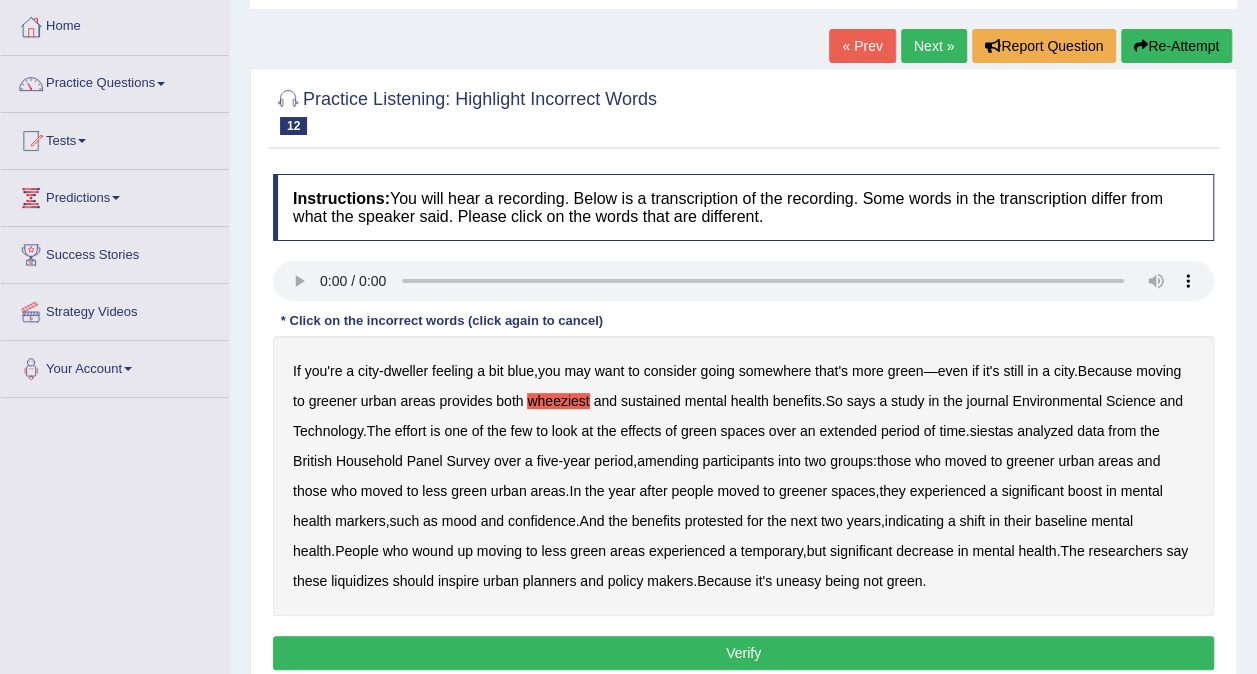 click on "says" at bounding box center [860, 401] 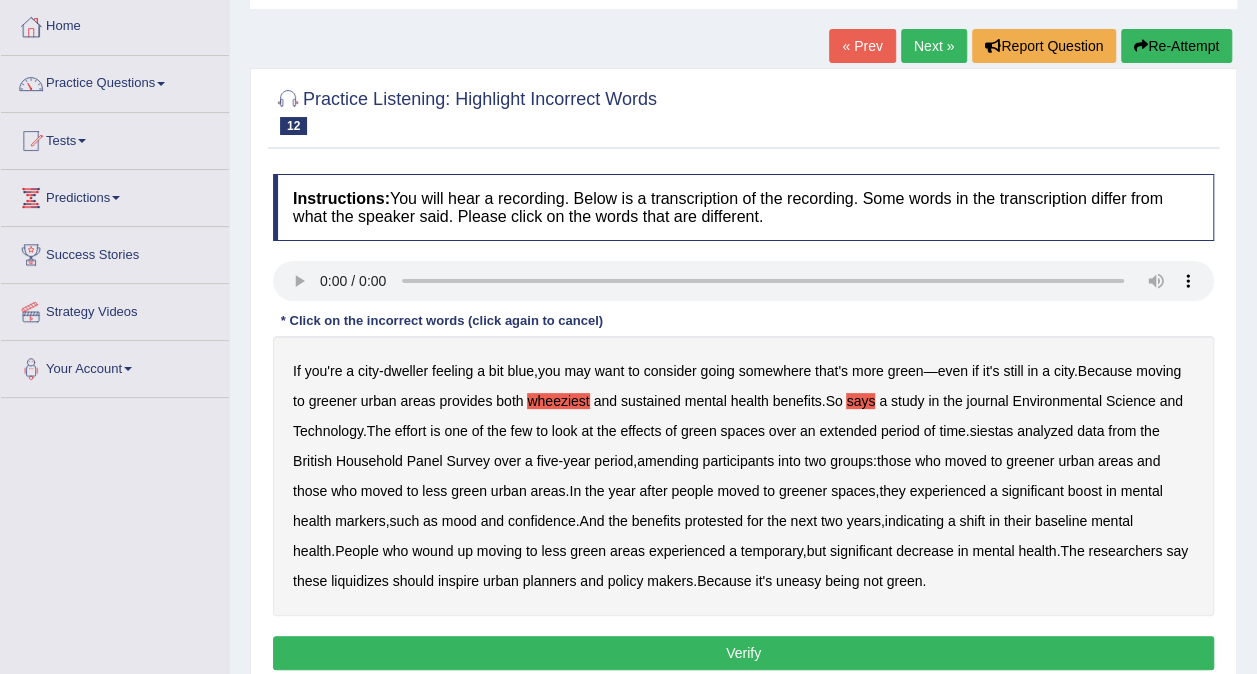 click on "siestas" at bounding box center (991, 431) 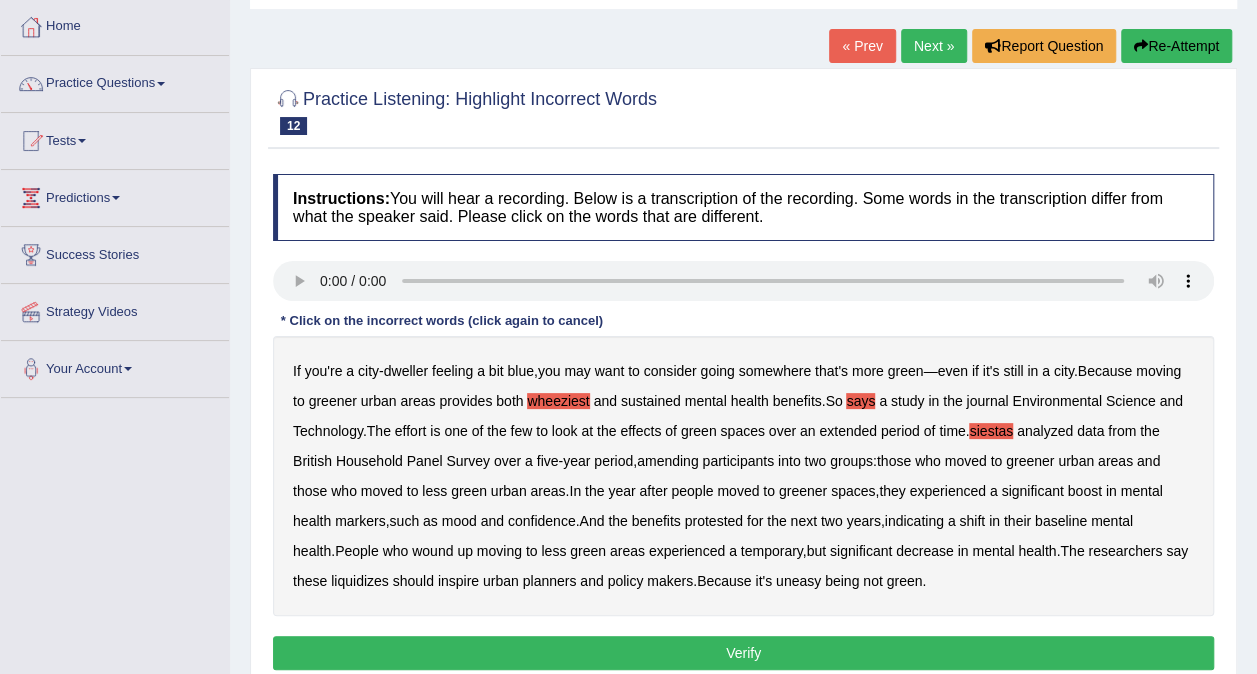click on "amending" at bounding box center (668, 461) 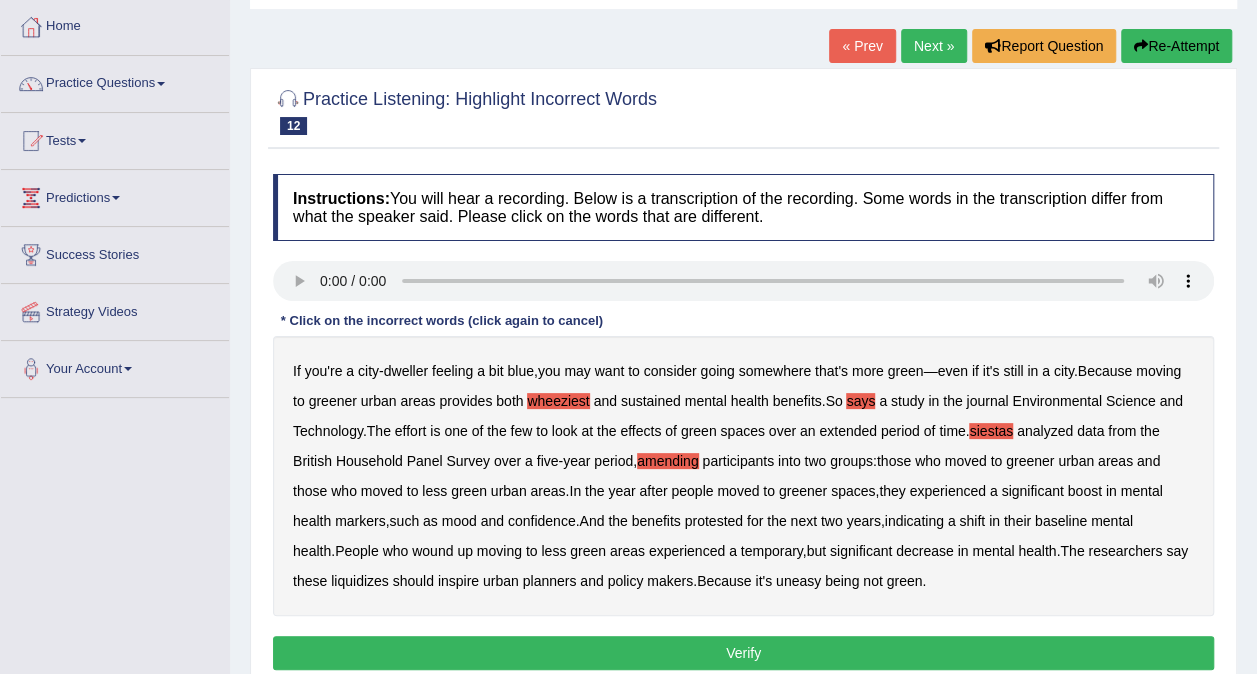 click on "significant" at bounding box center (1032, 491) 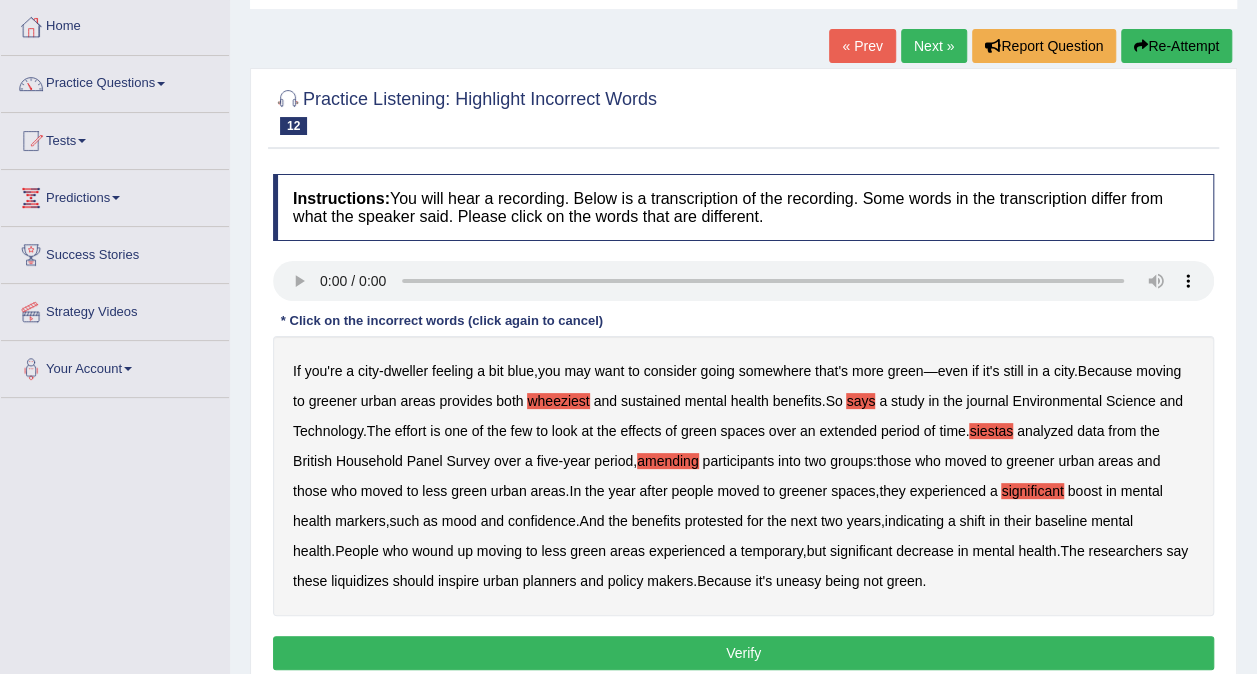 click on "liquidizes" at bounding box center (360, 581) 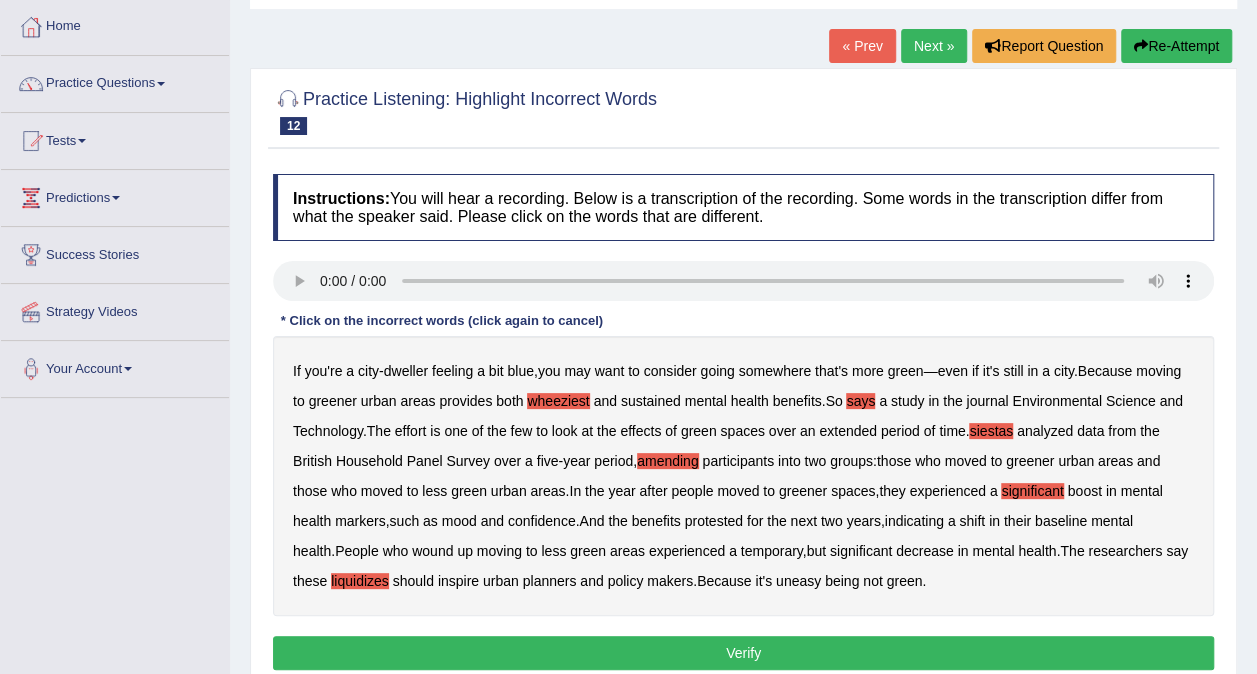 click on "Verify" at bounding box center (743, 653) 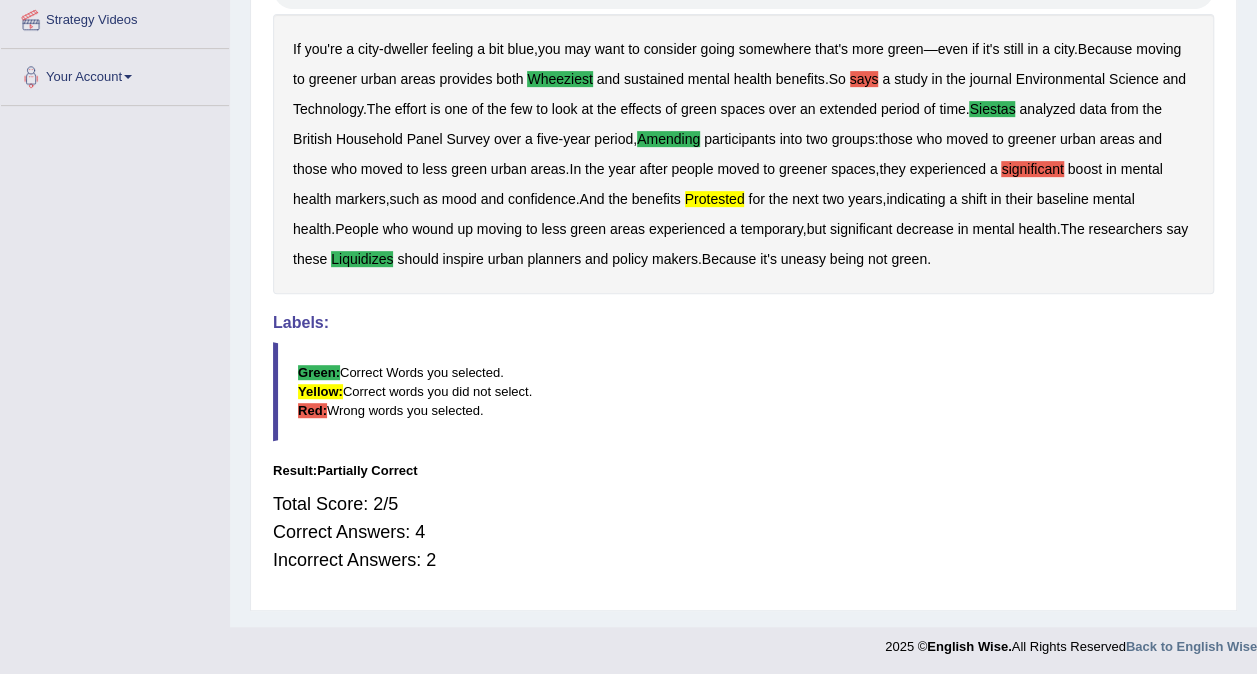 scroll, scrollTop: 92, scrollLeft: 0, axis: vertical 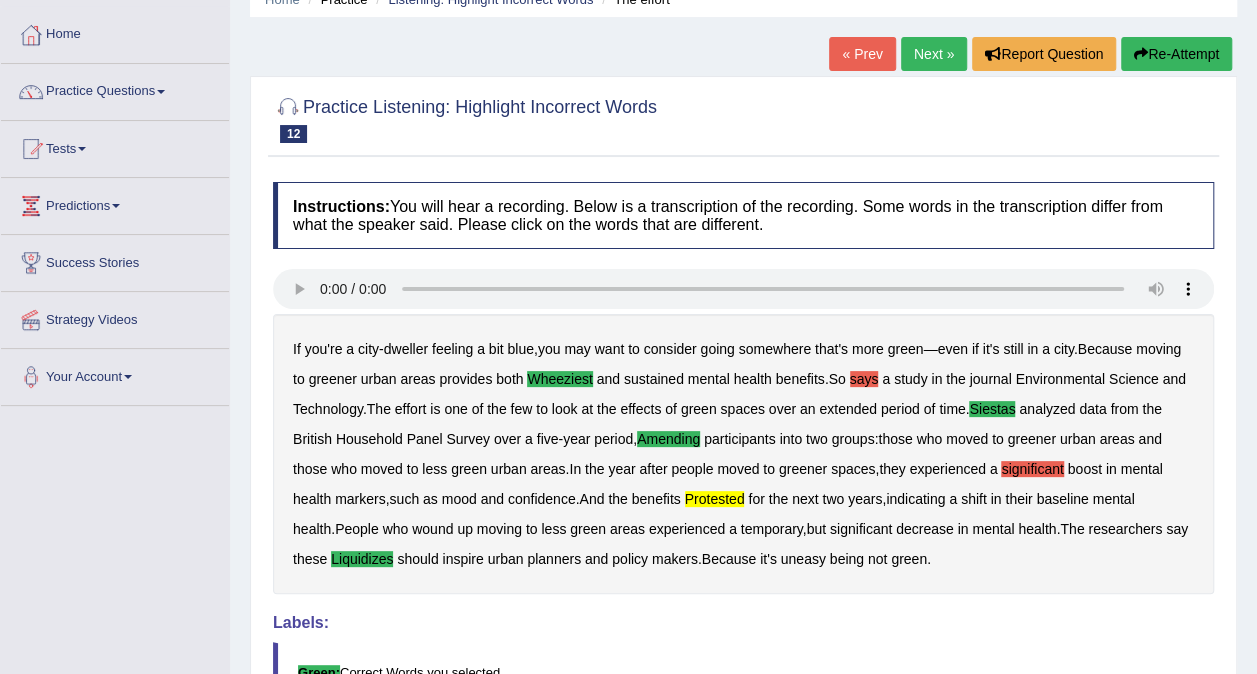 click on "Next »" at bounding box center [934, 54] 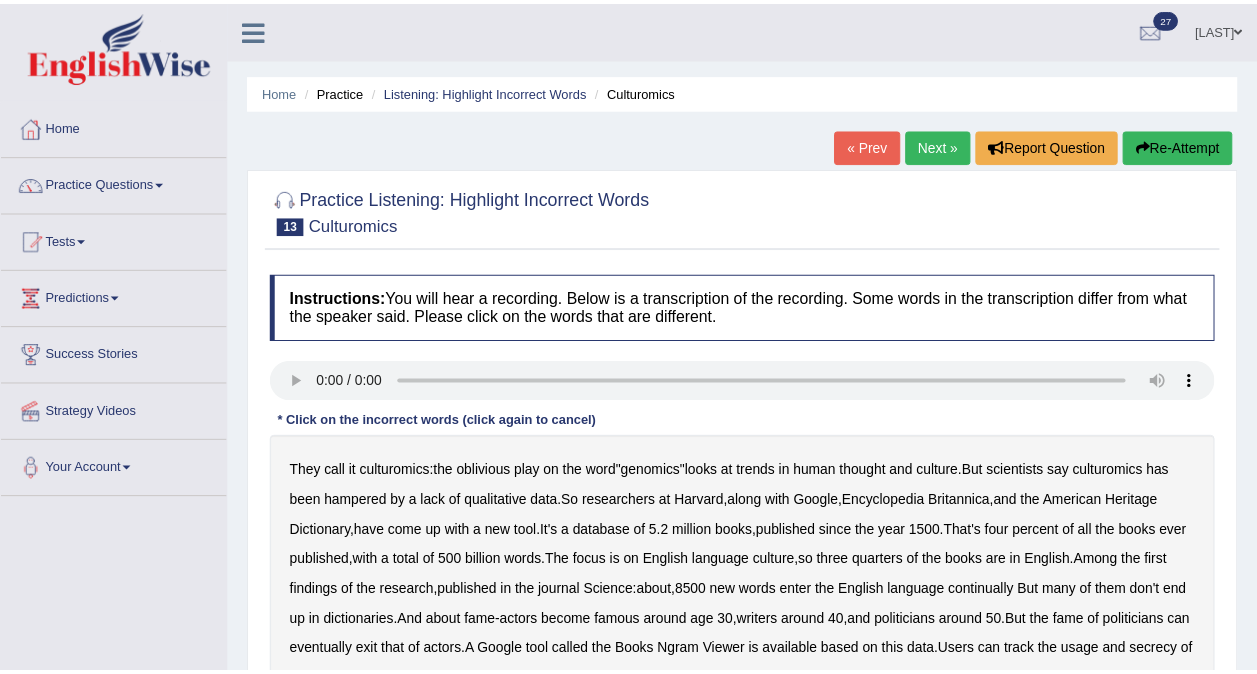 scroll, scrollTop: 0, scrollLeft: 0, axis: both 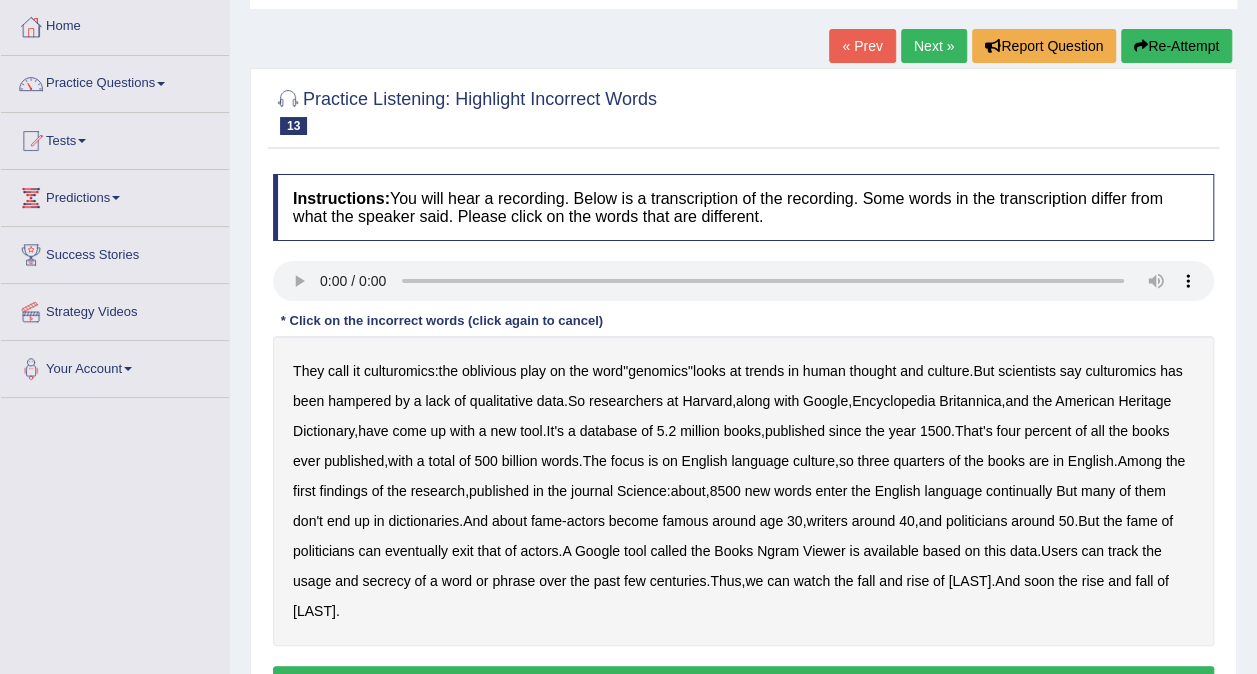 click on "continually" at bounding box center (1019, 491) 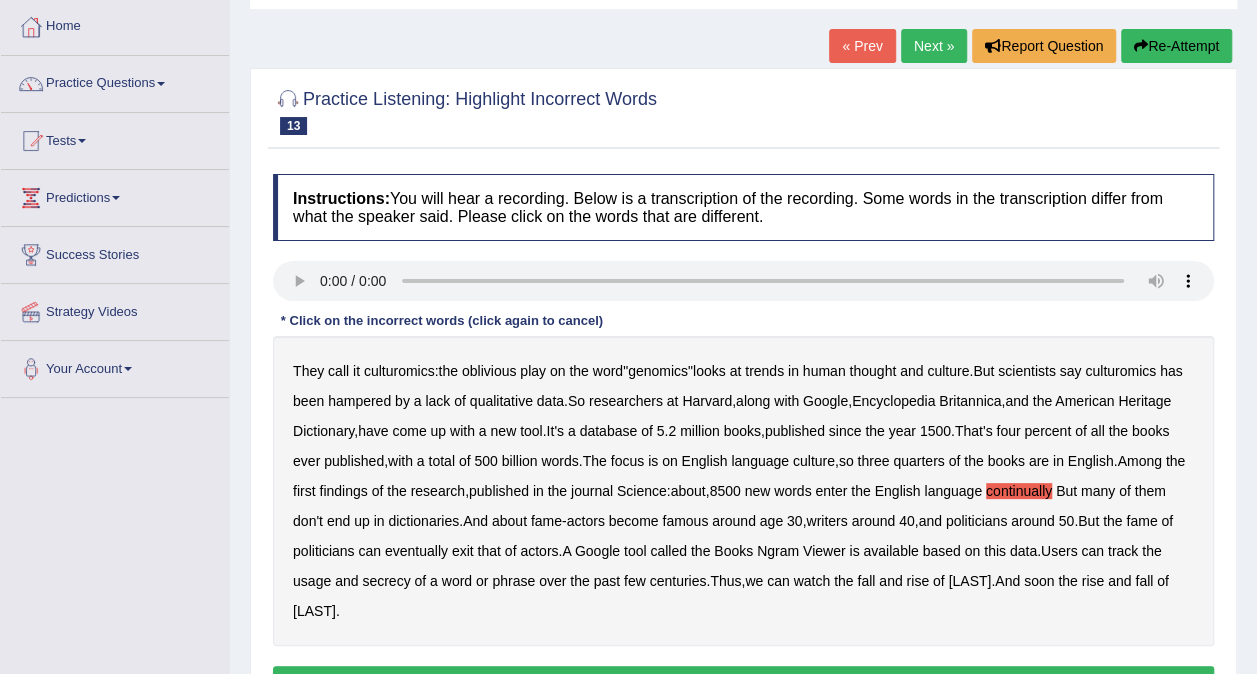 click on "Ngram" at bounding box center (778, 551) 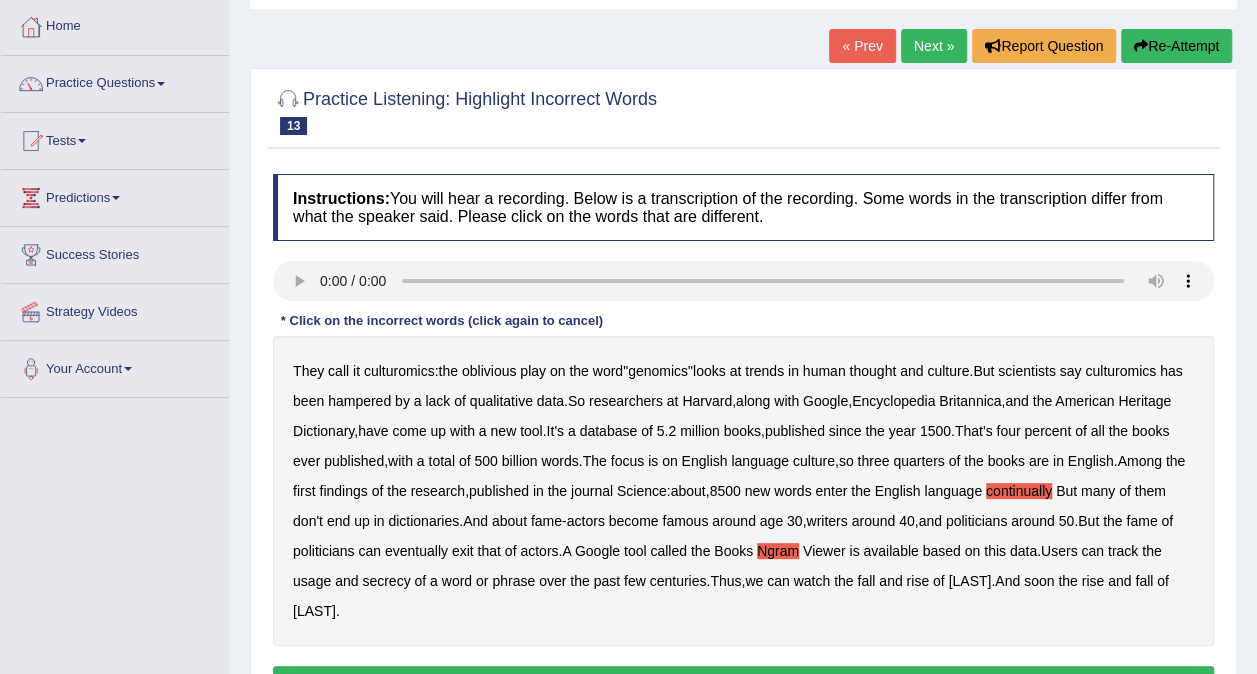 click on "hampered" at bounding box center (359, 401) 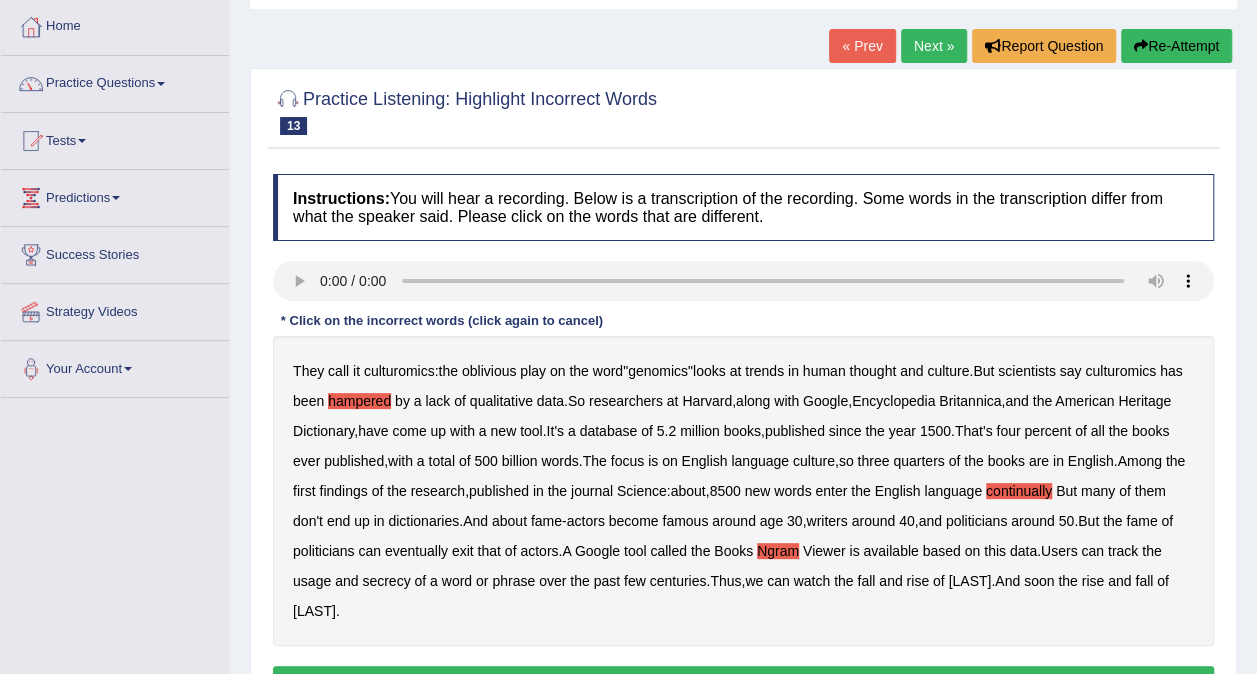 click on "secrecy" at bounding box center [386, 581] 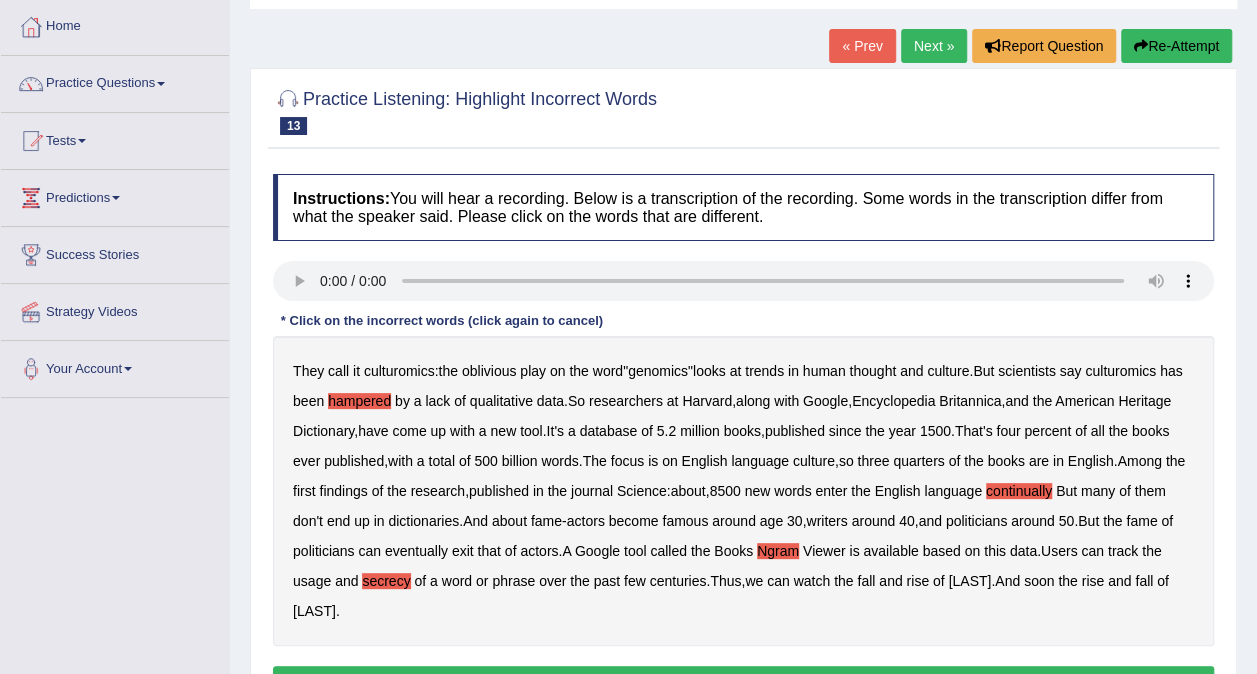scroll, scrollTop: 200, scrollLeft: 0, axis: vertical 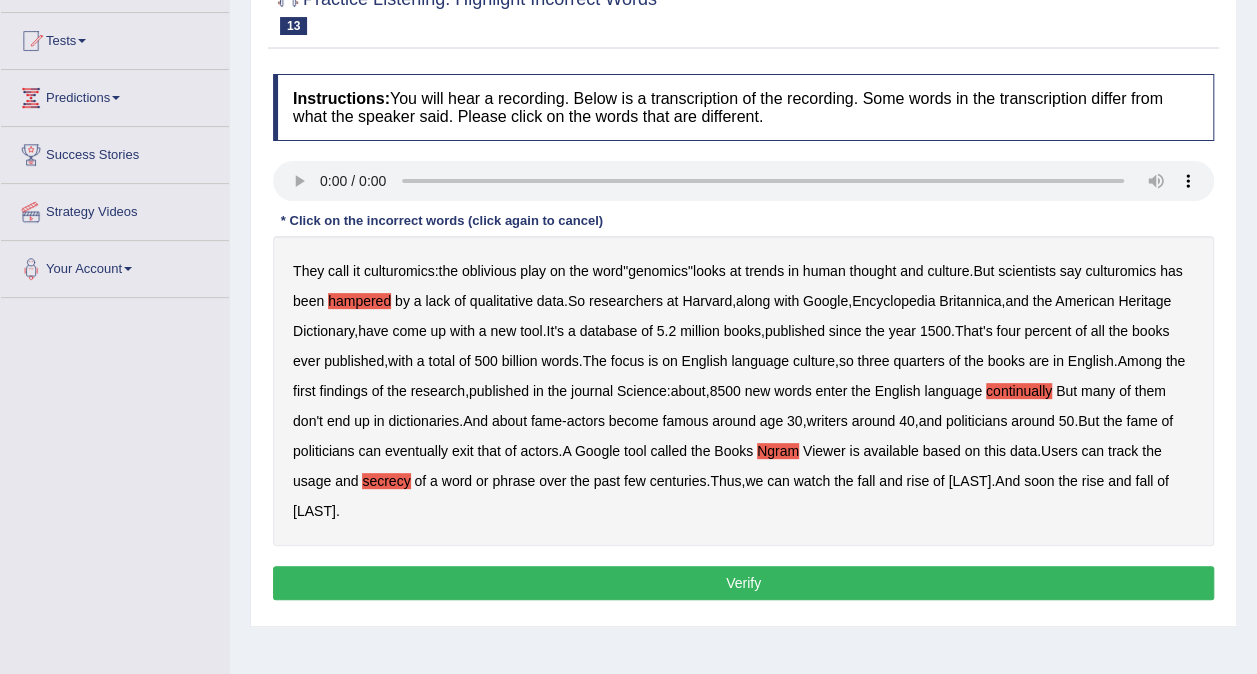 click on "Verify" at bounding box center (743, 583) 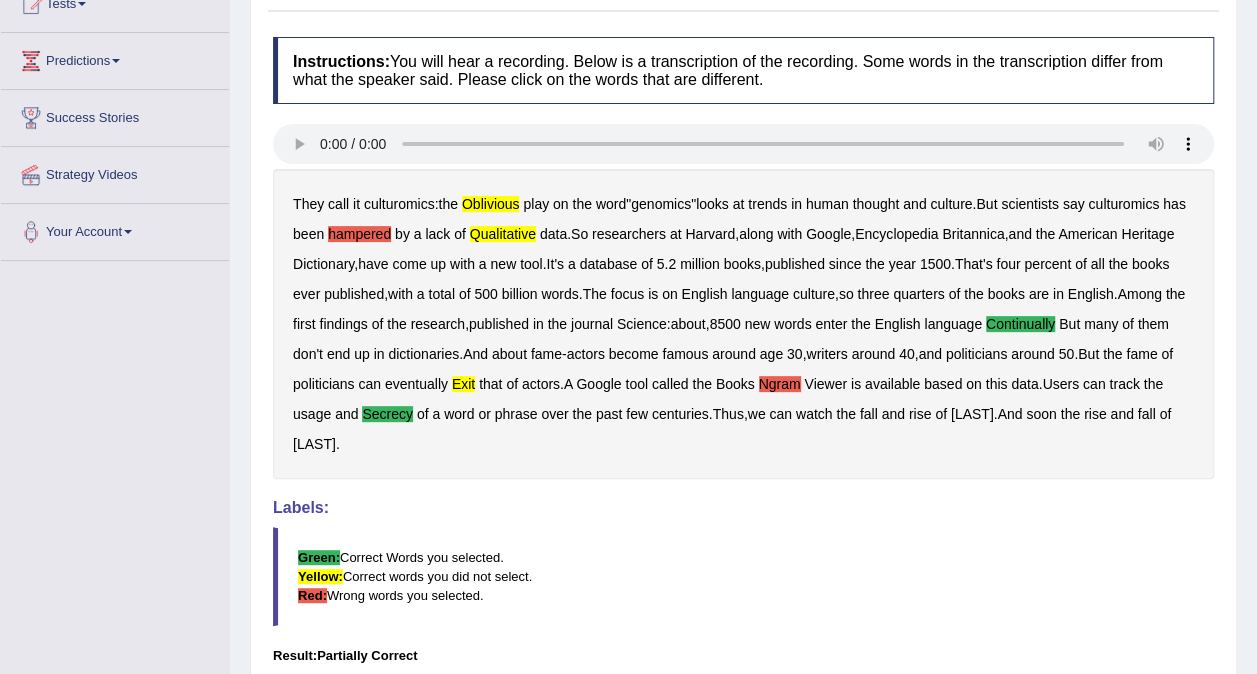 scroll, scrollTop: 0, scrollLeft: 0, axis: both 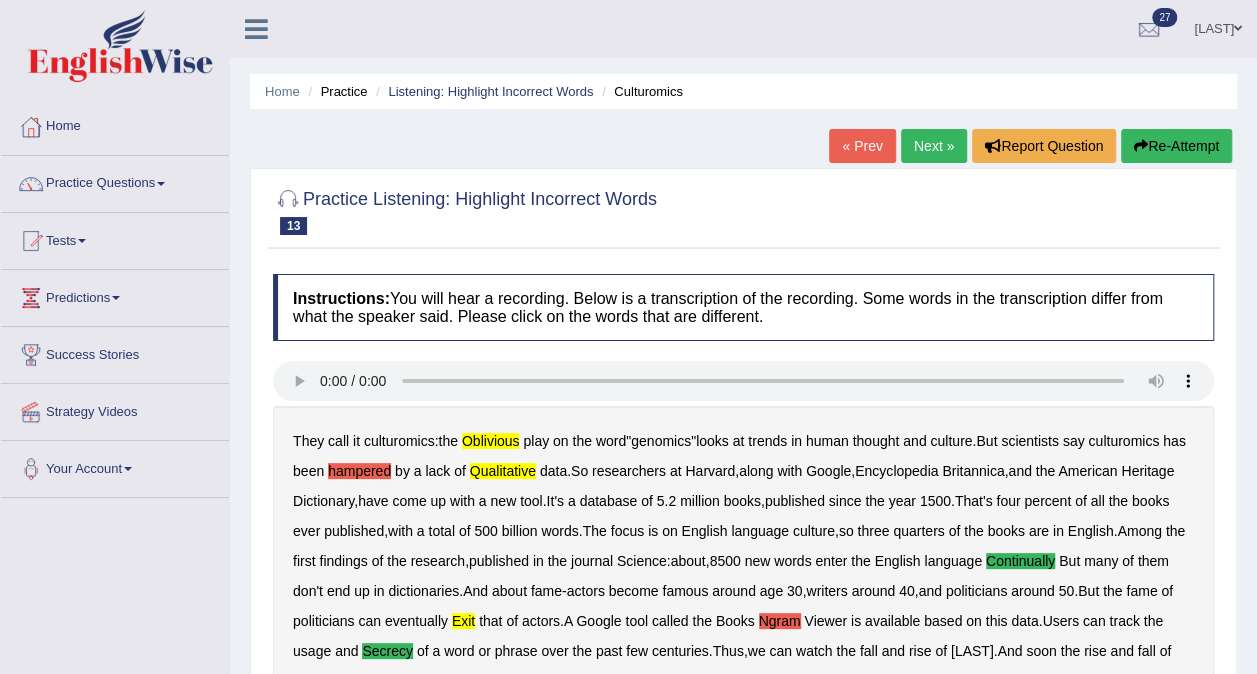 click on "Next »" at bounding box center (934, 146) 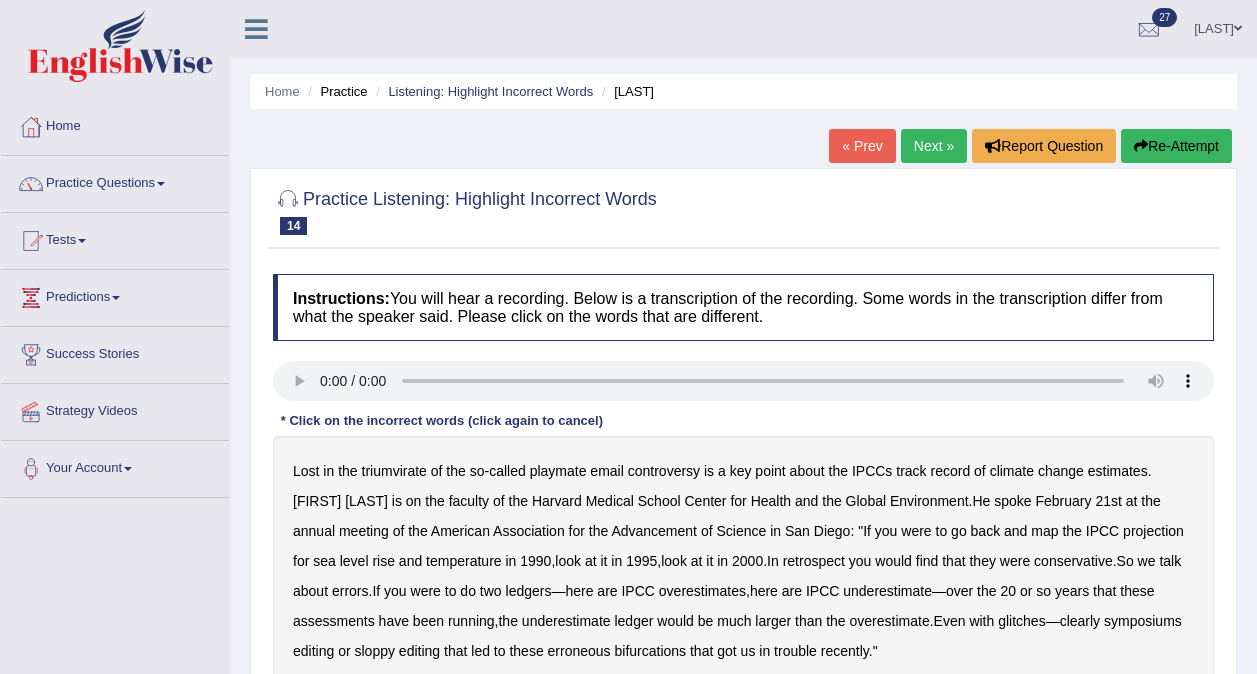 scroll, scrollTop: 0, scrollLeft: 0, axis: both 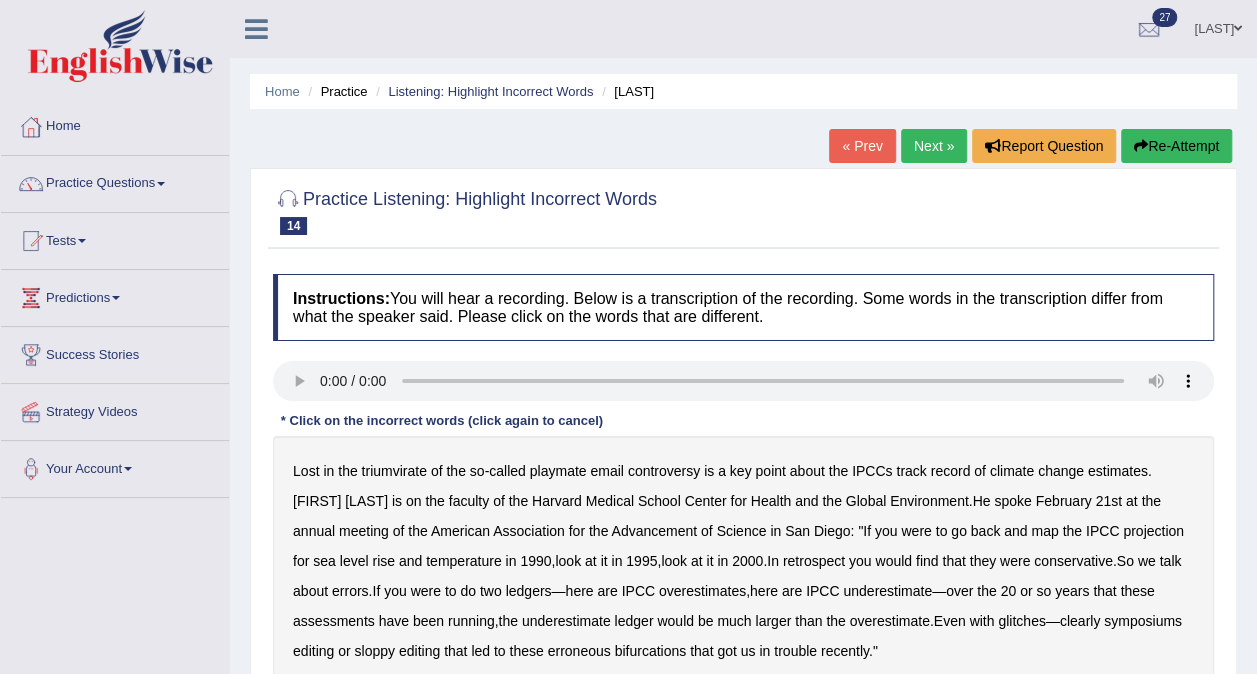 click on "retrospect" at bounding box center [814, 561] 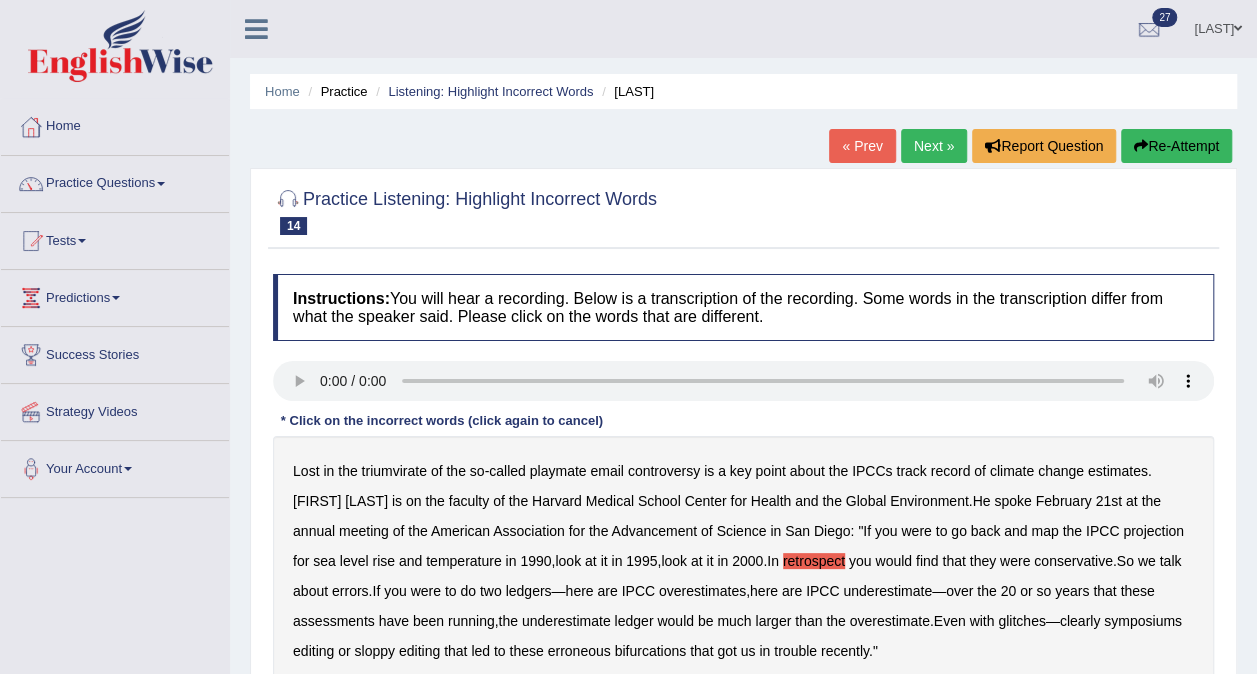 click on "conservative" at bounding box center [1073, 561] 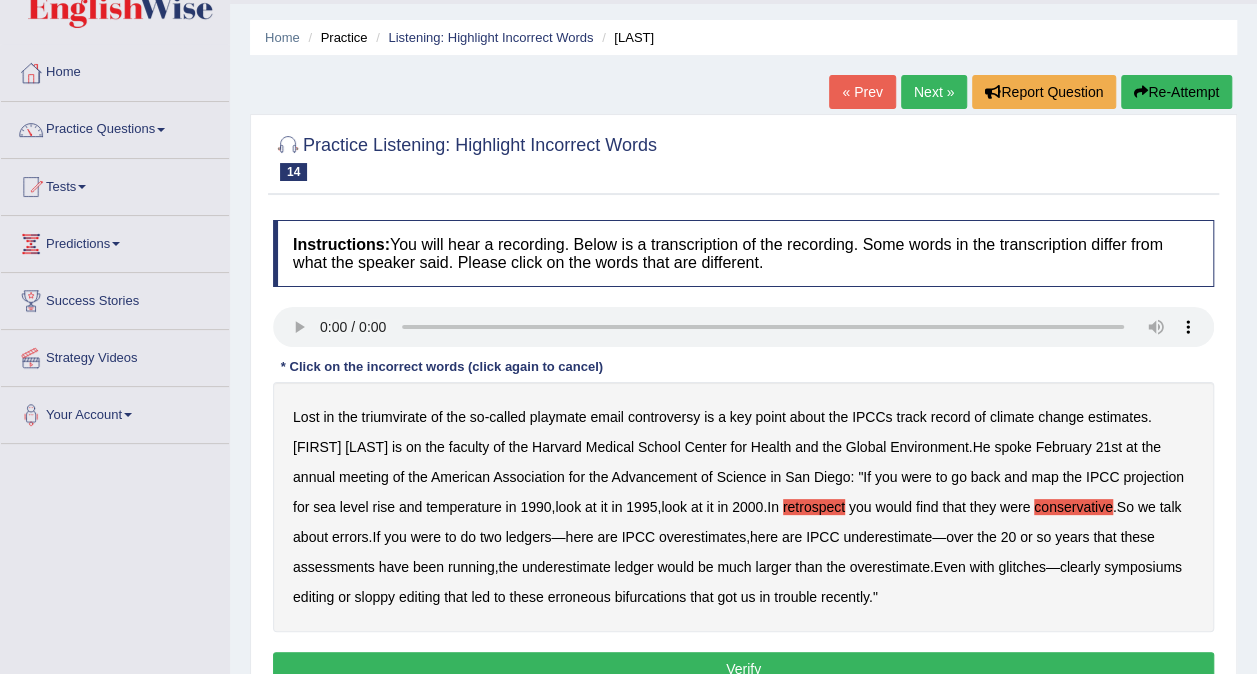 scroll, scrollTop: 100, scrollLeft: 0, axis: vertical 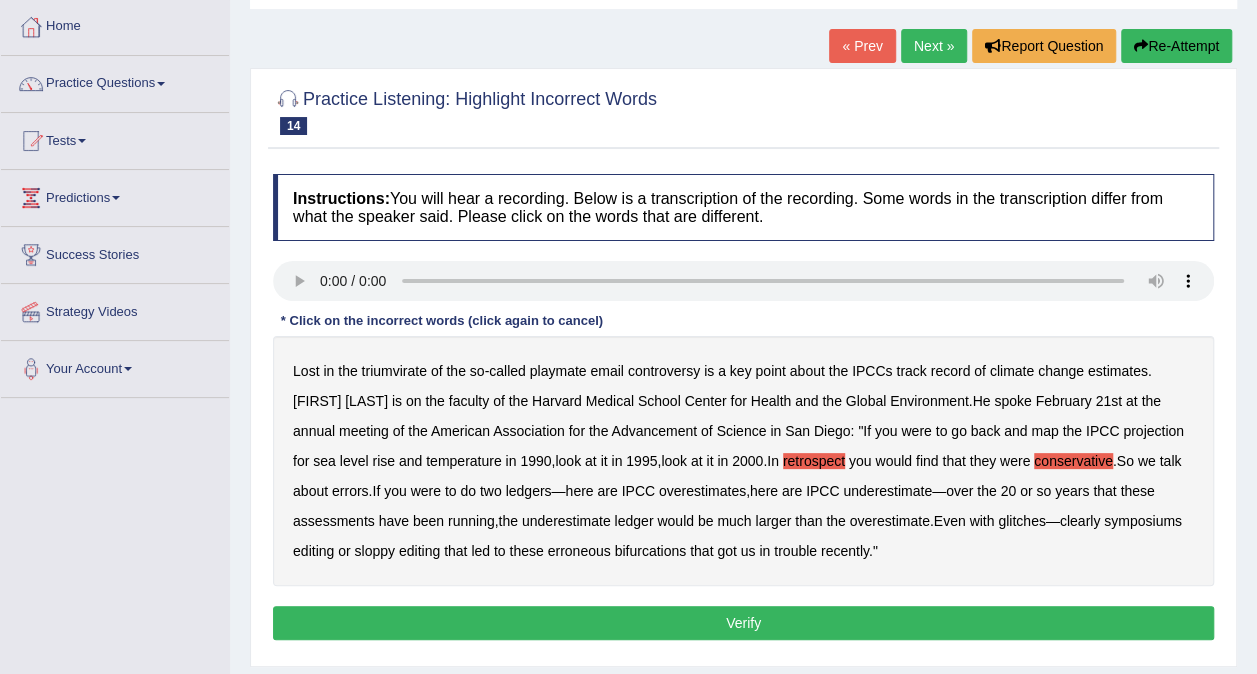 click on "Verify" at bounding box center (743, 623) 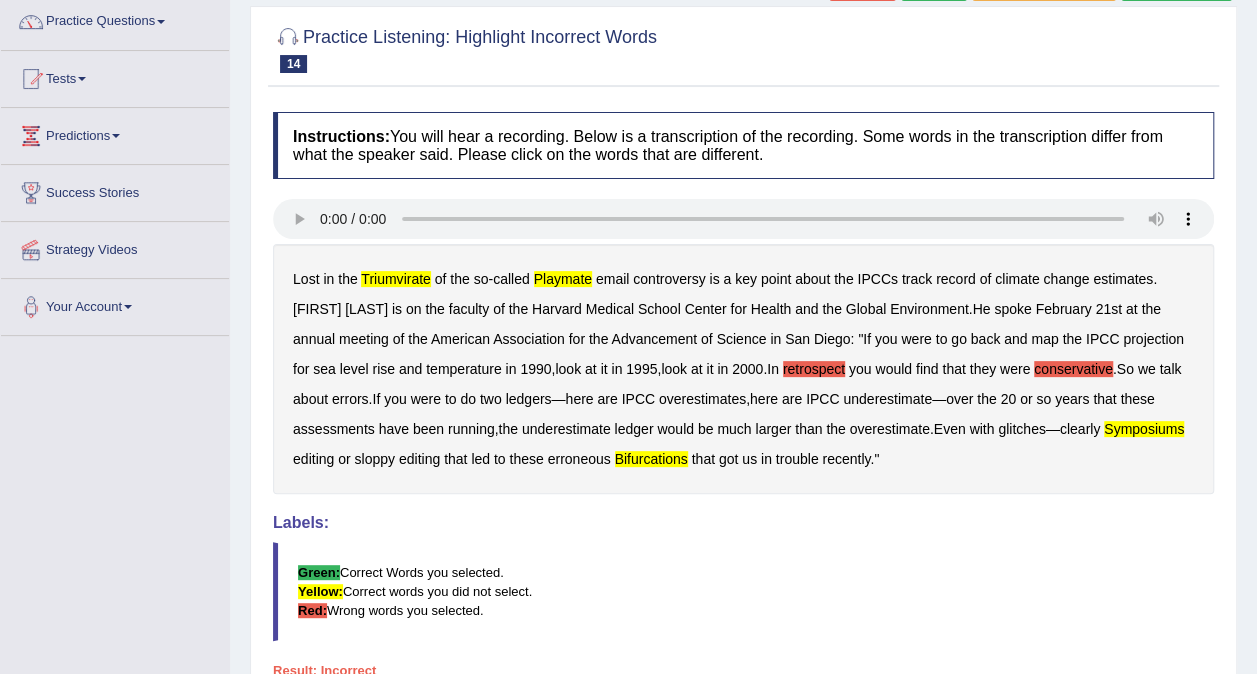 scroll, scrollTop: 0, scrollLeft: 0, axis: both 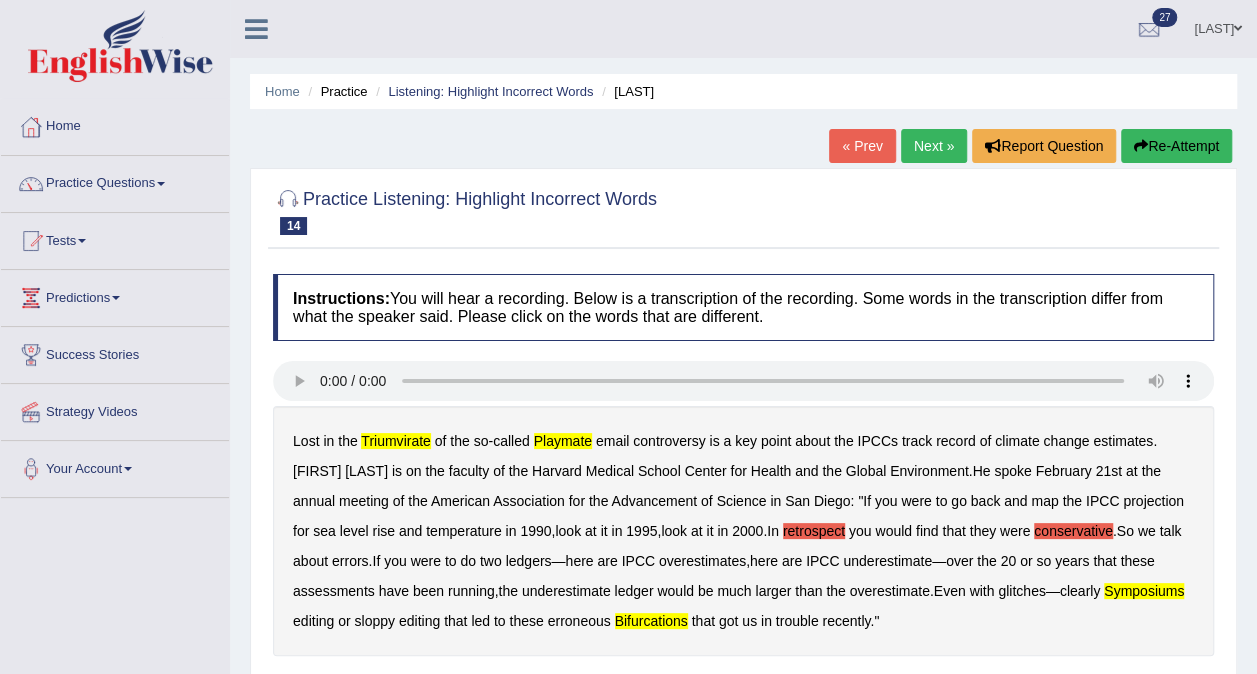 click on "Next »" at bounding box center [934, 146] 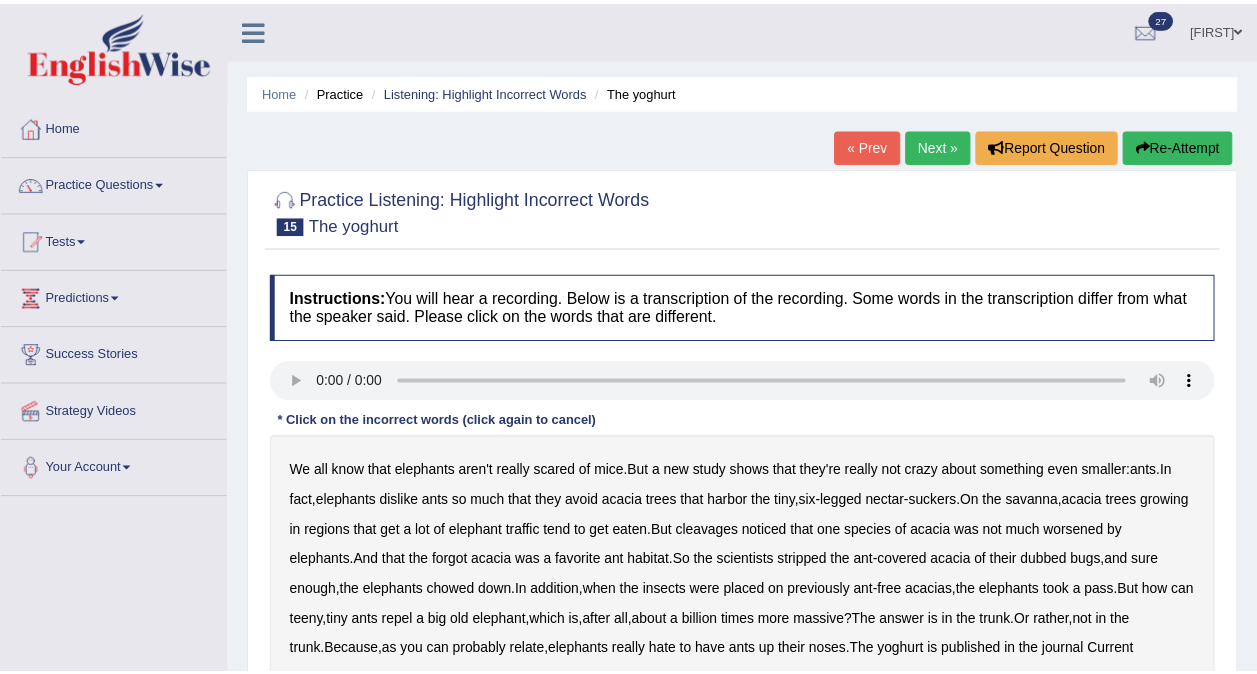 scroll, scrollTop: 0, scrollLeft: 0, axis: both 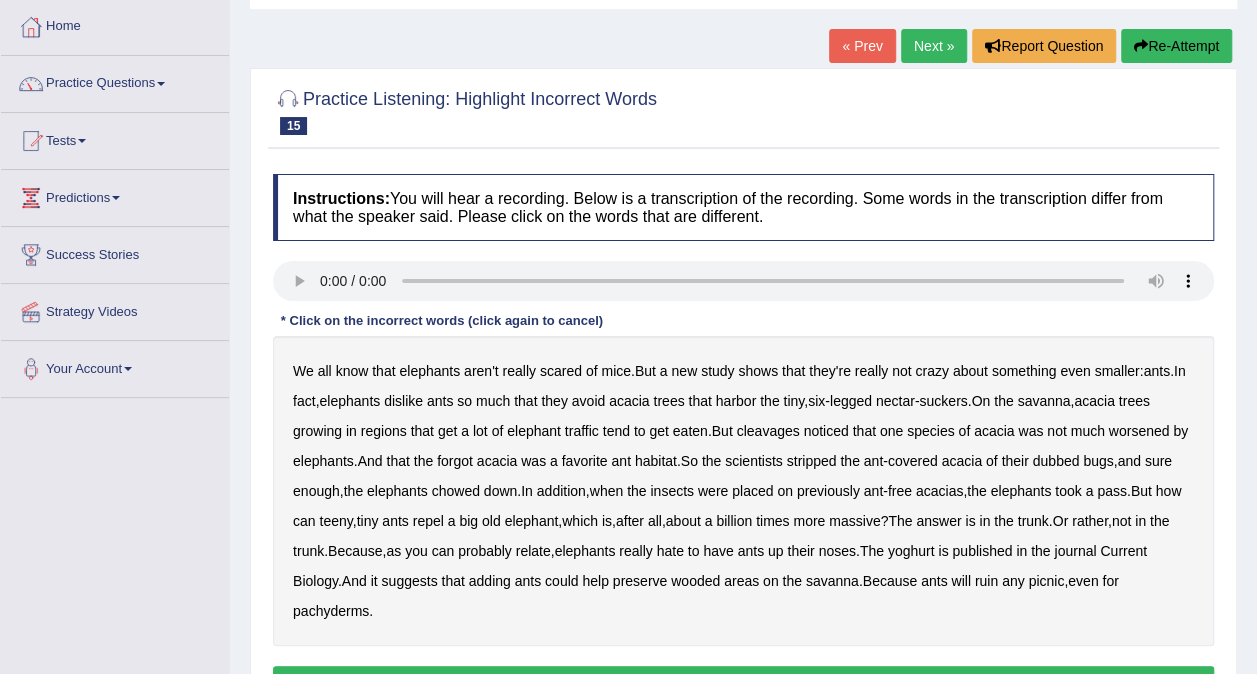 click at bounding box center (743, 283) 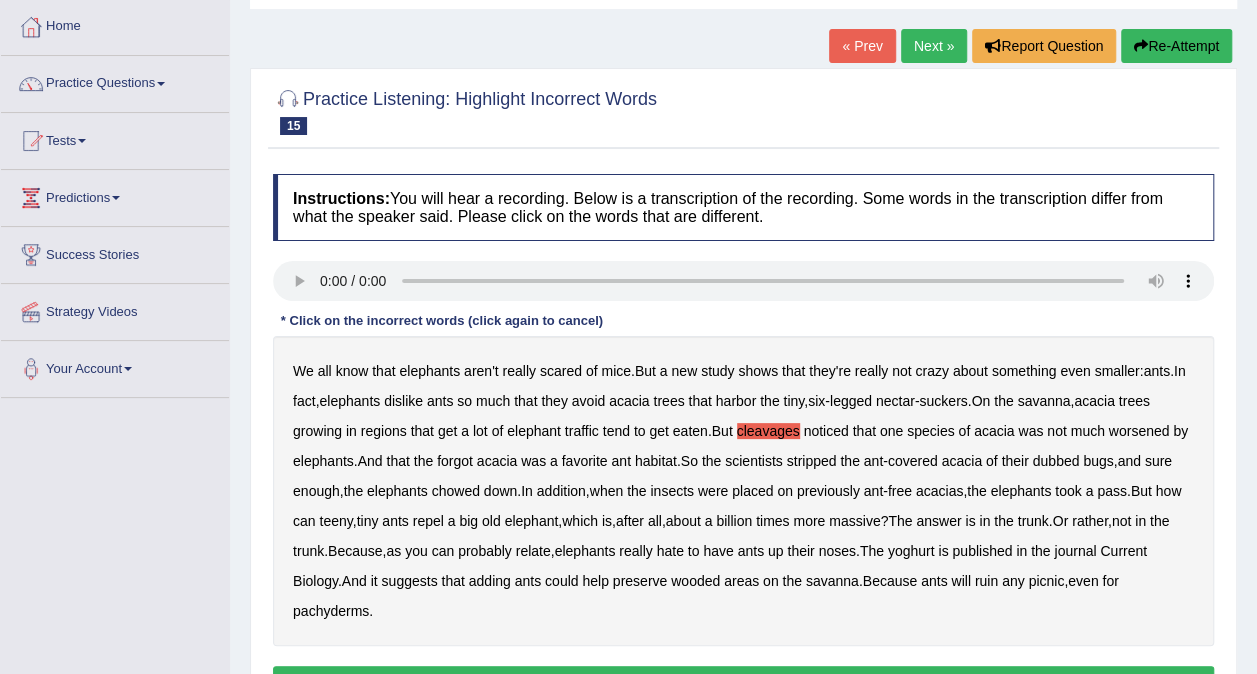 click on "dubbed" at bounding box center (1056, 461) 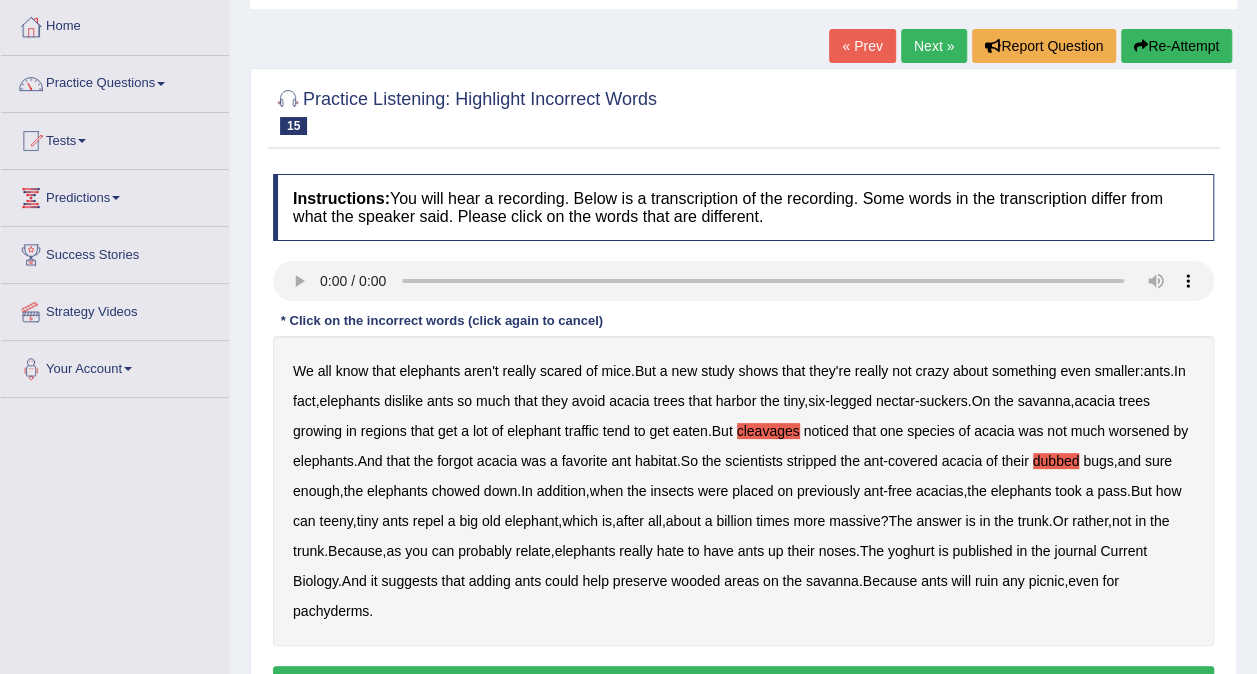 click on "yoghurt" at bounding box center [911, 551] 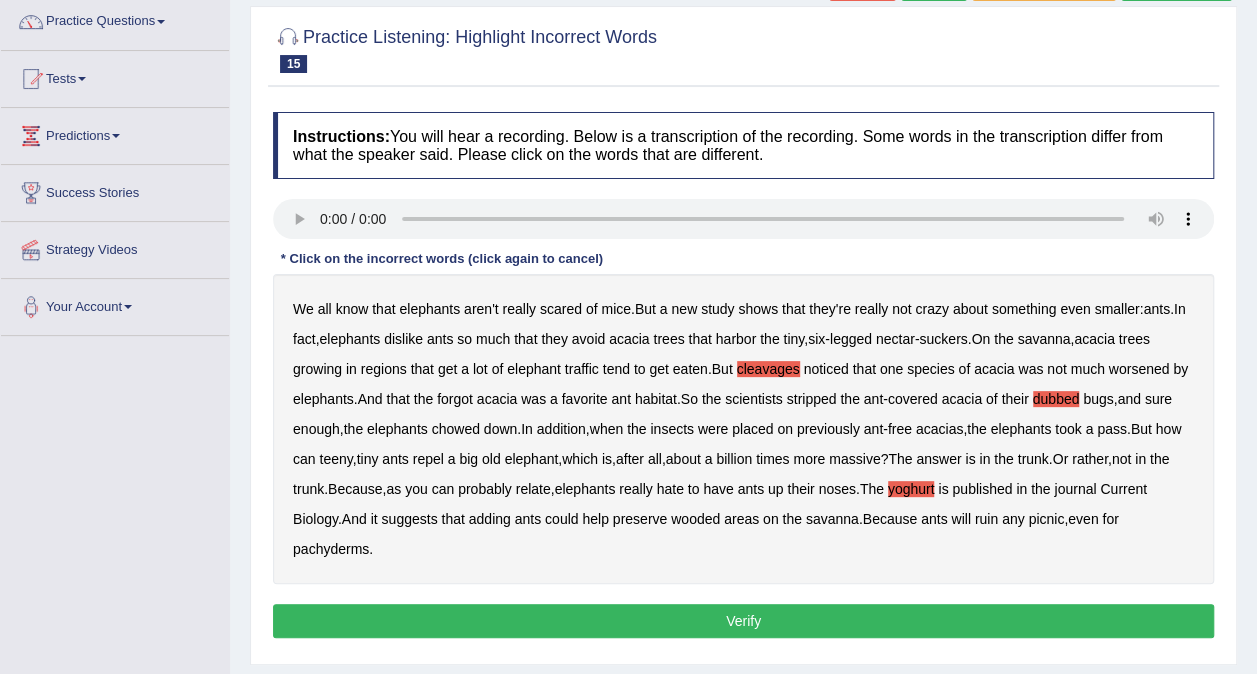 scroll, scrollTop: 300, scrollLeft: 0, axis: vertical 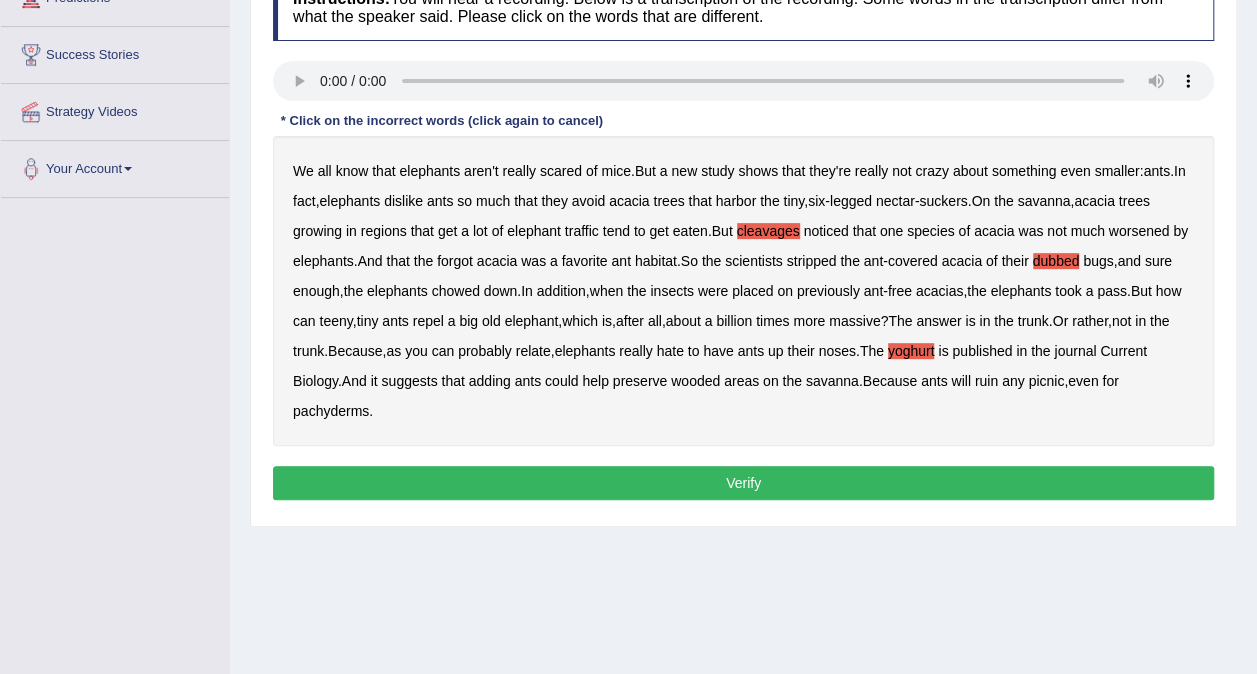 click on "Verify" at bounding box center [743, 483] 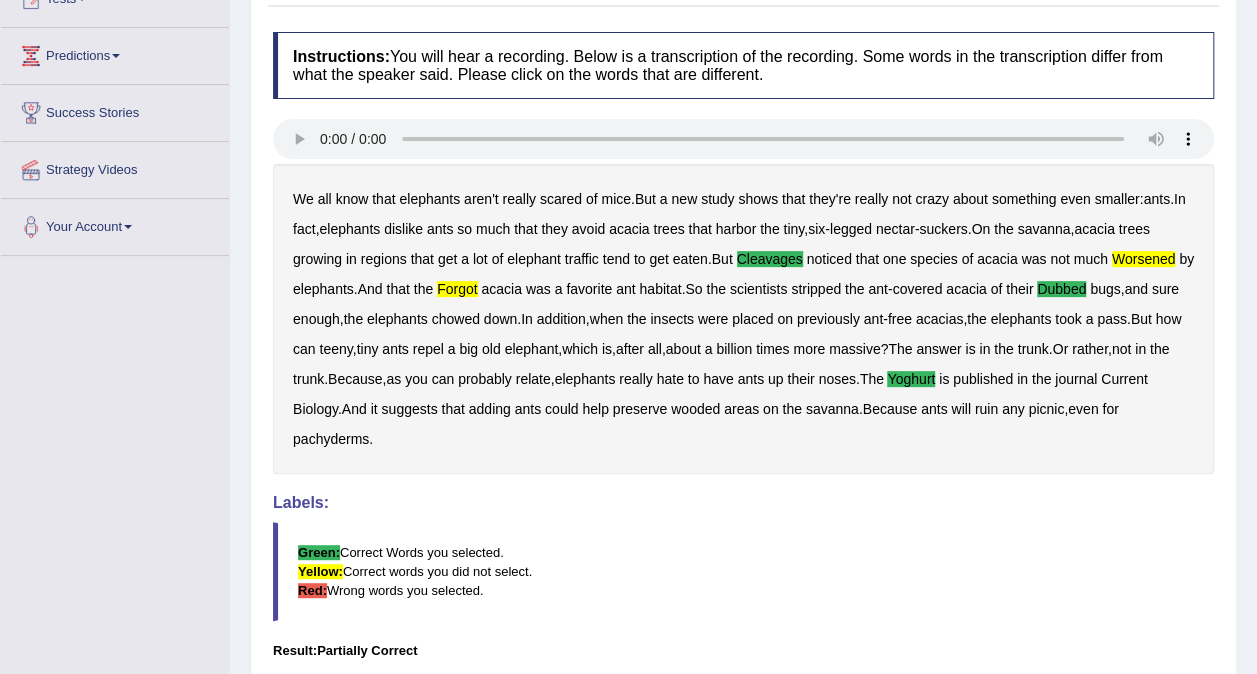 scroll, scrollTop: 100, scrollLeft: 0, axis: vertical 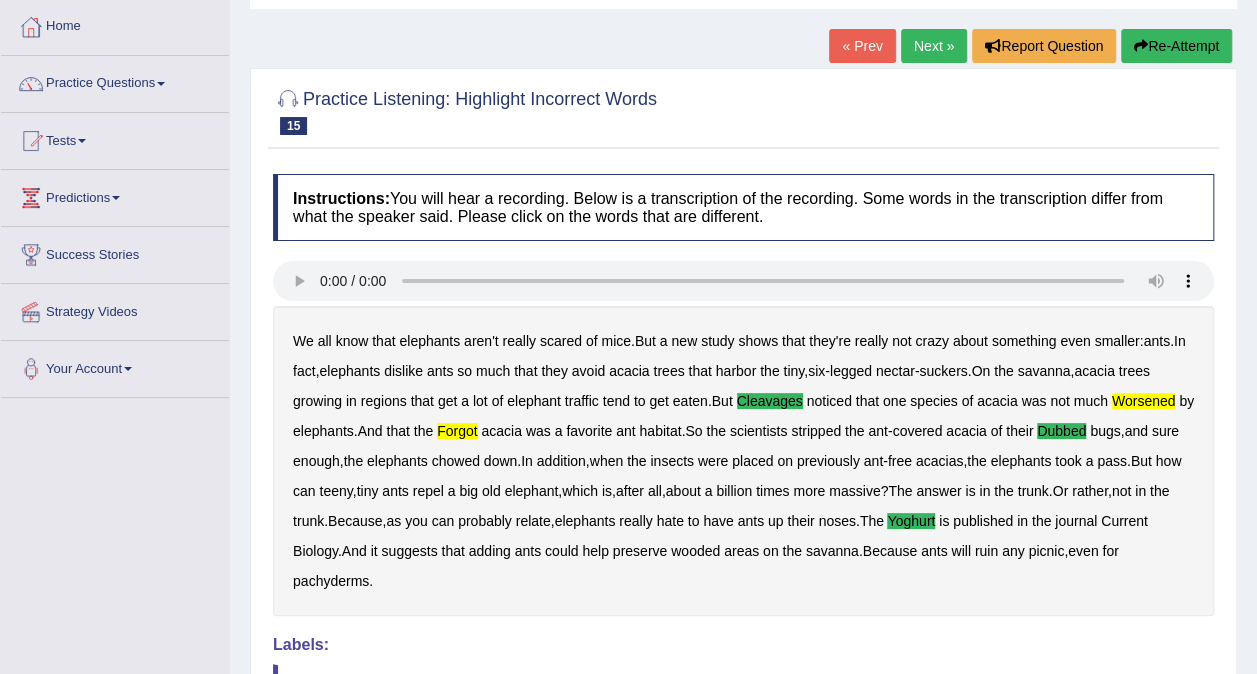 click on "Next »" at bounding box center (934, 46) 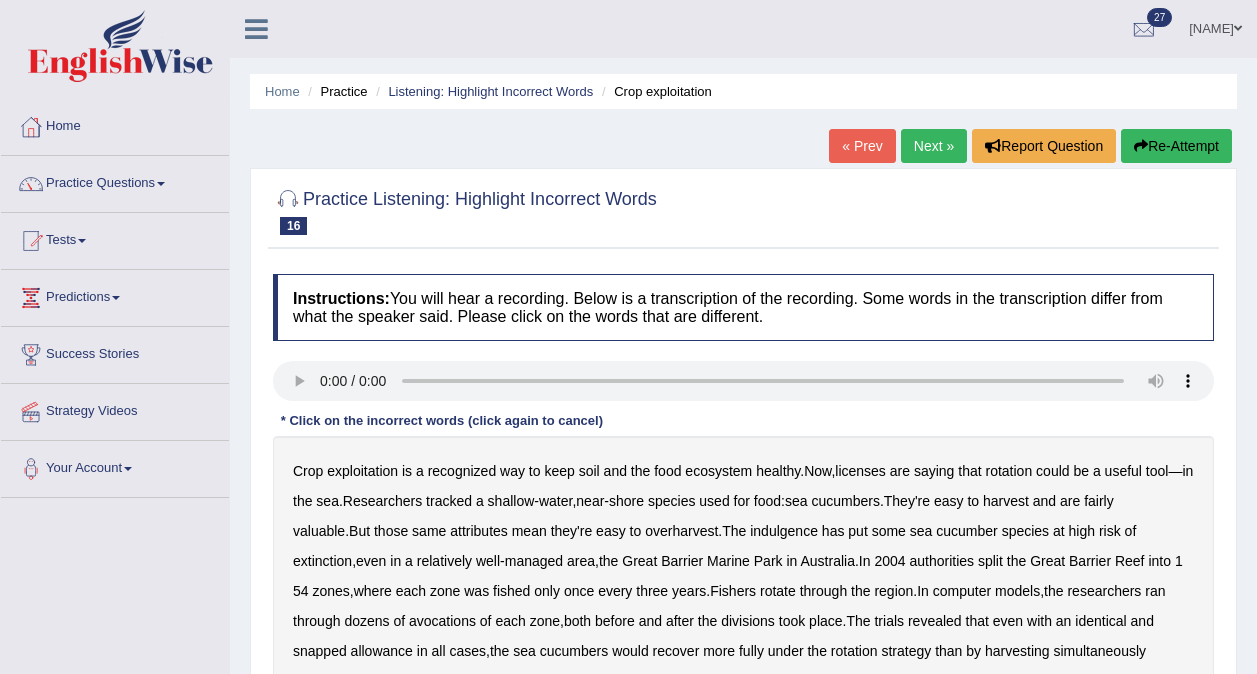 scroll, scrollTop: 0, scrollLeft: 0, axis: both 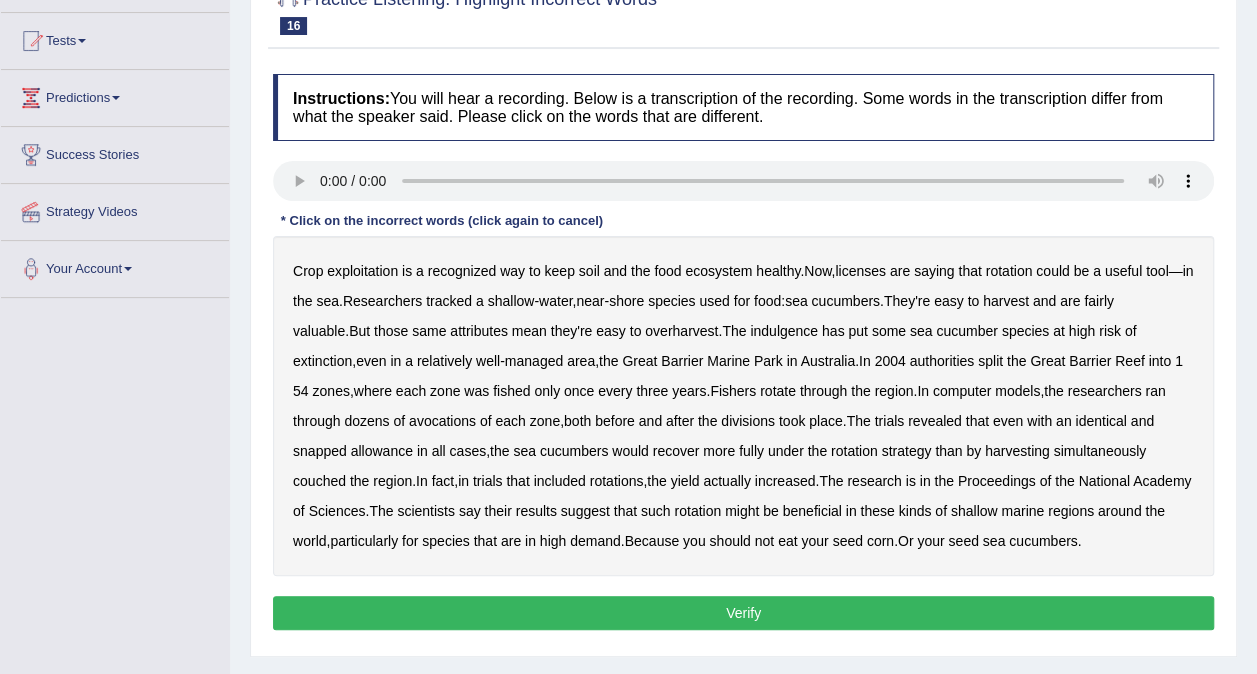 click on "exploitation" at bounding box center [362, 271] 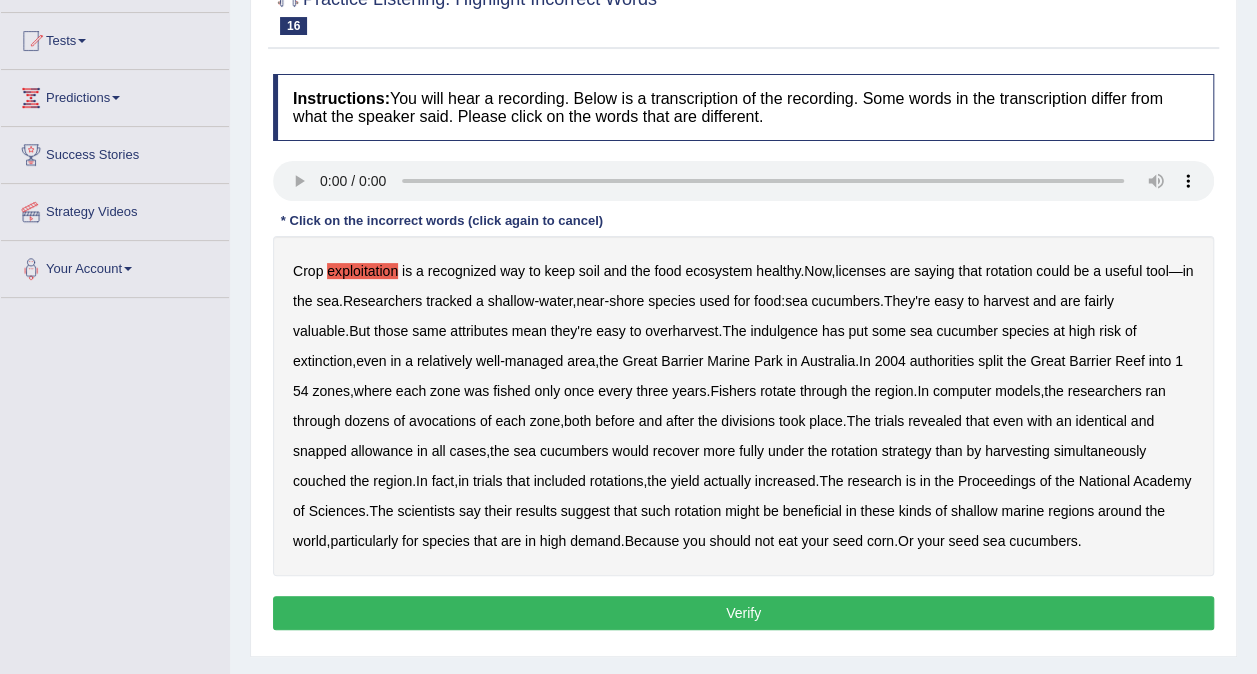 drag, startPoint x: 722, startPoint y: 332, endPoint x: 767, endPoint y: 338, distance: 45.39824 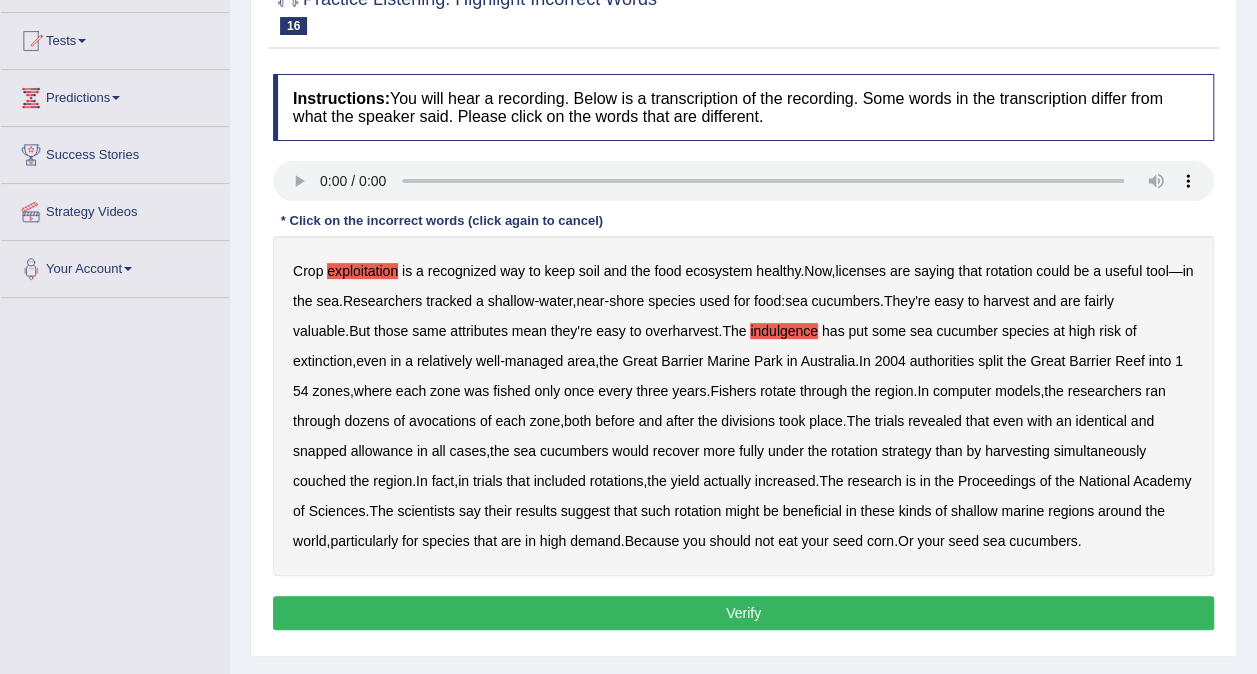 click on "avocations" at bounding box center (442, 421) 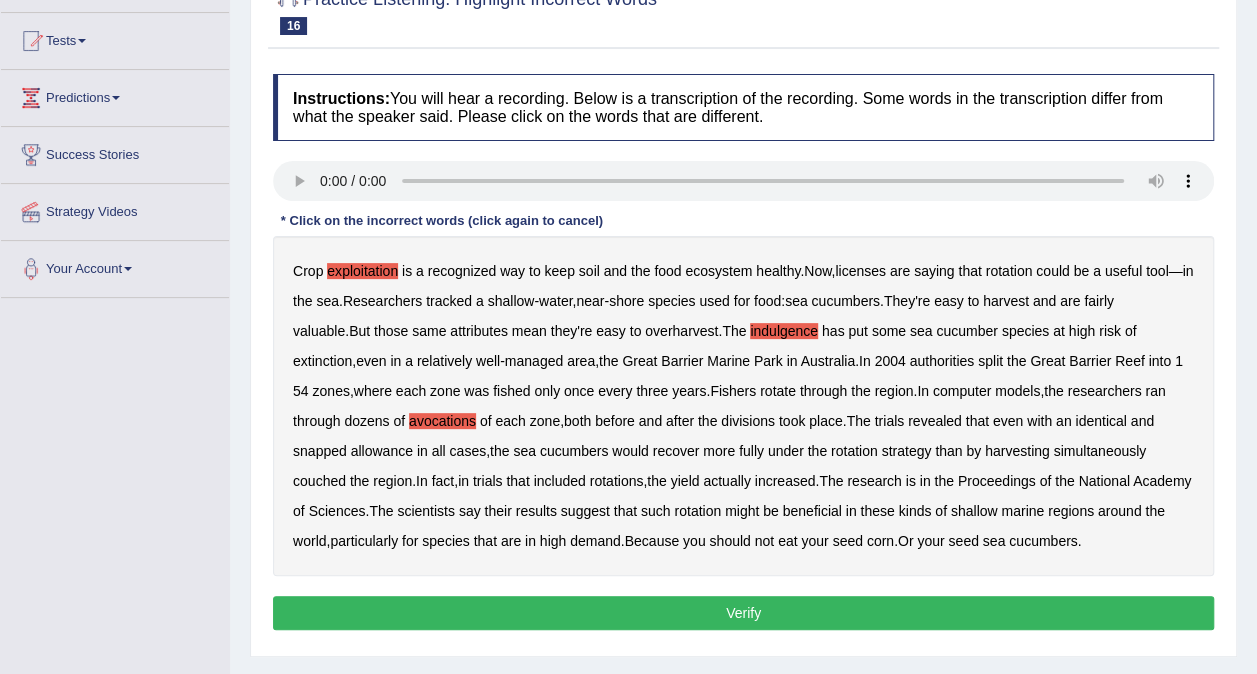 drag, startPoint x: 1082, startPoint y: 416, endPoint x: 1098, endPoint y: 417, distance: 16.03122 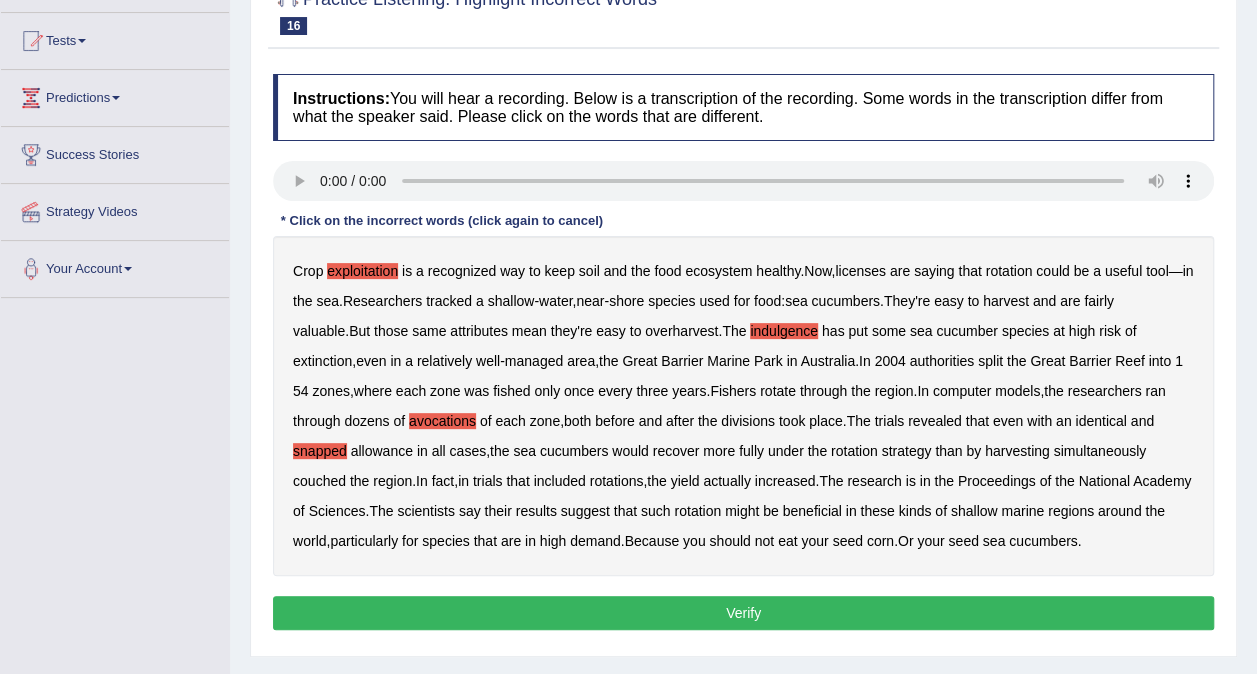 click on "couched" at bounding box center [319, 481] 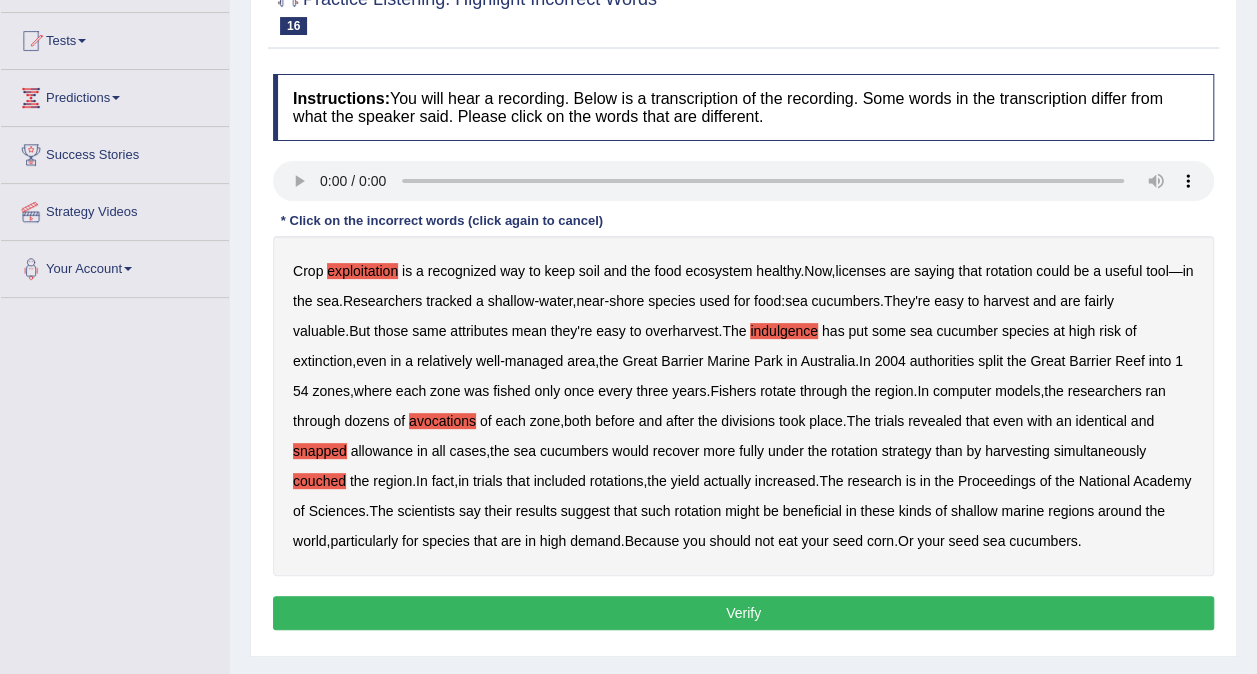 click on "Verify" at bounding box center [743, 613] 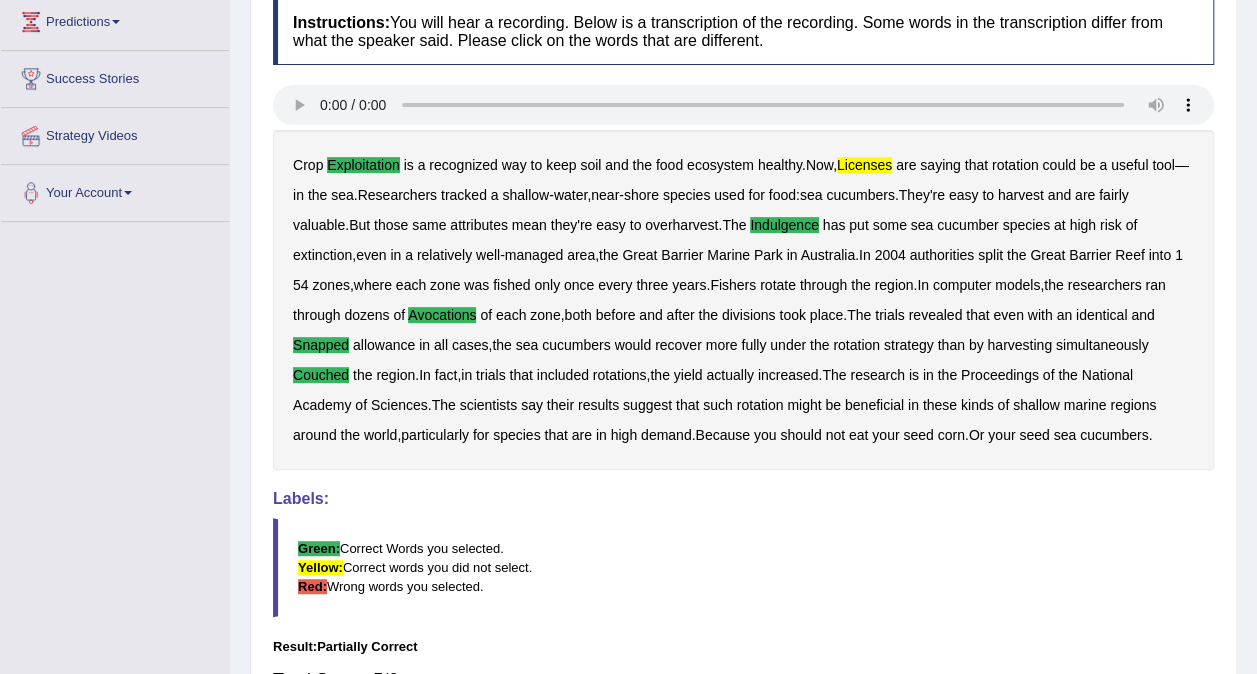 scroll, scrollTop: 52, scrollLeft: 0, axis: vertical 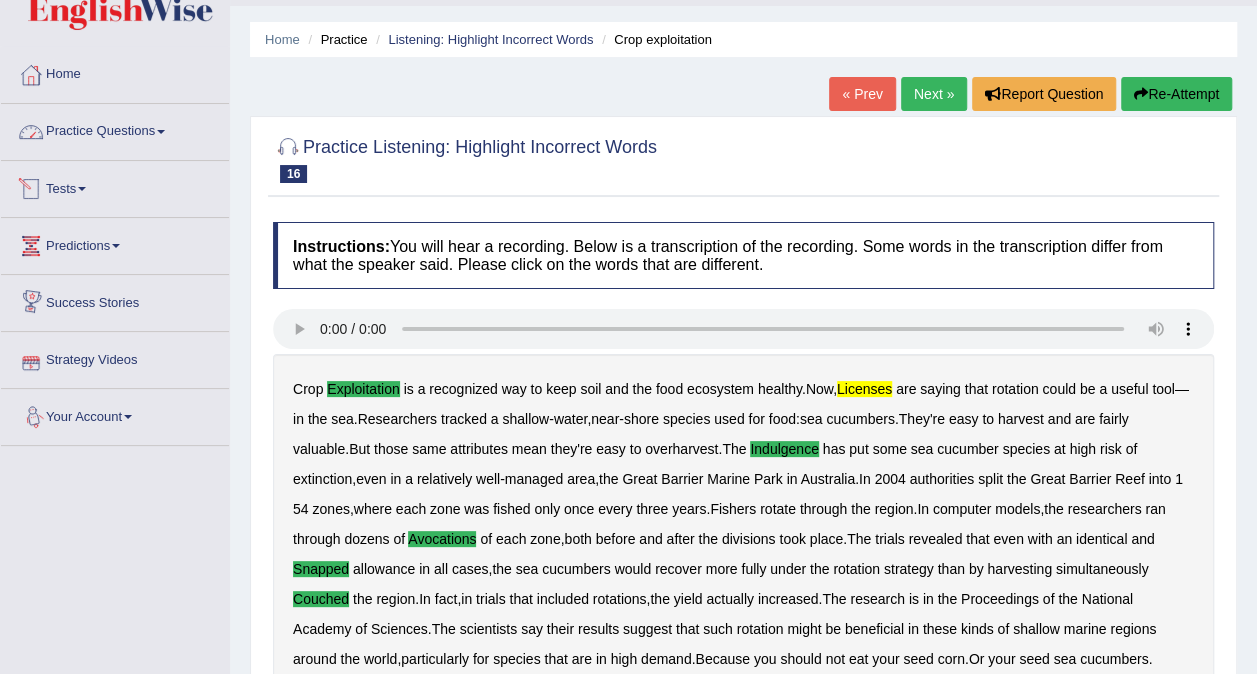 click on "Practice Questions" at bounding box center [115, 129] 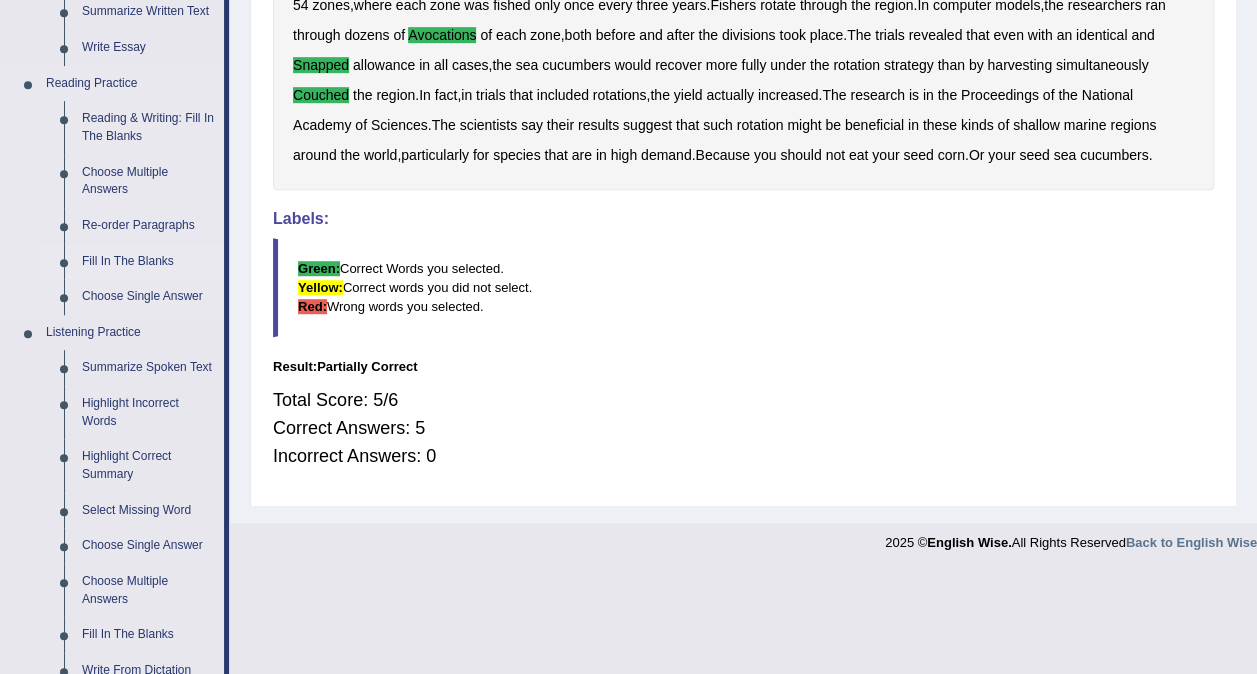 scroll, scrollTop: 752, scrollLeft: 0, axis: vertical 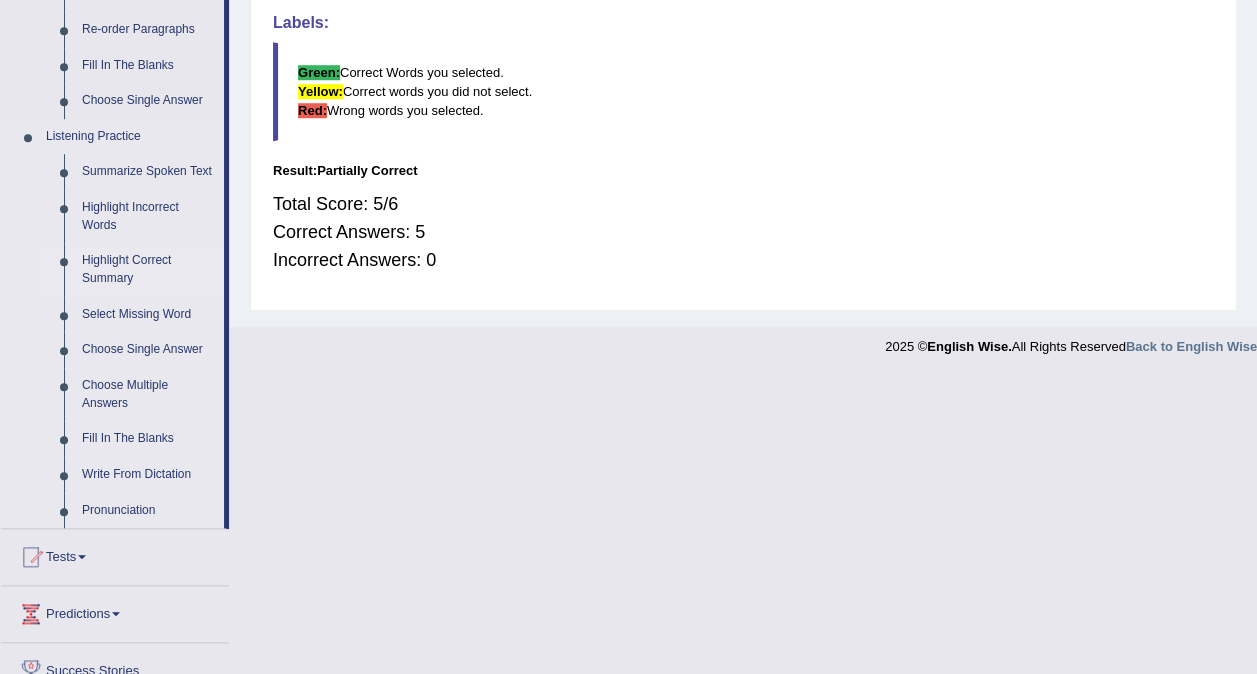 click on "Highlight Correct Summary" at bounding box center [148, 269] 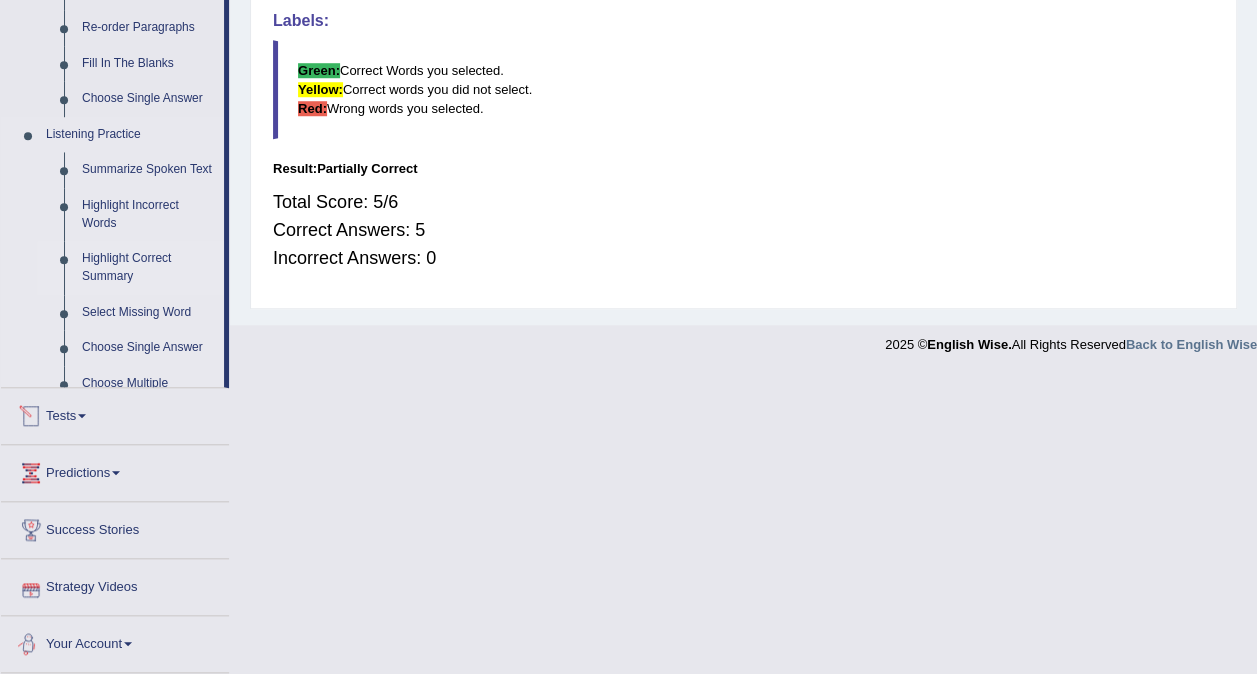 scroll, scrollTop: 680, scrollLeft: 0, axis: vertical 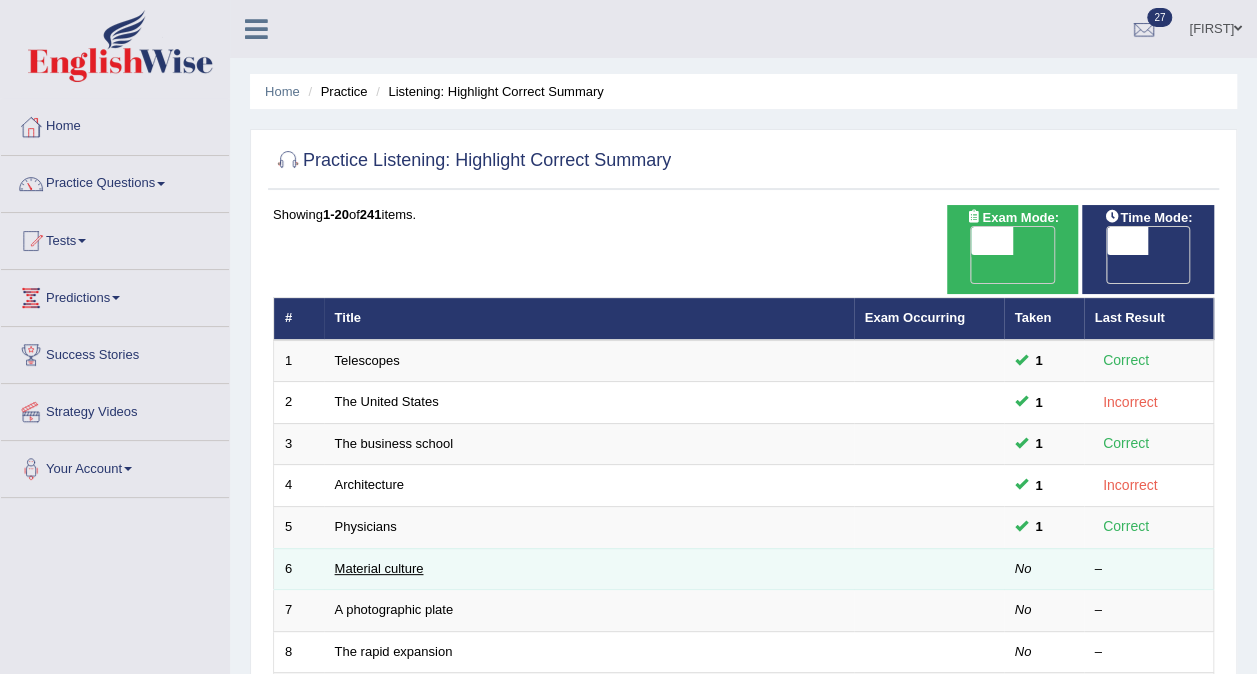 click on "Material culture" at bounding box center (379, 568) 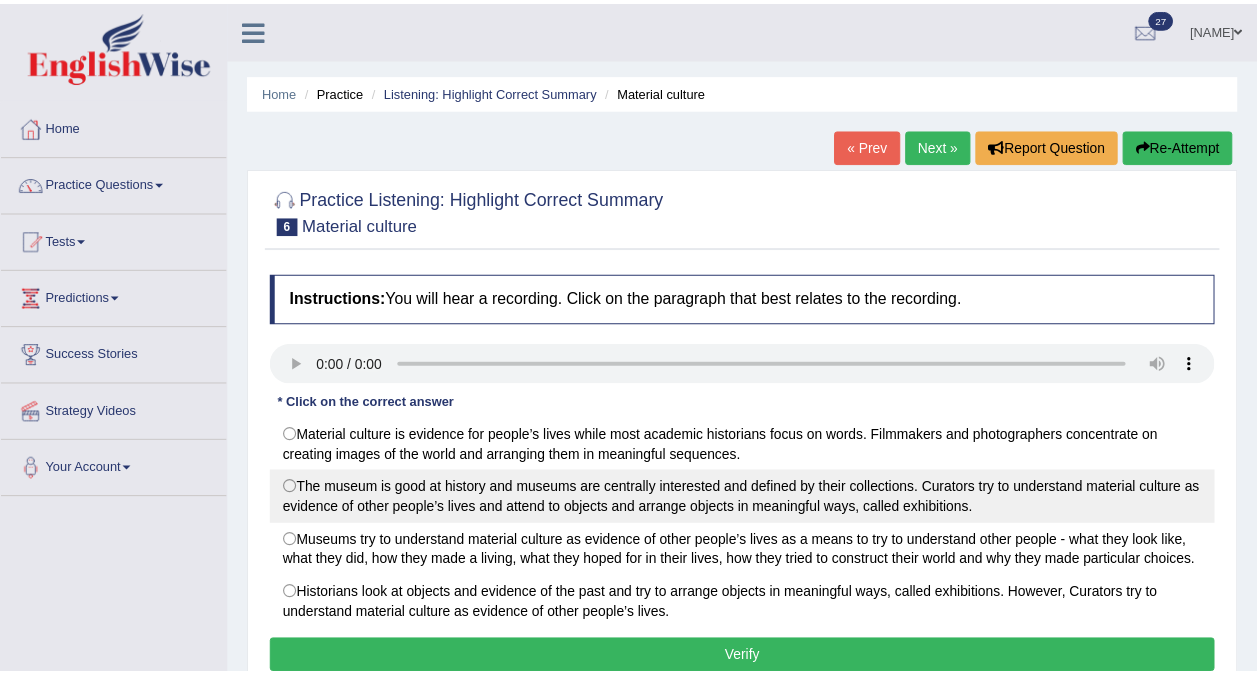 scroll, scrollTop: 0, scrollLeft: 0, axis: both 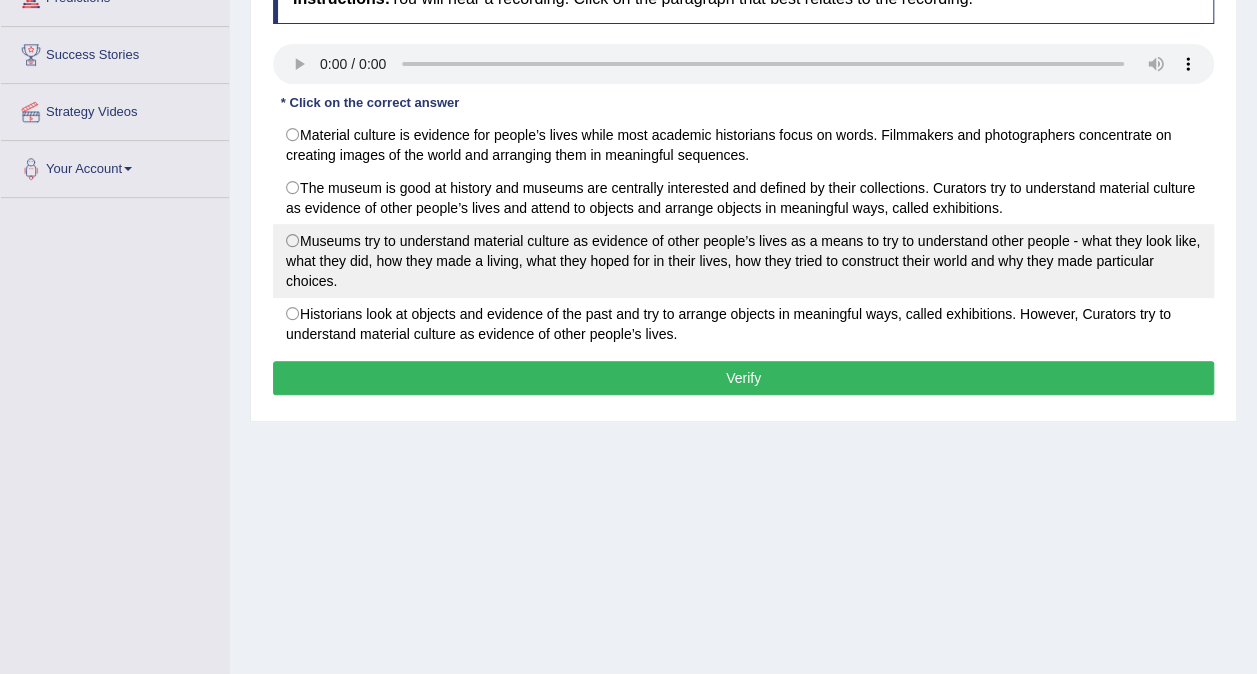 click on "Museums try to understand material culture as evidence of other people’s lives as a means to try to understand other people - what they look like, what they did, how they made a living, what they hoped for in their lives, how they tried to construct their world and why they made particular choices." at bounding box center (743, 261) 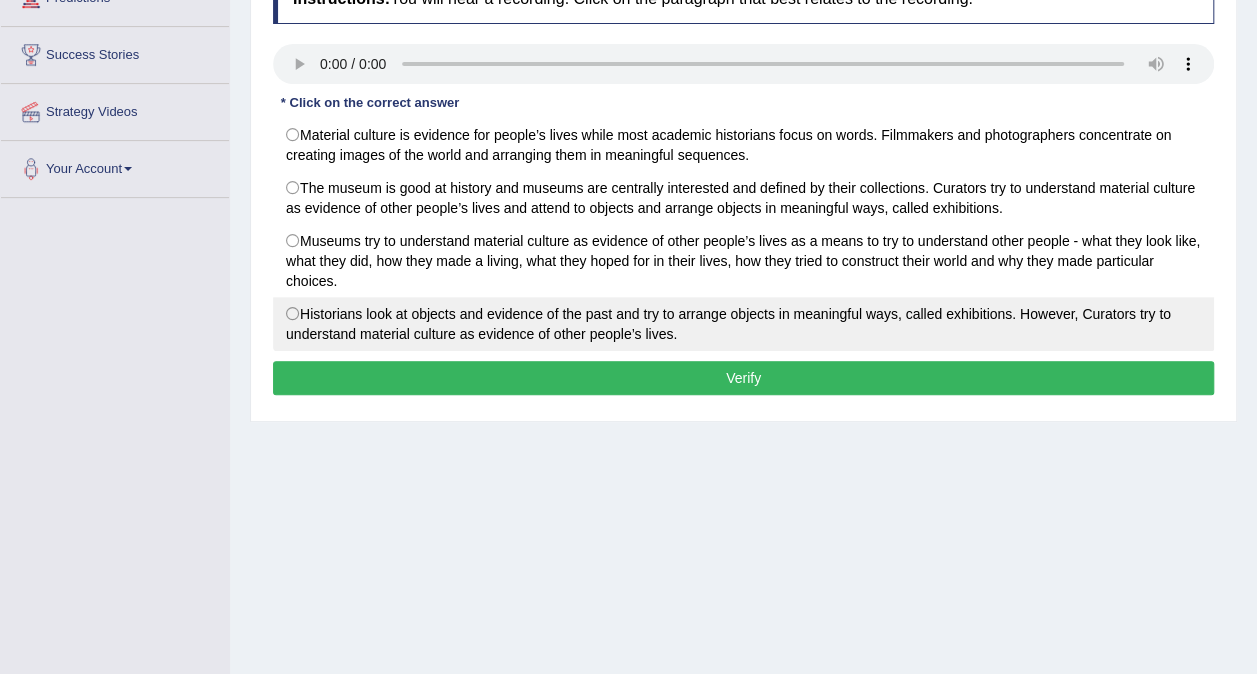 radio on "true" 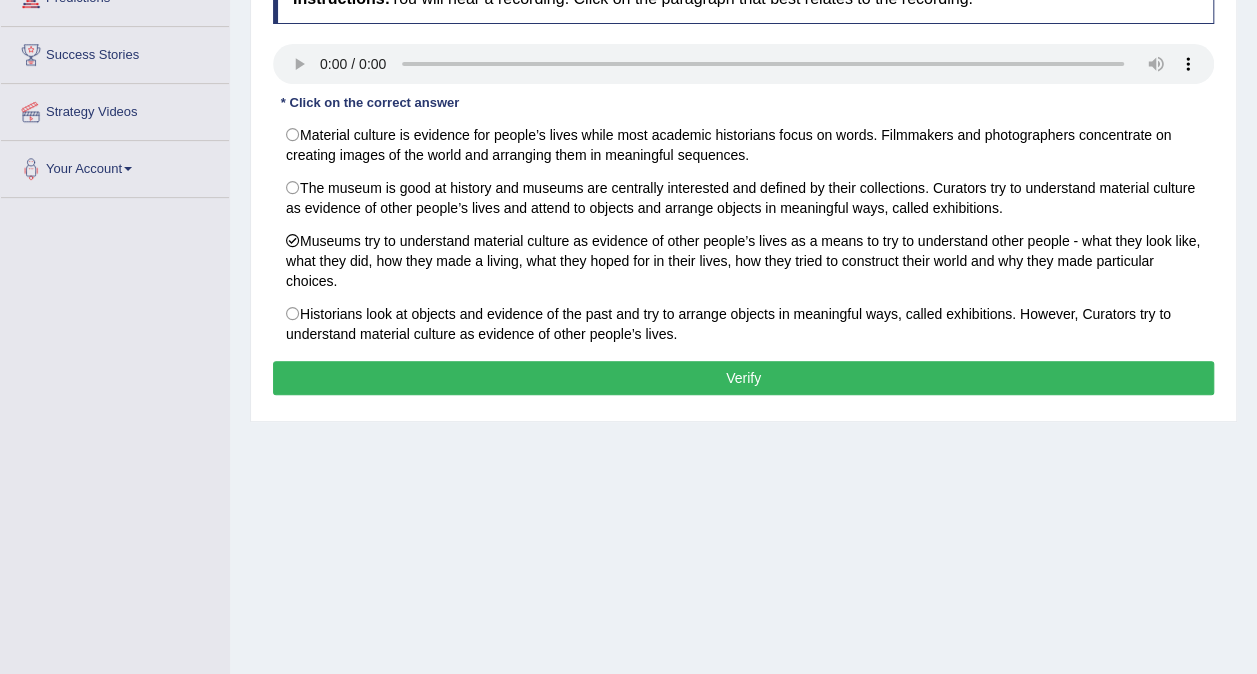 click on "Verify" at bounding box center (743, 378) 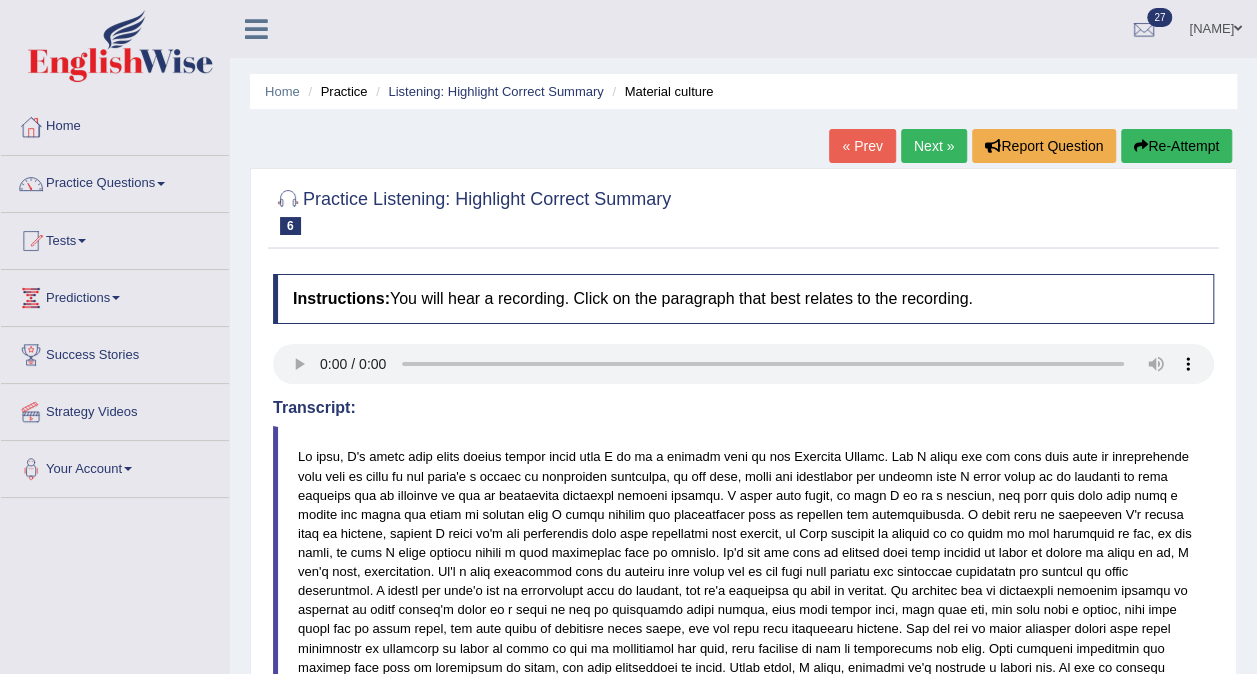 scroll, scrollTop: 0, scrollLeft: 0, axis: both 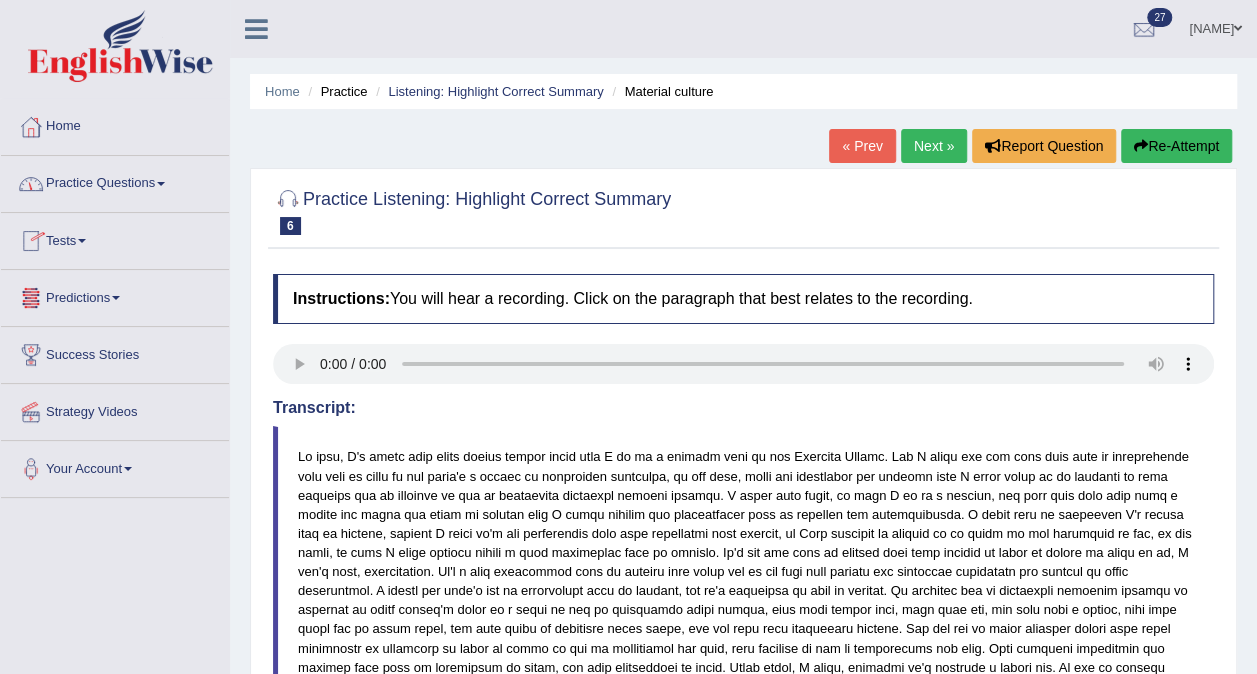 click at bounding box center (161, 184) 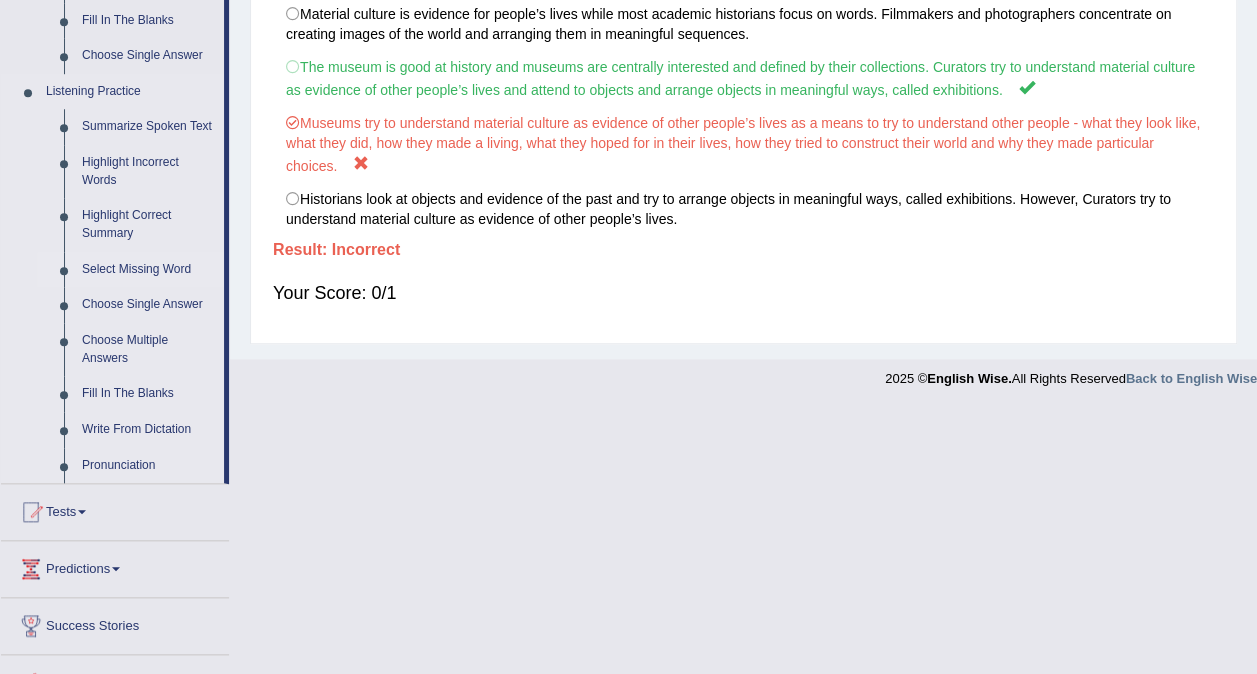 scroll, scrollTop: 800, scrollLeft: 0, axis: vertical 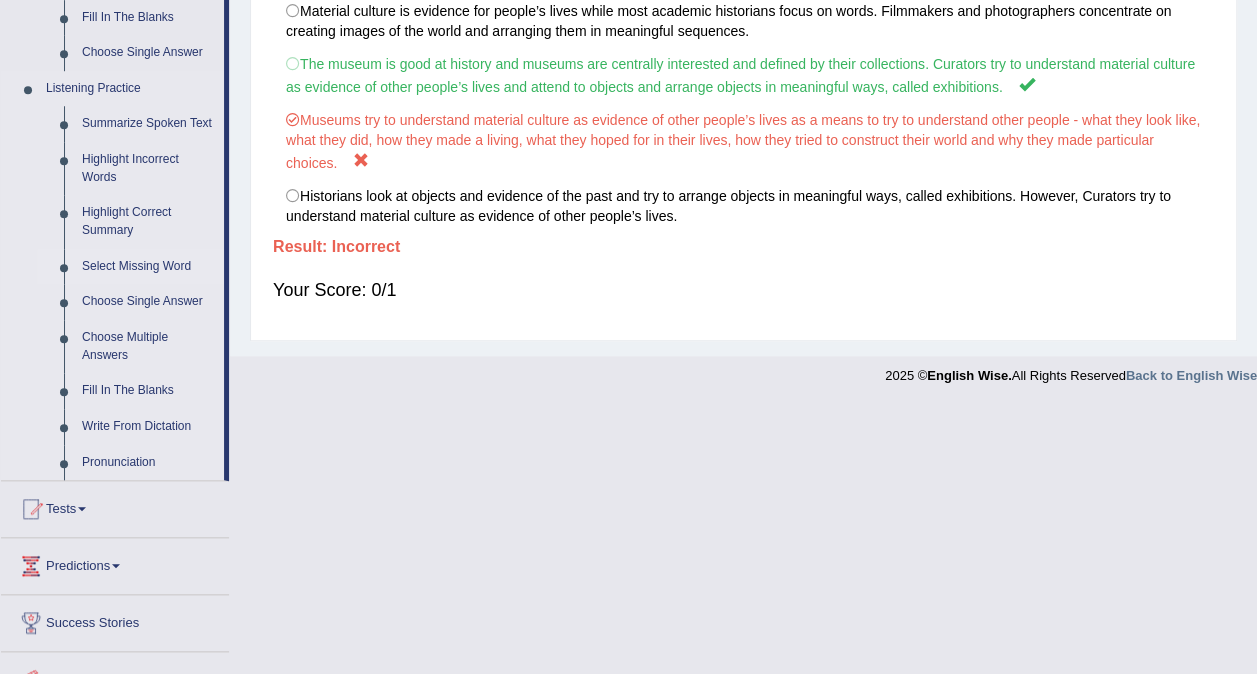 click on "Select Missing Word" at bounding box center (148, 267) 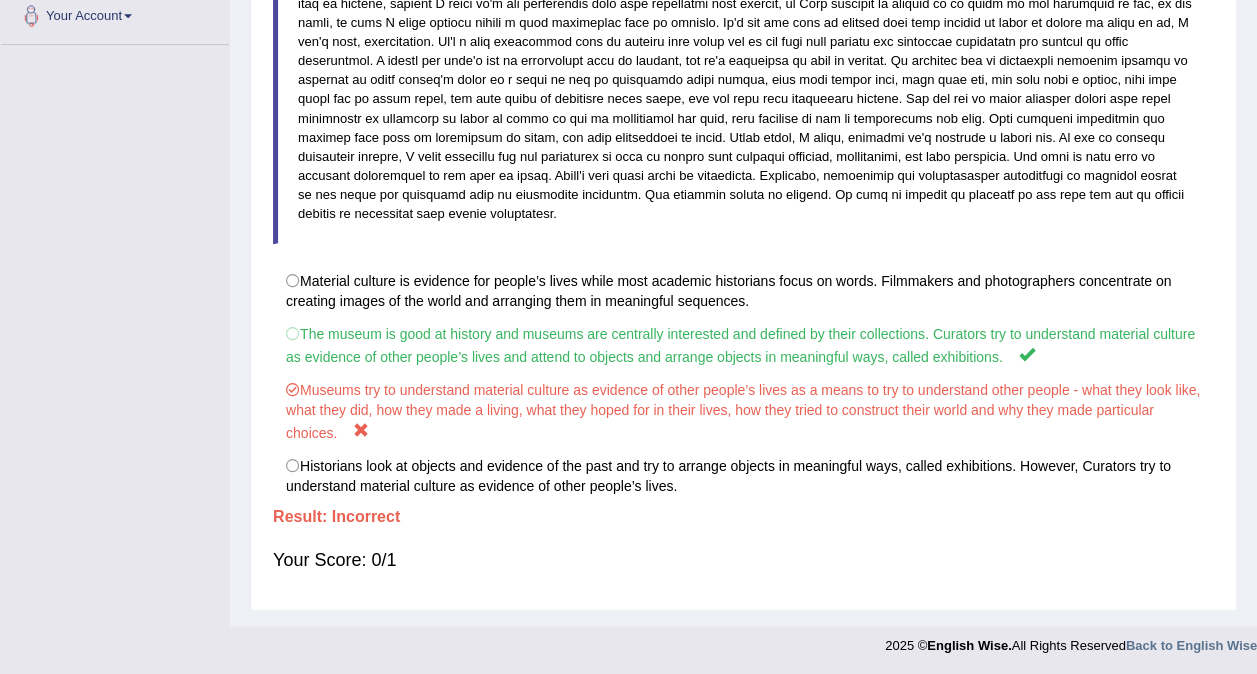 scroll, scrollTop: 308, scrollLeft: 0, axis: vertical 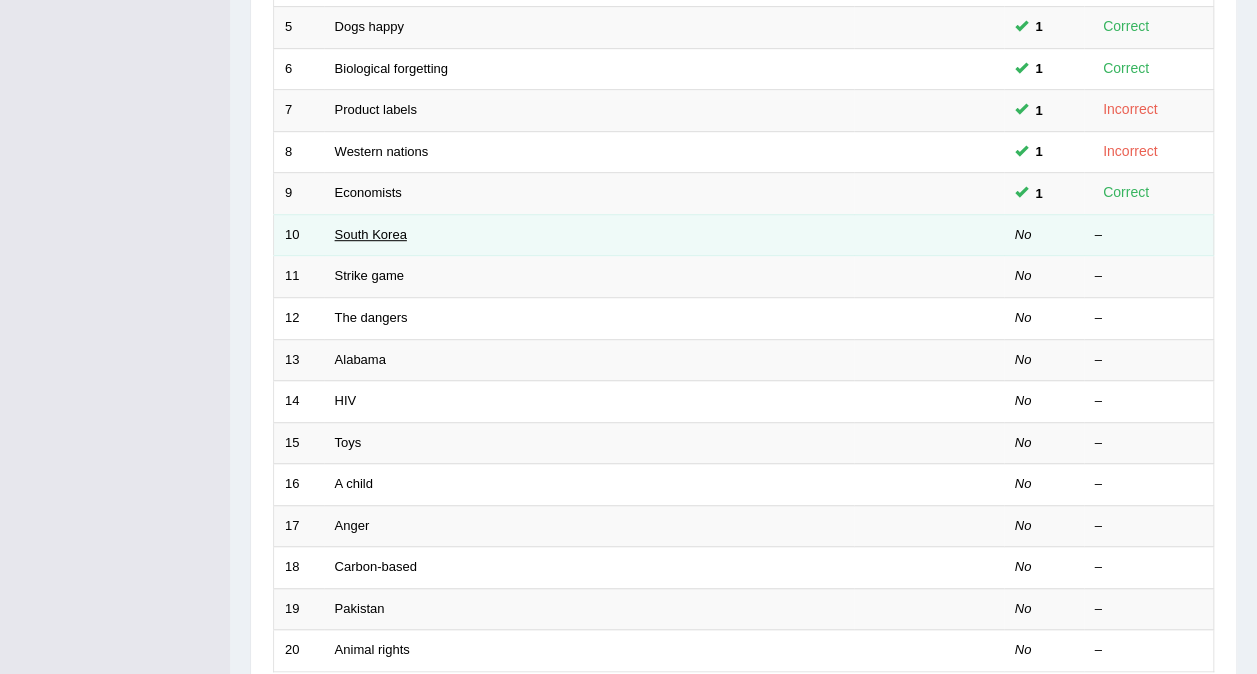 click on "South Korea" at bounding box center [371, 234] 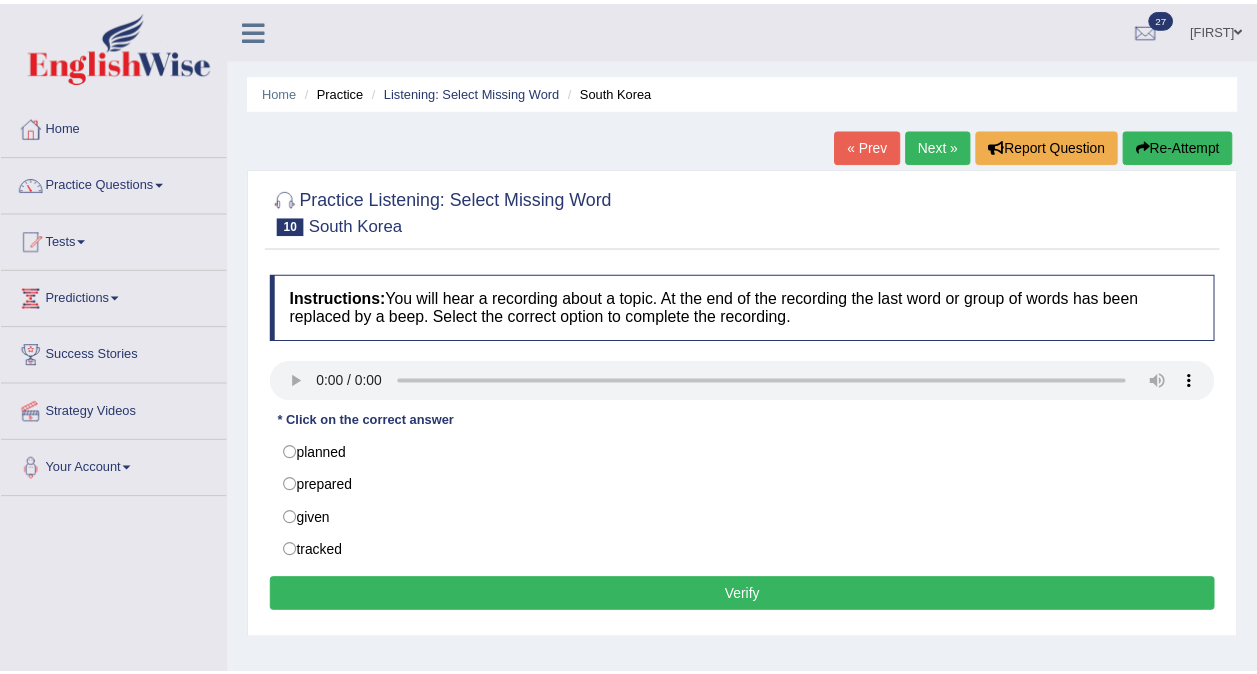 scroll, scrollTop: 0, scrollLeft: 0, axis: both 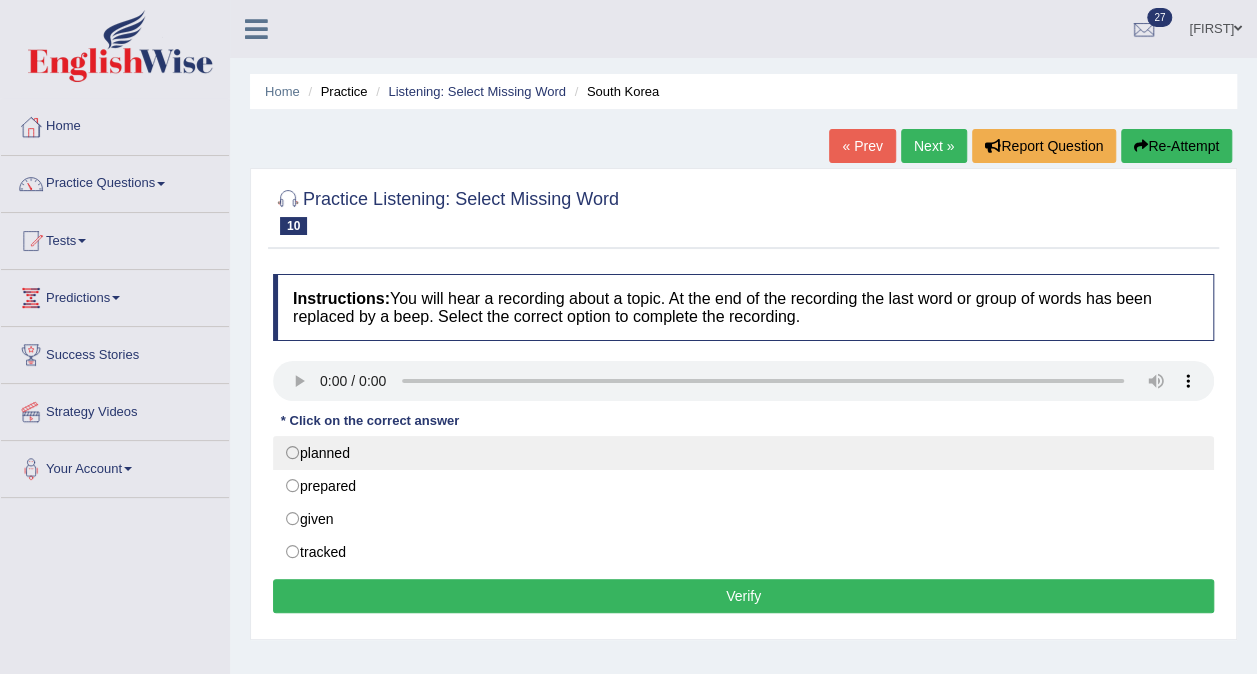 click on "planned" at bounding box center [743, 453] 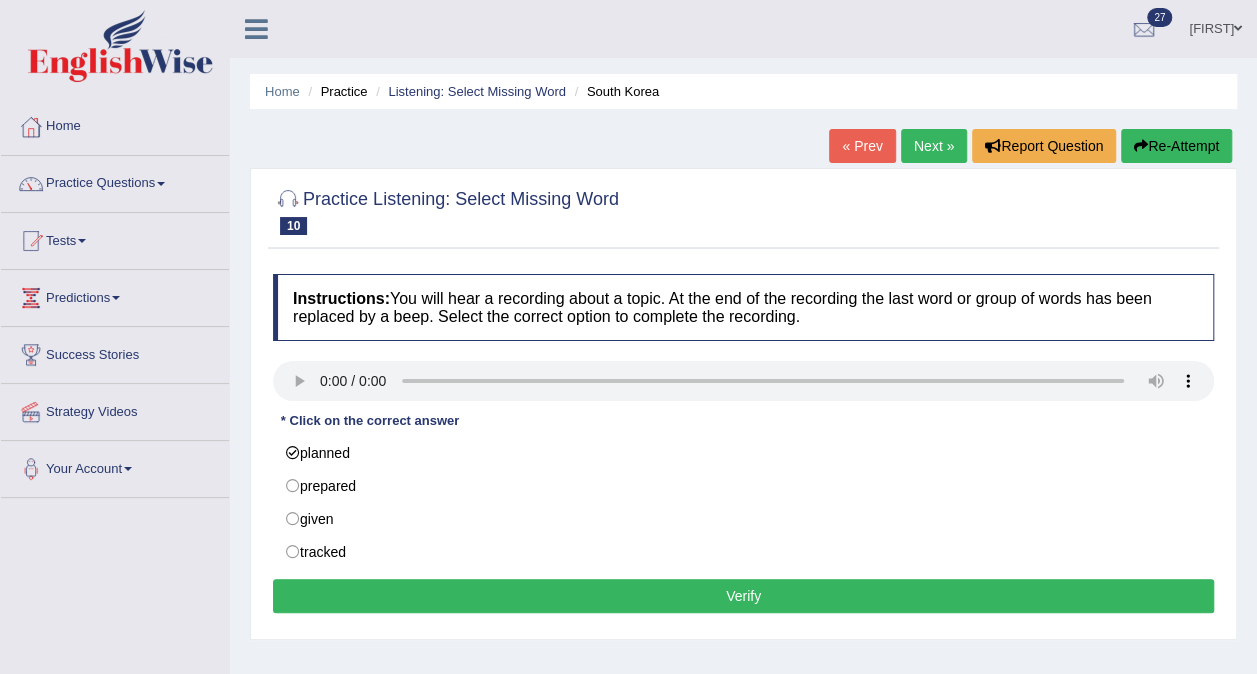 click on "Verify" at bounding box center [743, 596] 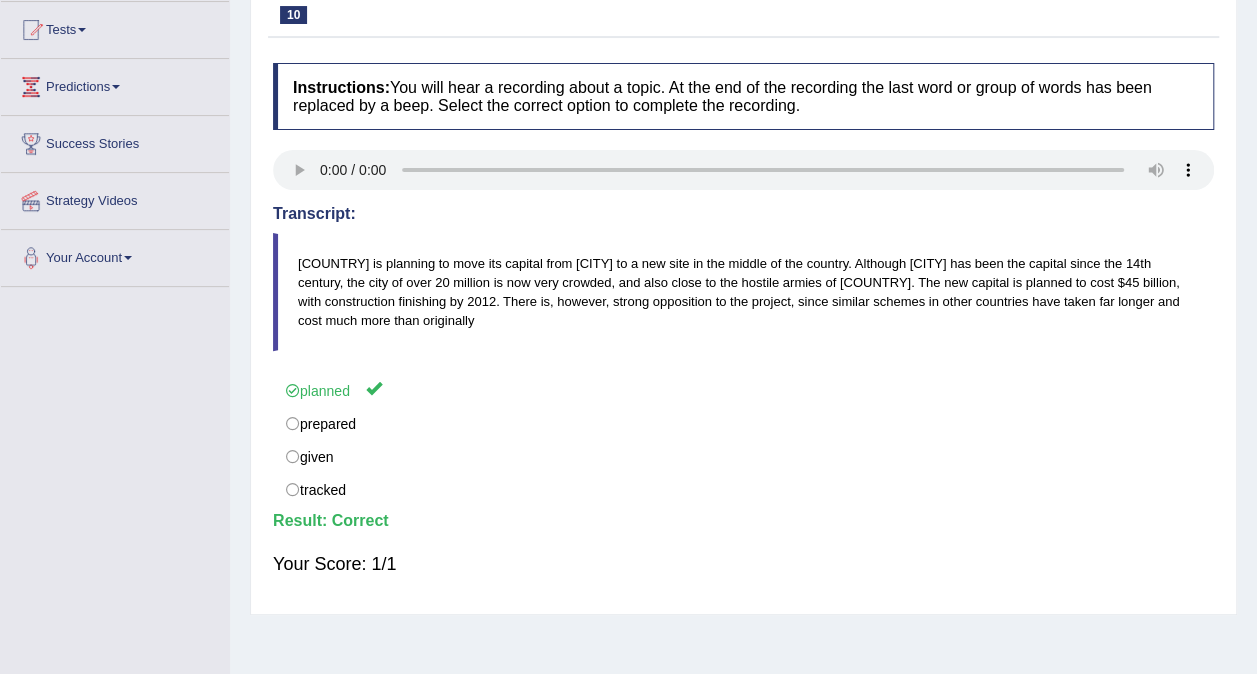 scroll, scrollTop: 0, scrollLeft: 0, axis: both 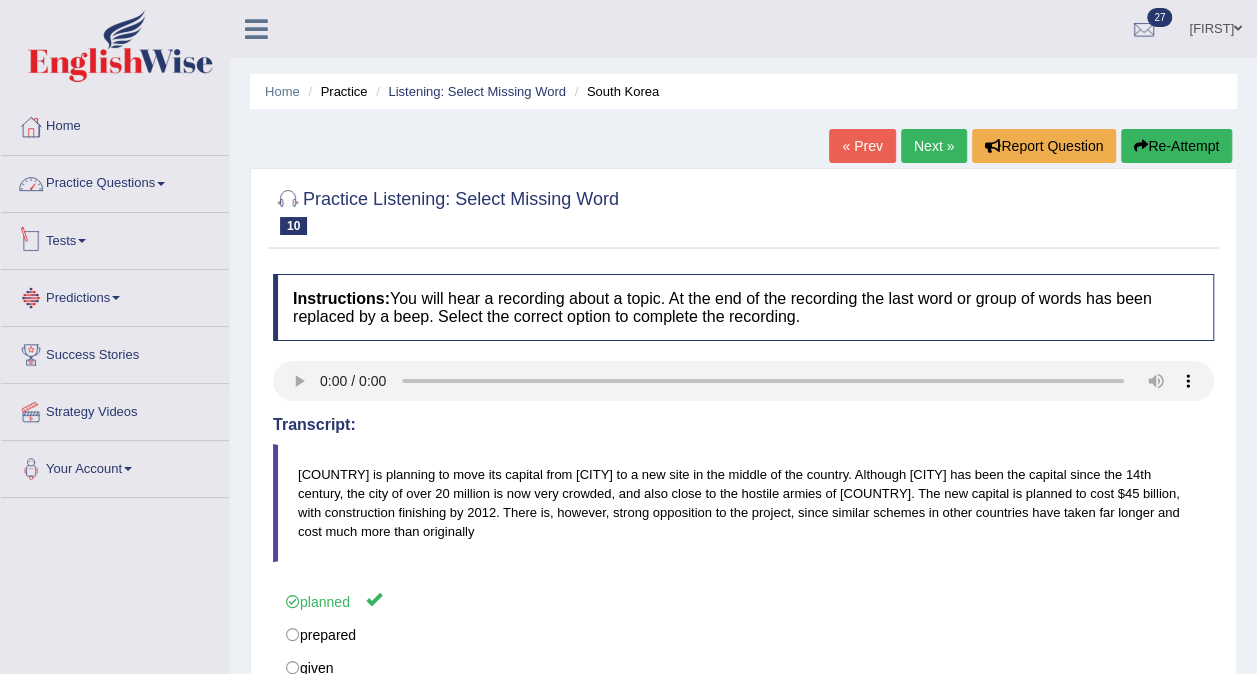 click at bounding box center (161, 184) 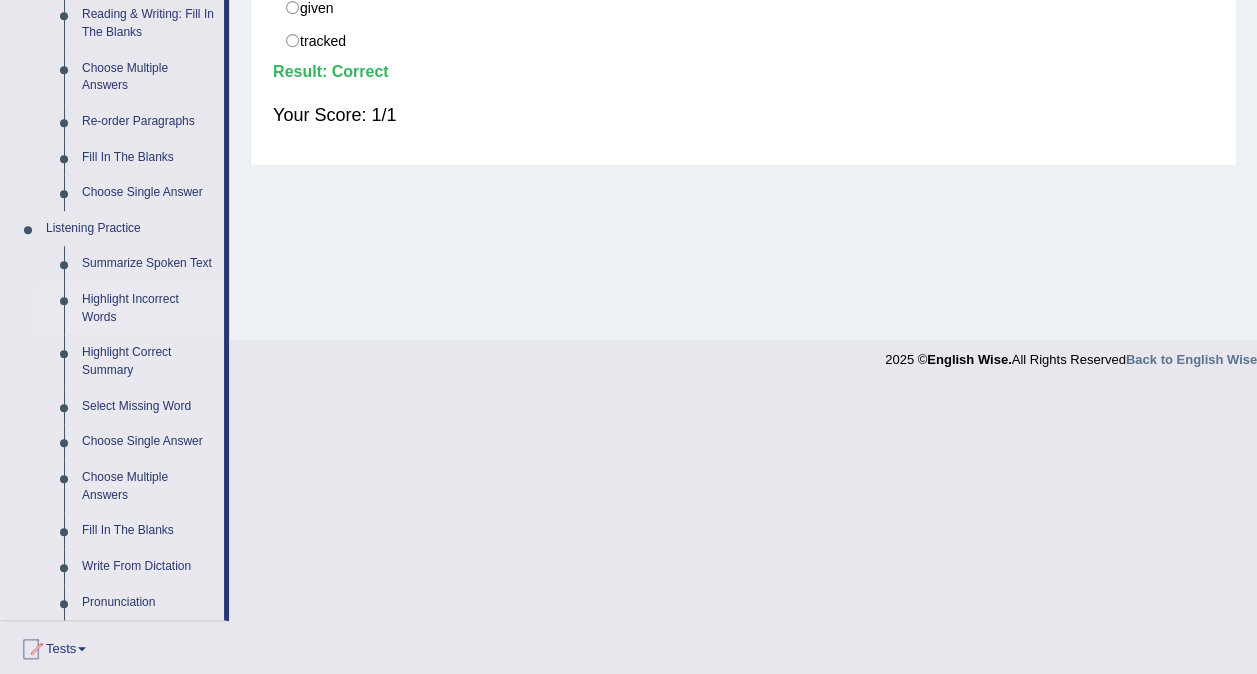 scroll, scrollTop: 800, scrollLeft: 0, axis: vertical 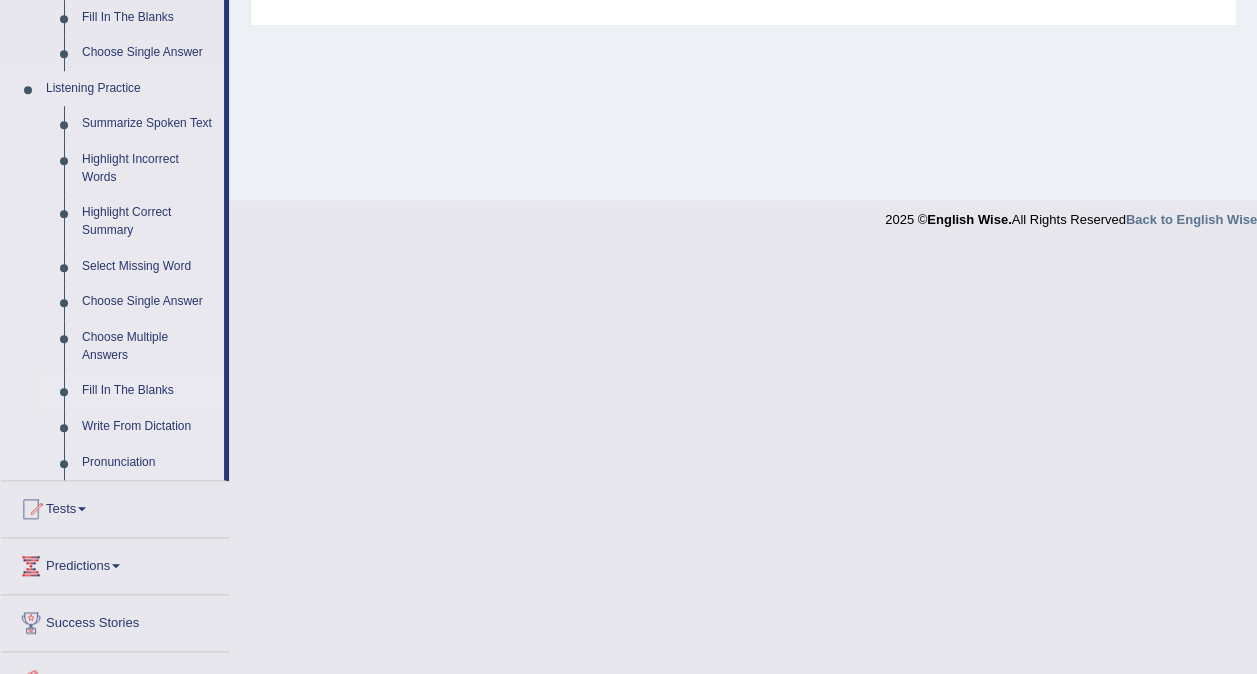 click on "Fill In The Blanks" at bounding box center (148, 391) 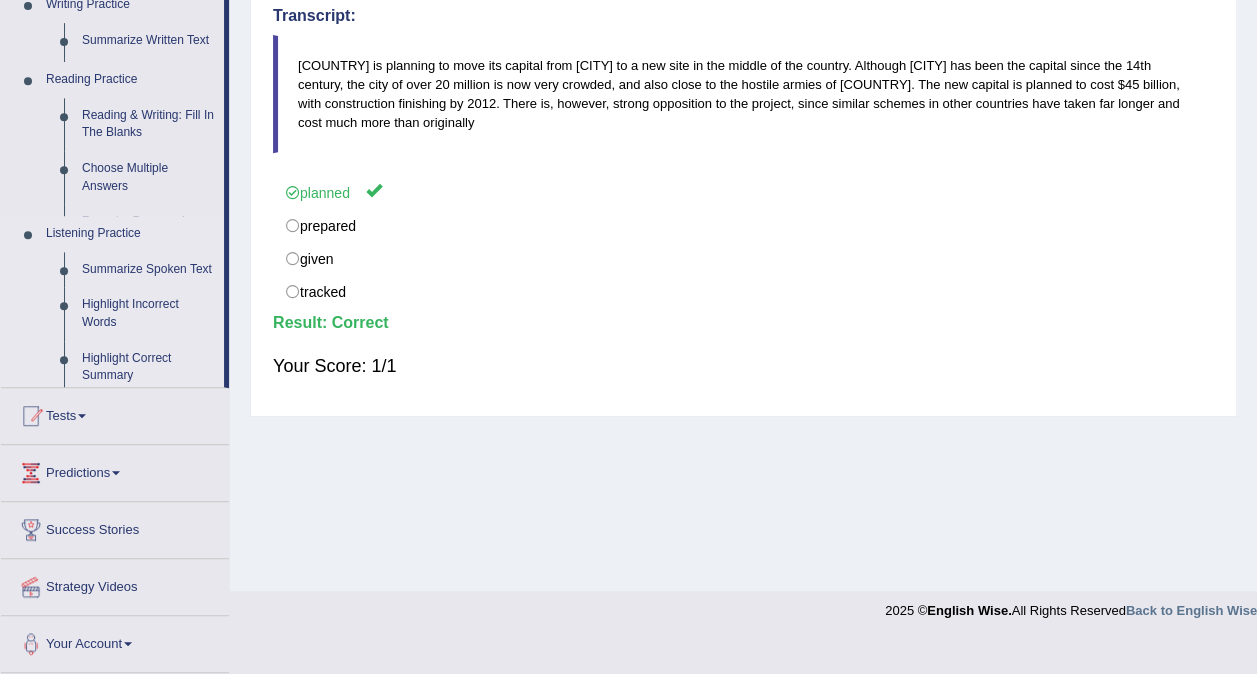 scroll, scrollTop: 376, scrollLeft: 0, axis: vertical 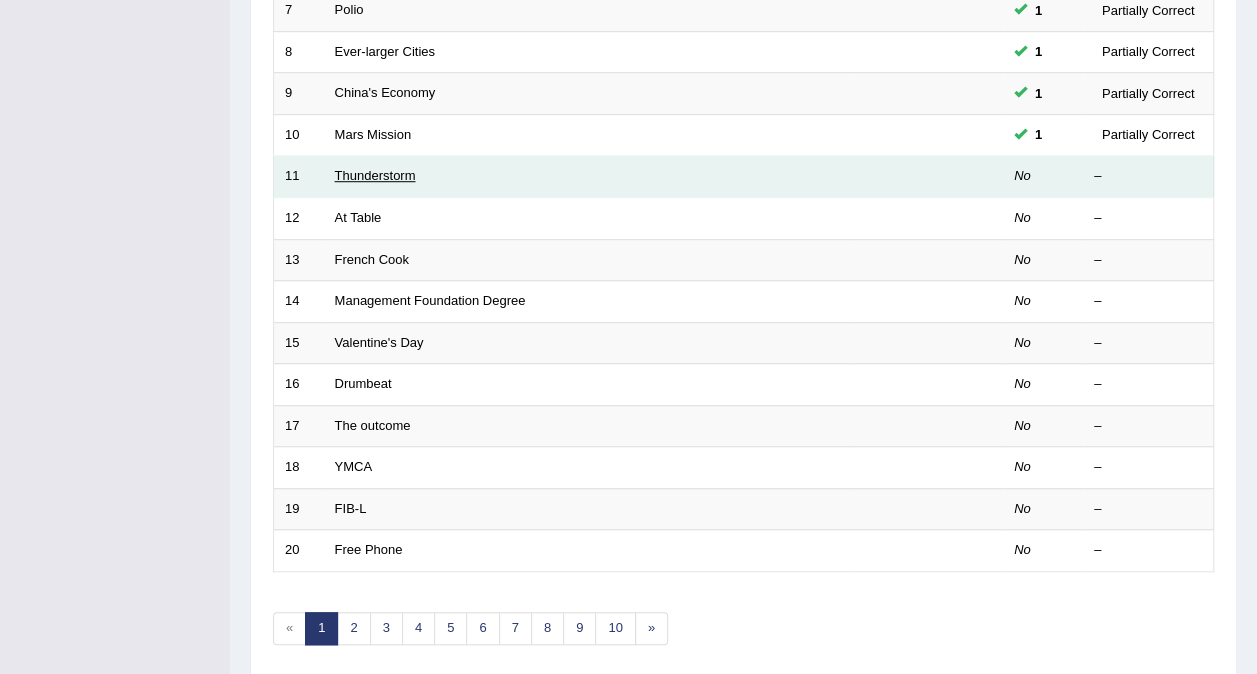 click on "Thunderstorm" at bounding box center (375, 175) 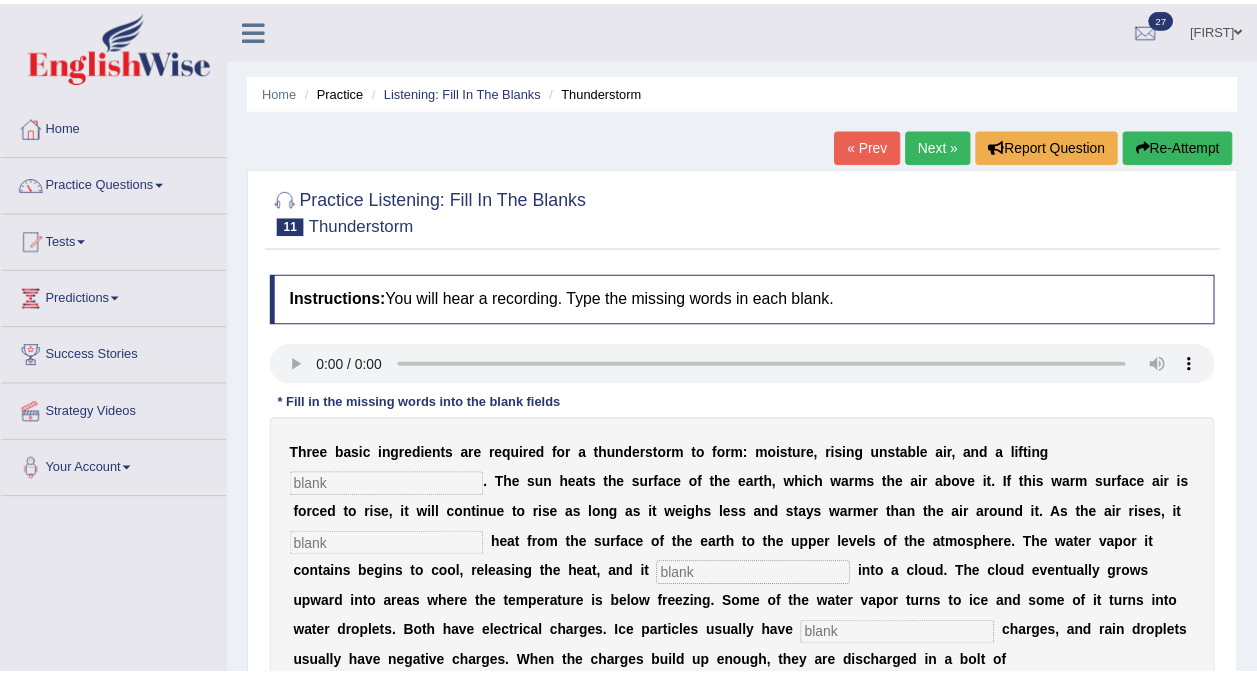 scroll, scrollTop: 0, scrollLeft: 0, axis: both 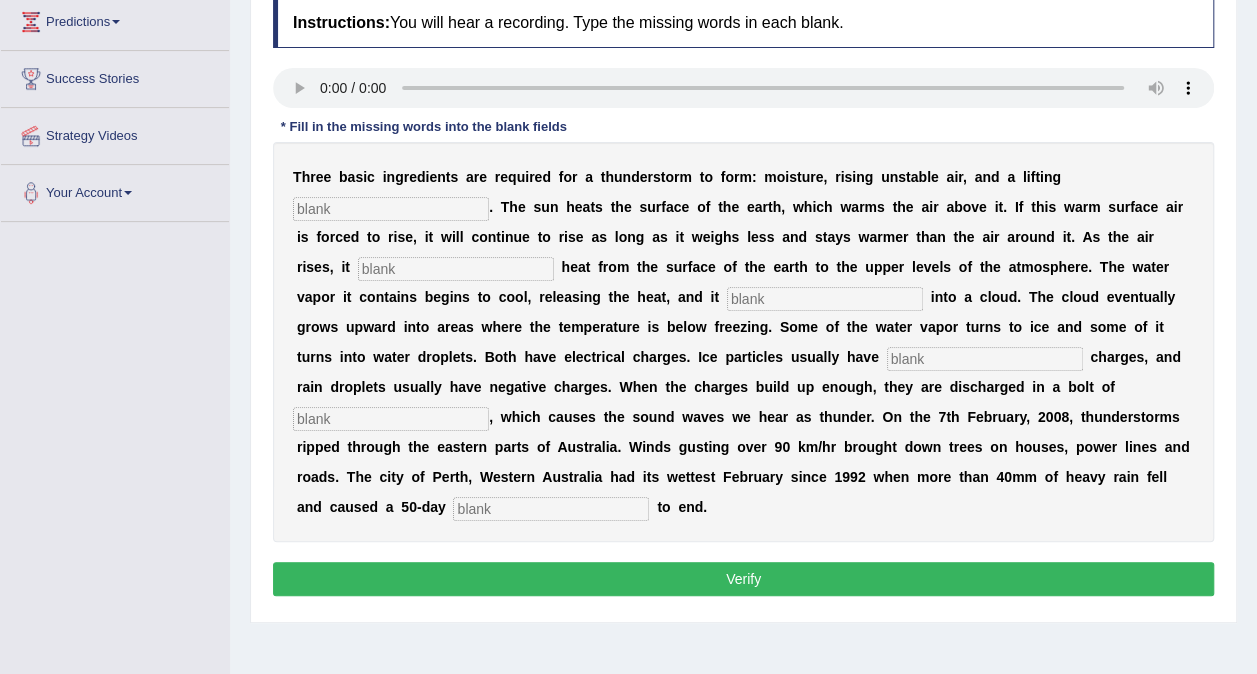 click at bounding box center [391, 209] 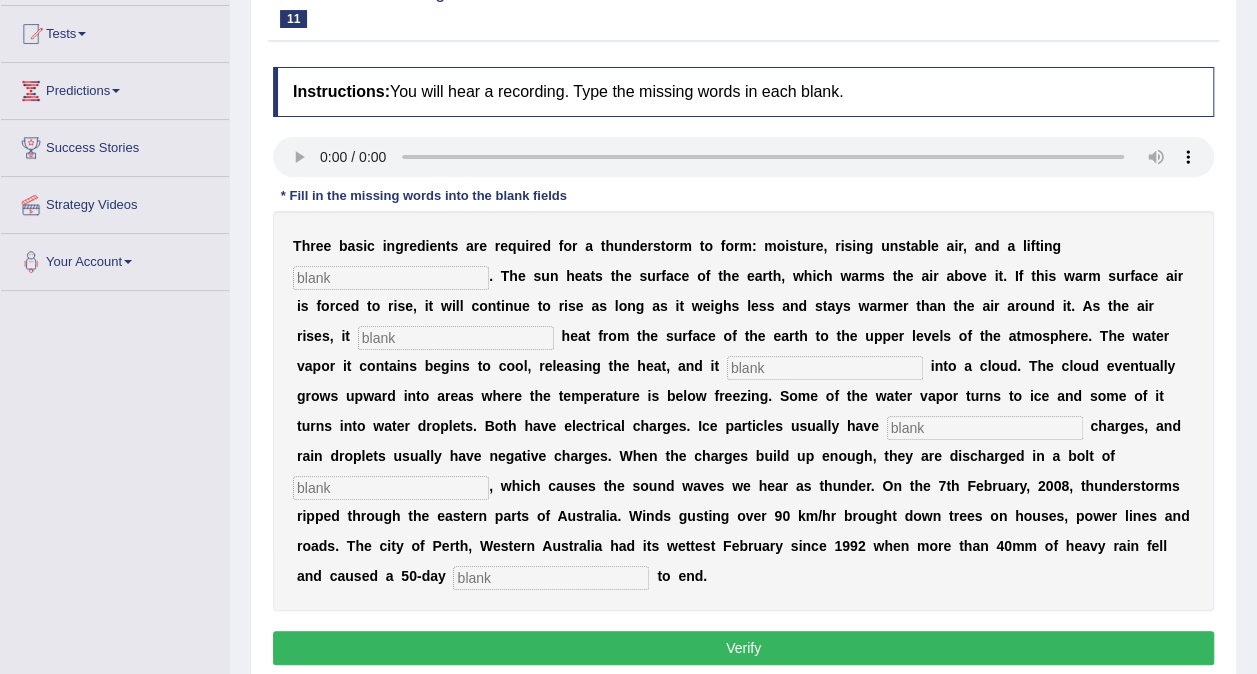 scroll, scrollTop: 176, scrollLeft: 0, axis: vertical 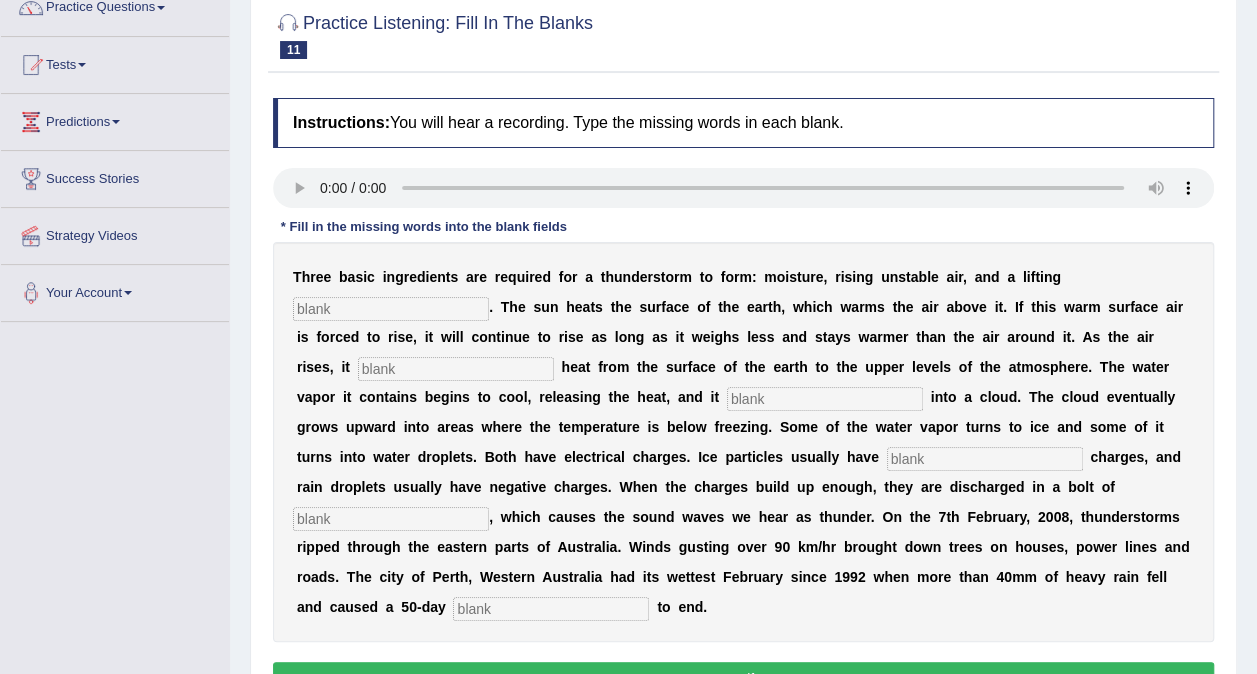click at bounding box center (551, 609) 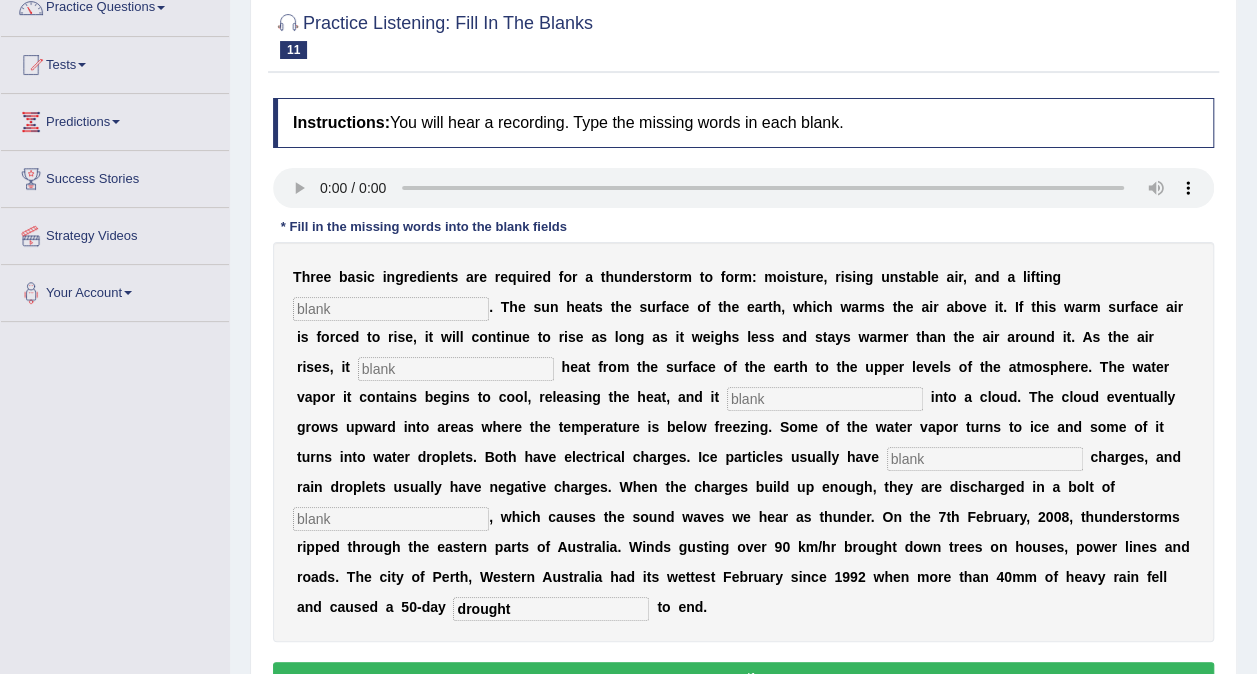 type on "drought" 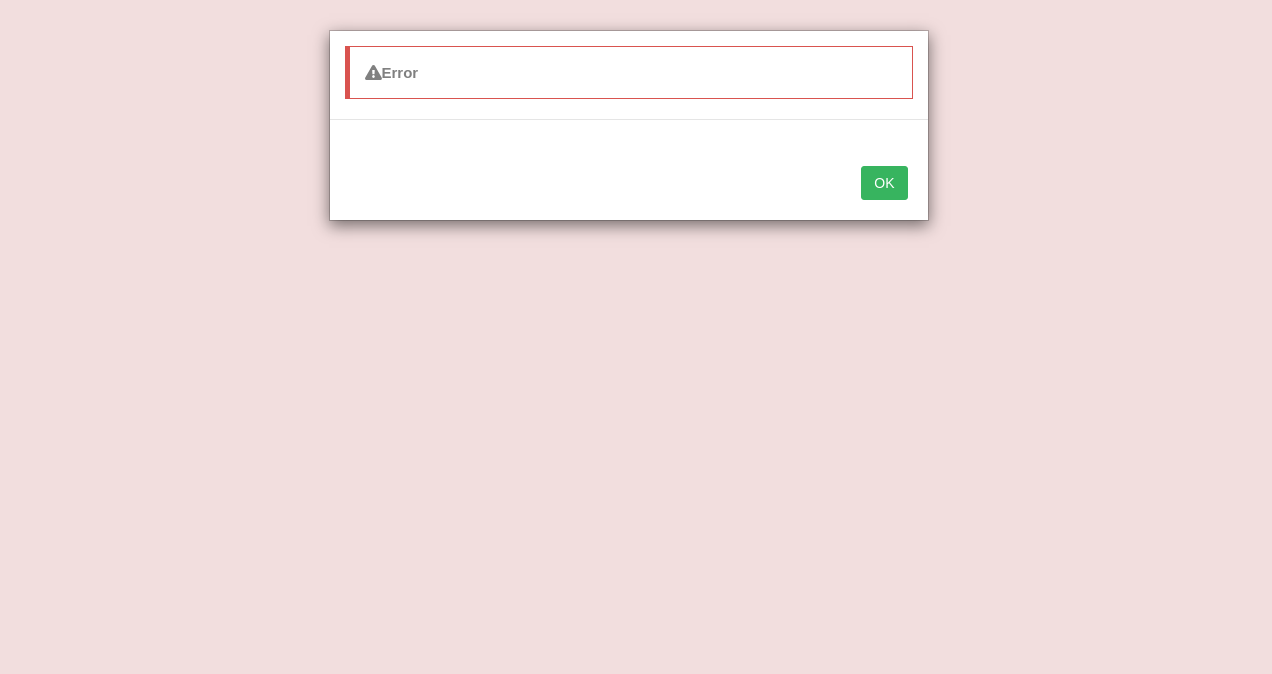 click on "OK" at bounding box center [884, 183] 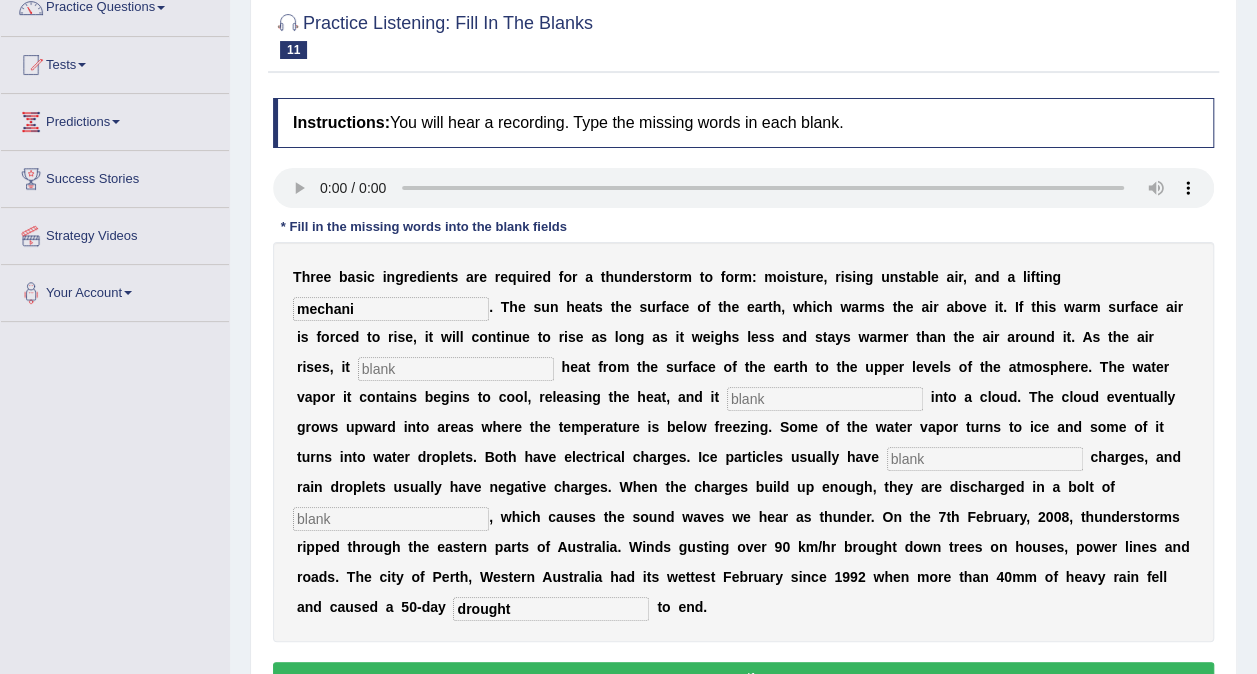 click on "mechani" at bounding box center (391, 309) 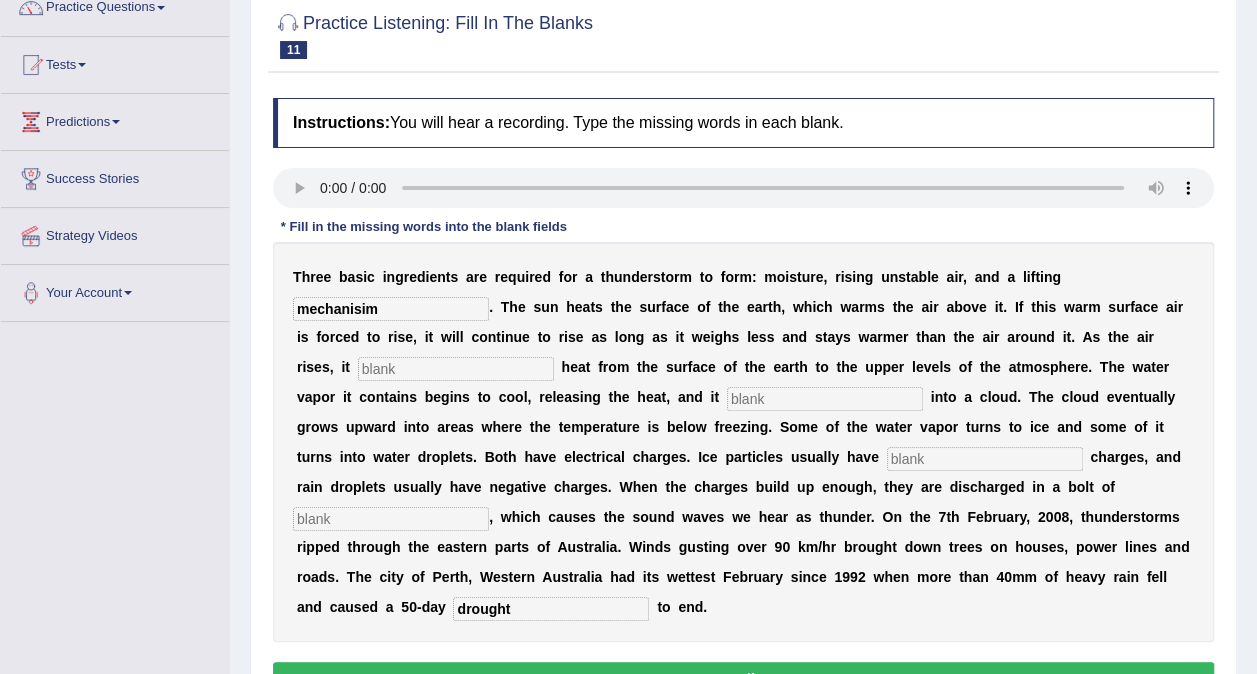 type on "mechanisim" 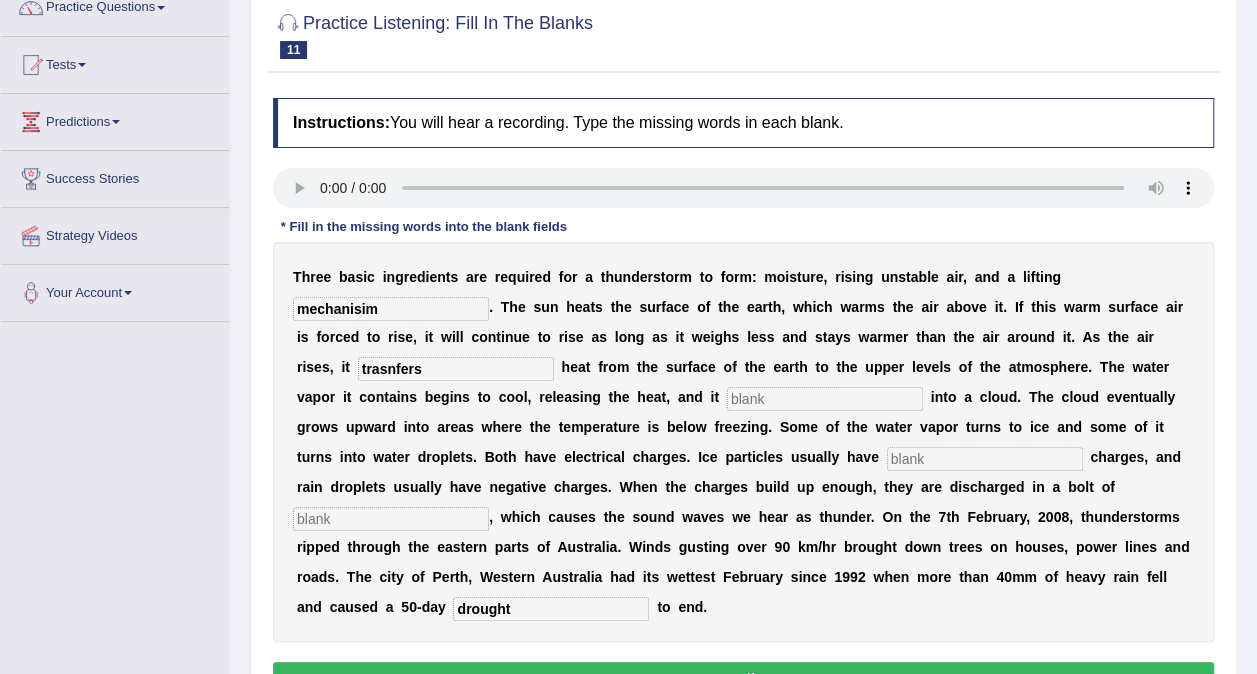 type on "trasnfers" 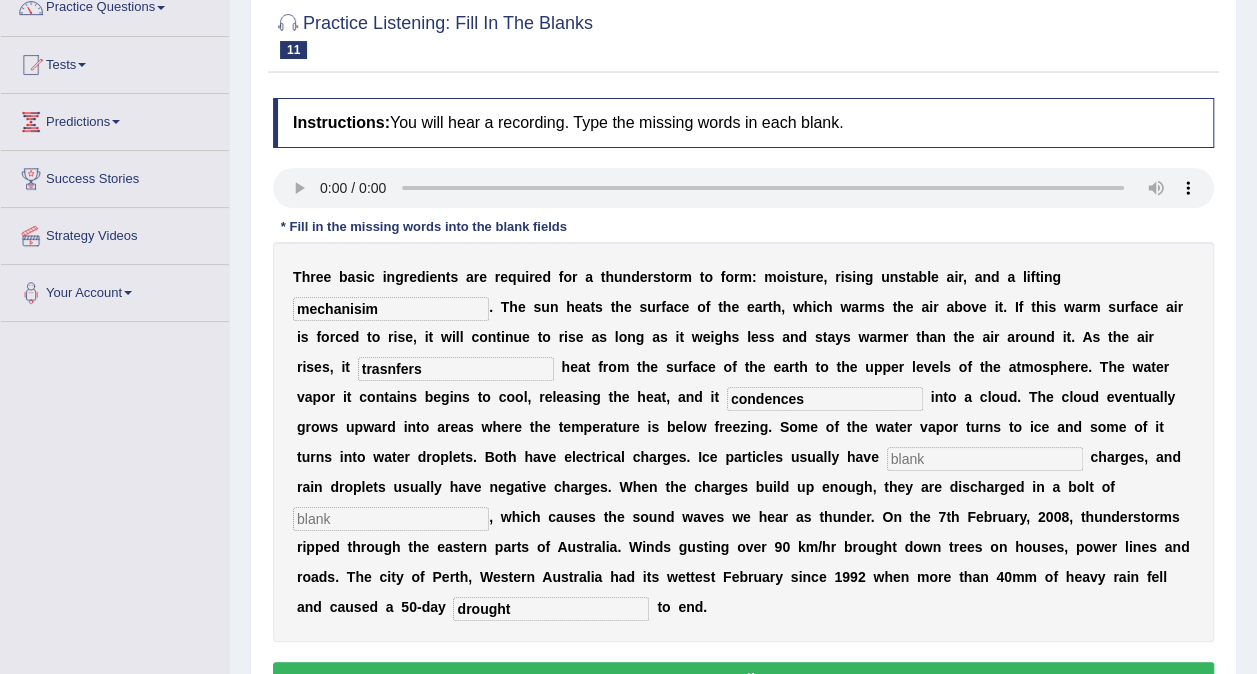 type on "condences" 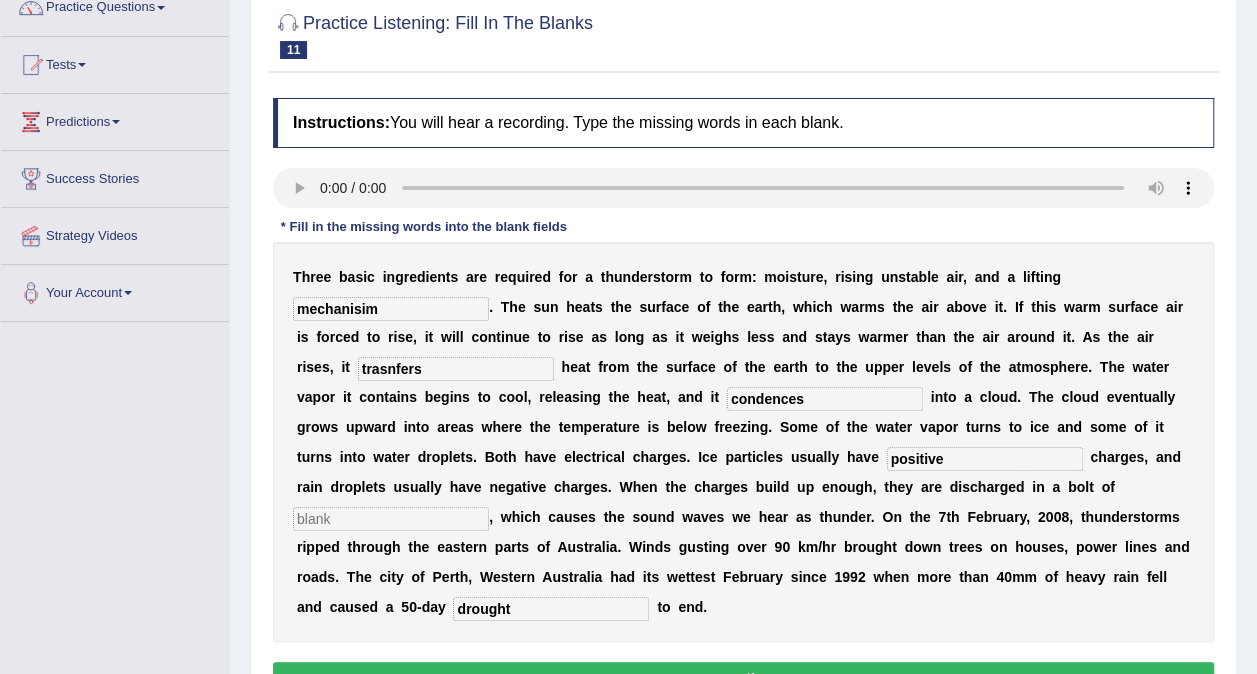 type on "positive" 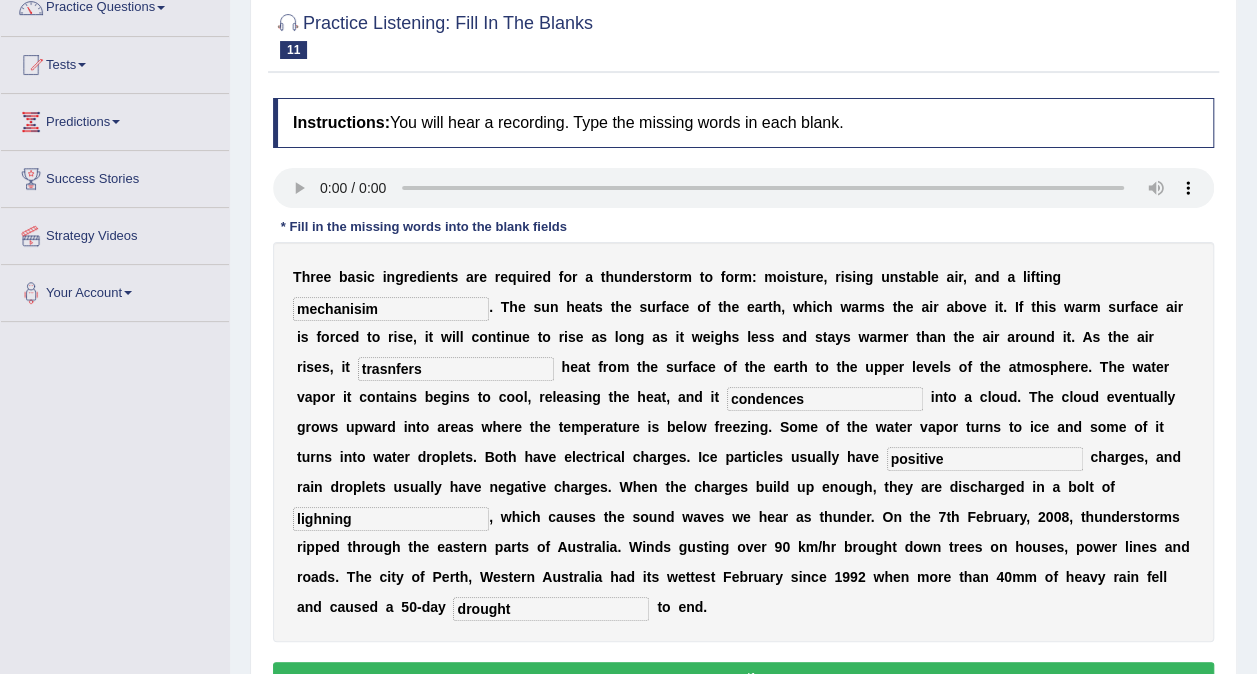 type on "lighning" 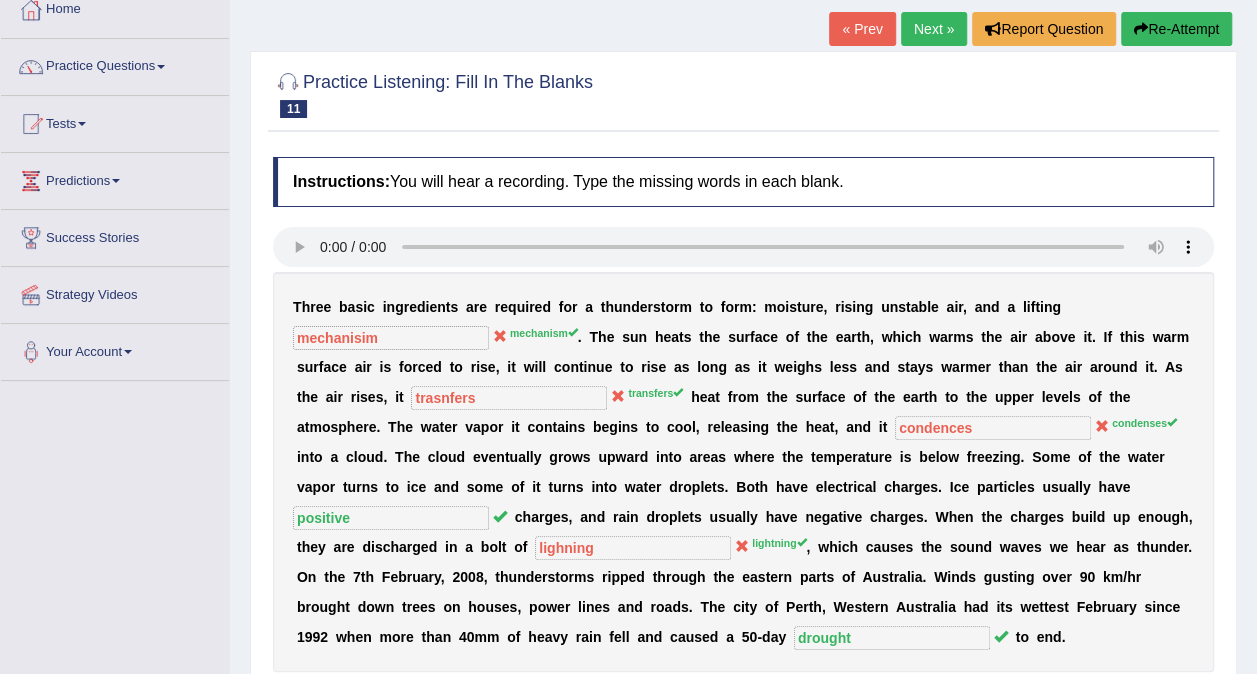 scroll, scrollTop: 0, scrollLeft: 0, axis: both 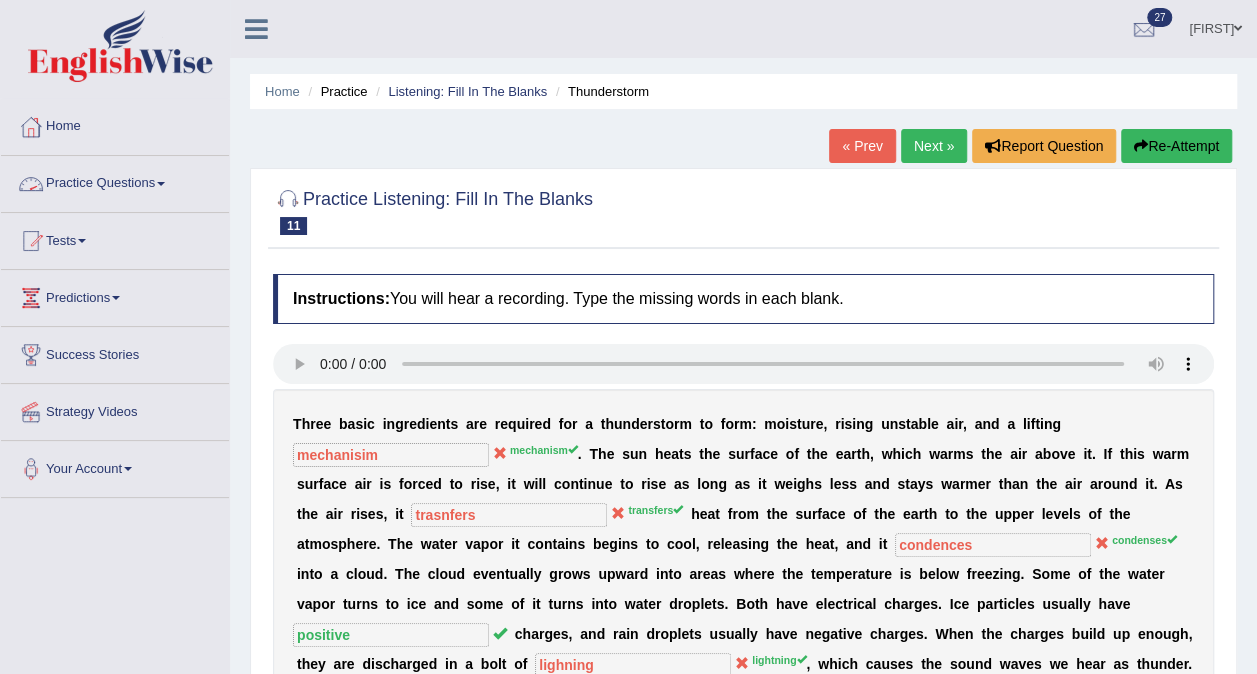 click at bounding box center [161, 184] 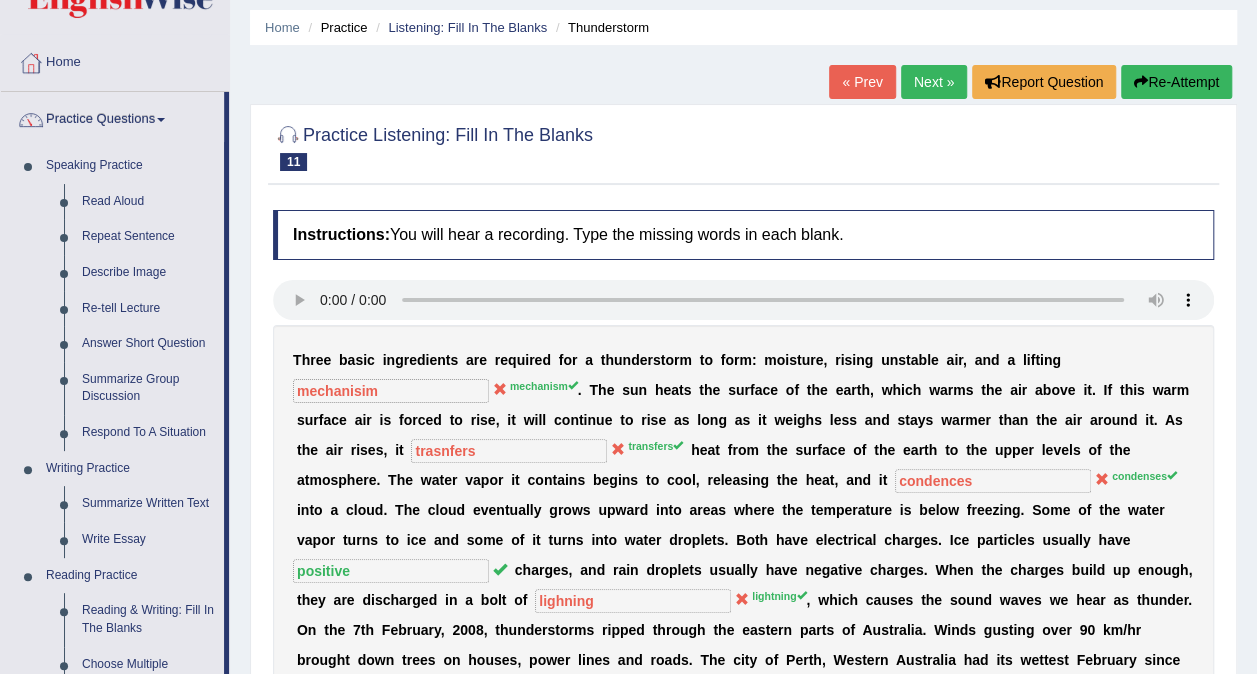 scroll, scrollTop: 0, scrollLeft: 0, axis: both 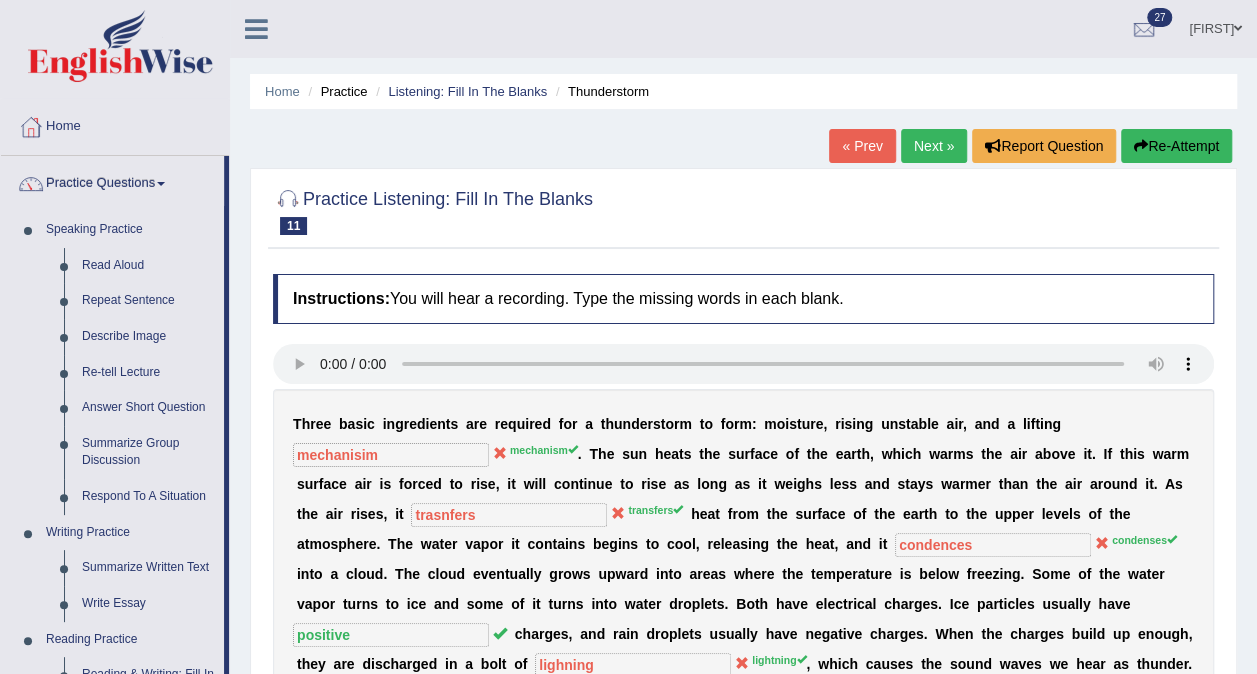 click on "Next »" at bounding box center (934, 146) 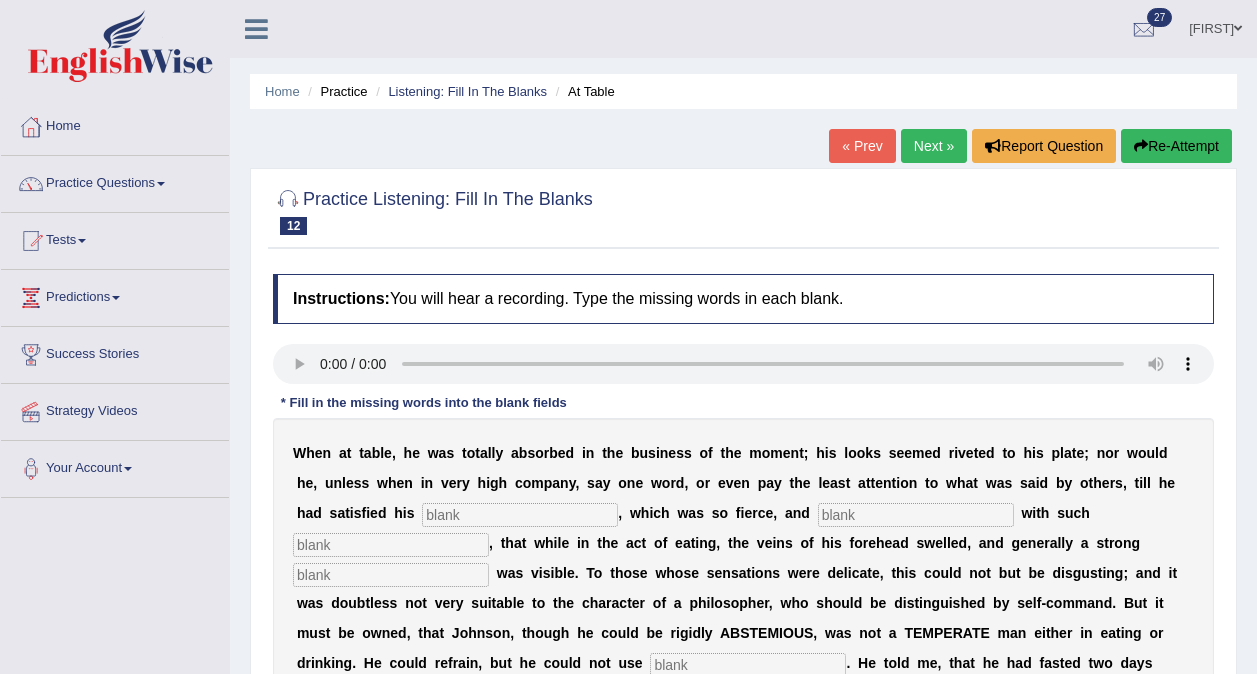 scroll, scrollTop: 0, scrollLeft: 0, axis: both 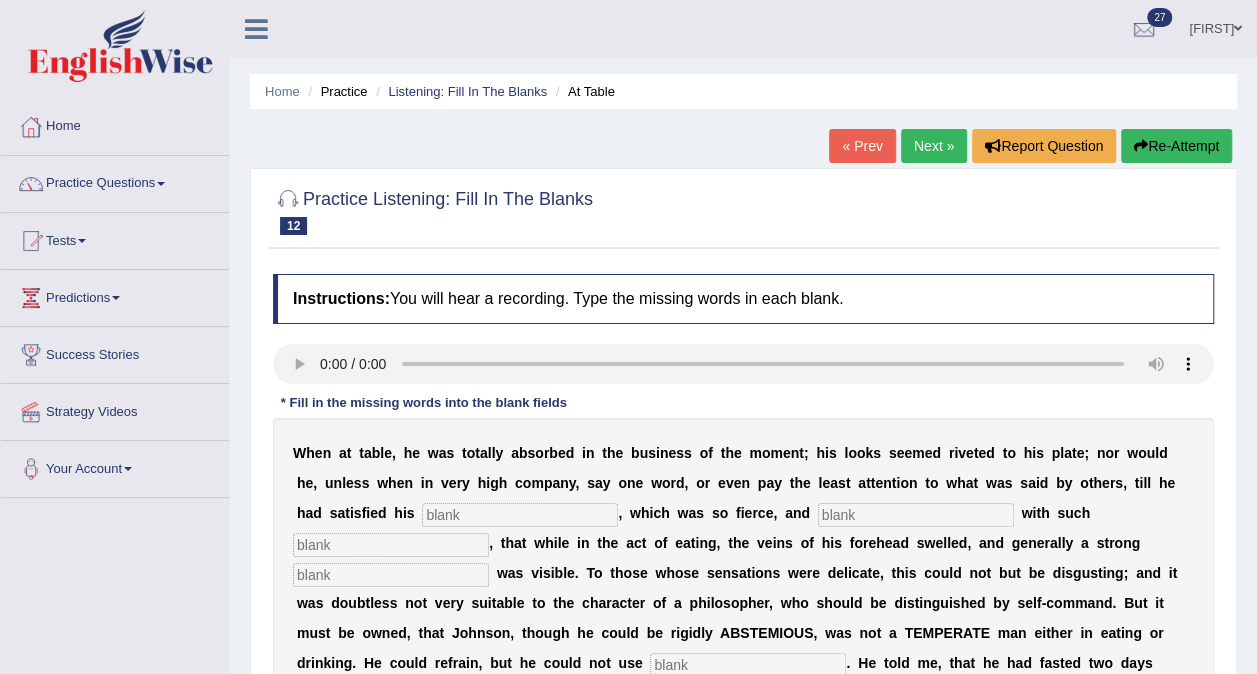 type 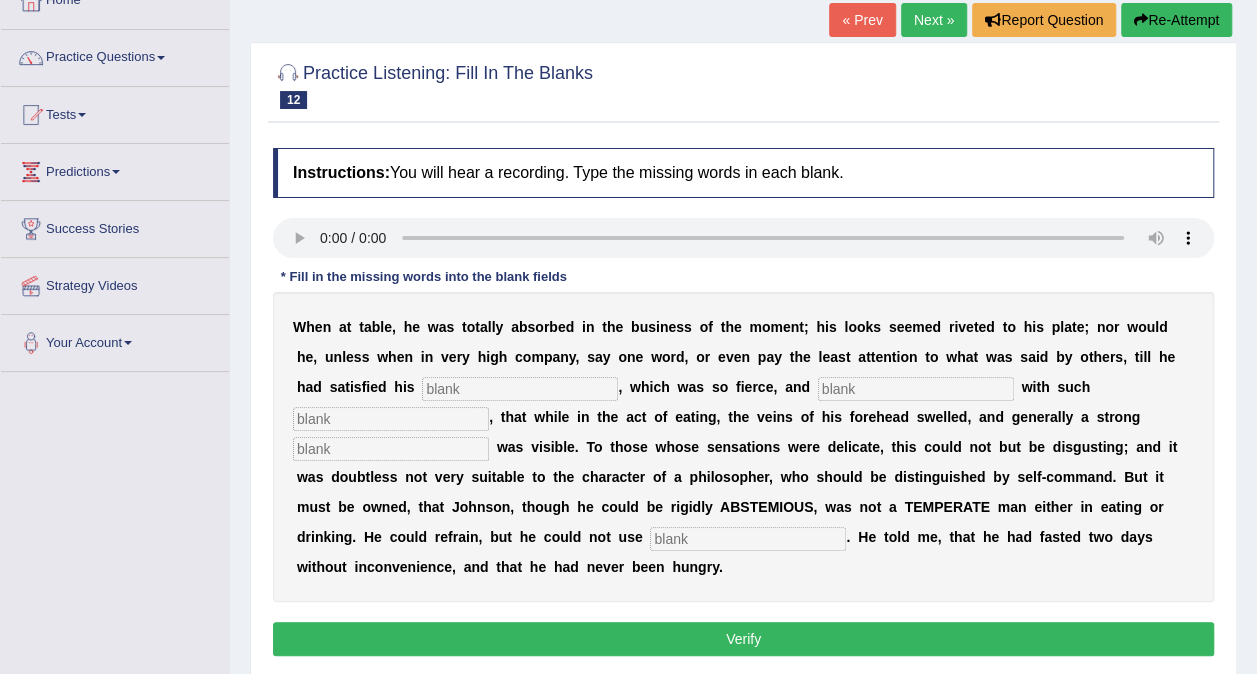 scroll, scrollTop: 100, scrollLeft: 0, axis: vertical 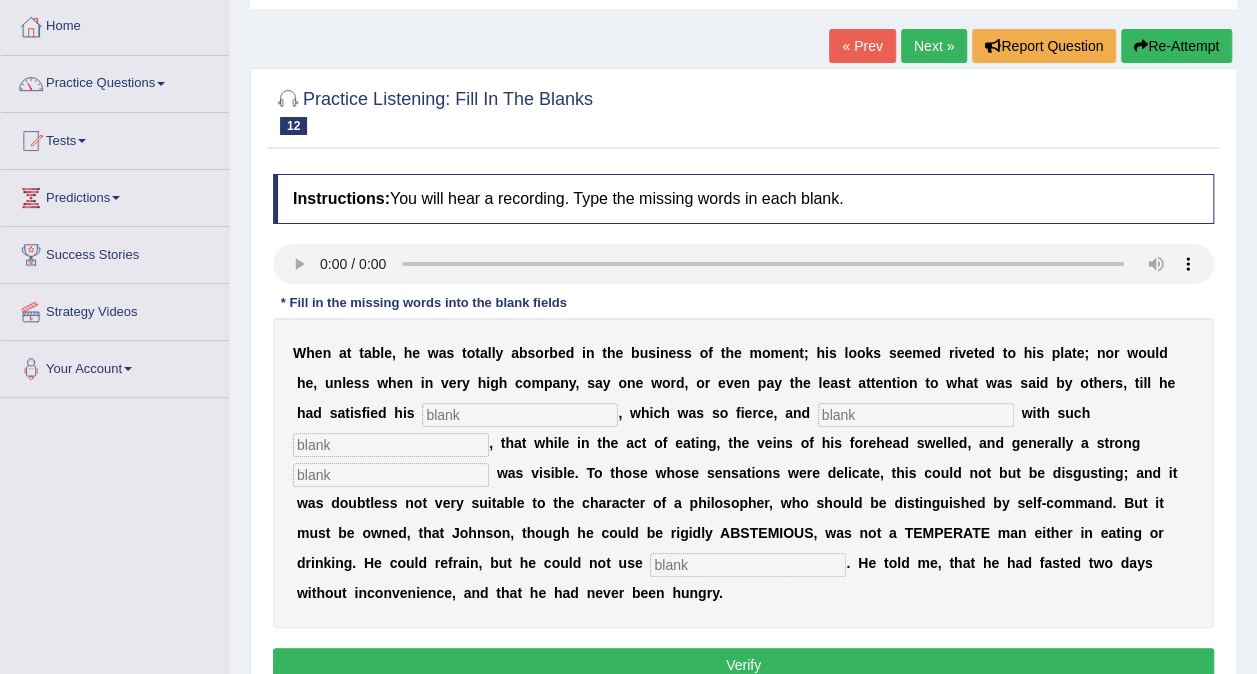 click on "Next »" at bounding box center [934, 46] 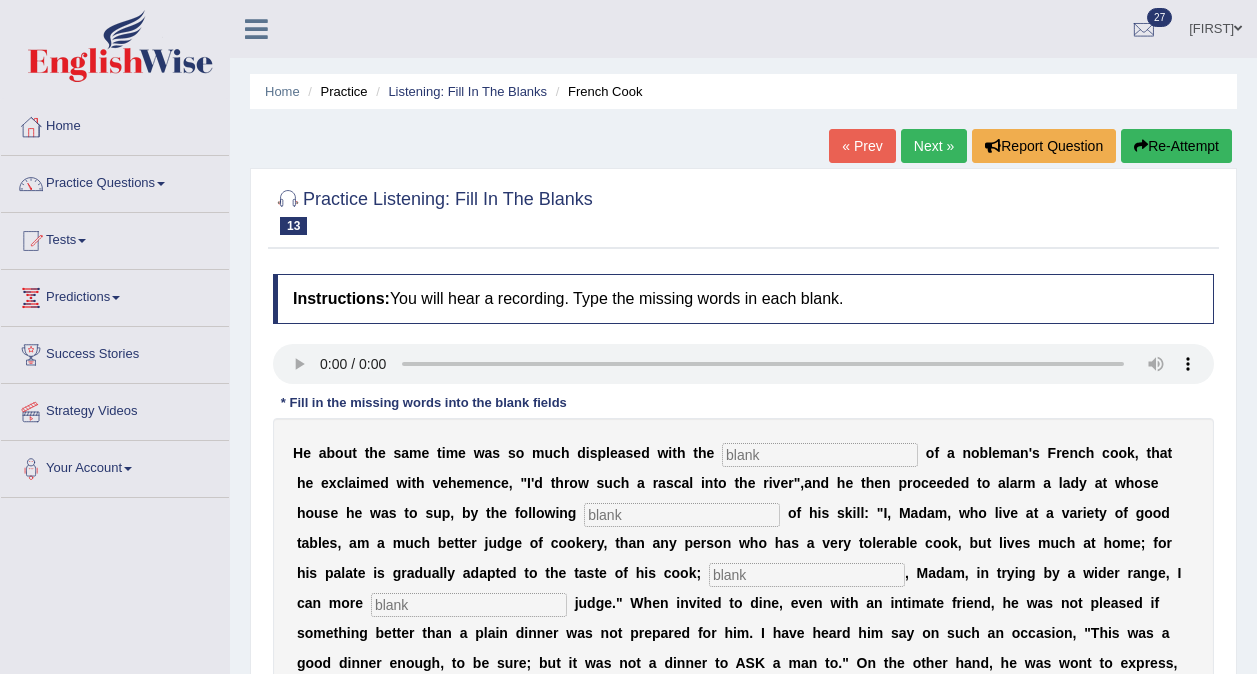 scroll, scrollTop: 0, scrollLeft: 0, axis: both 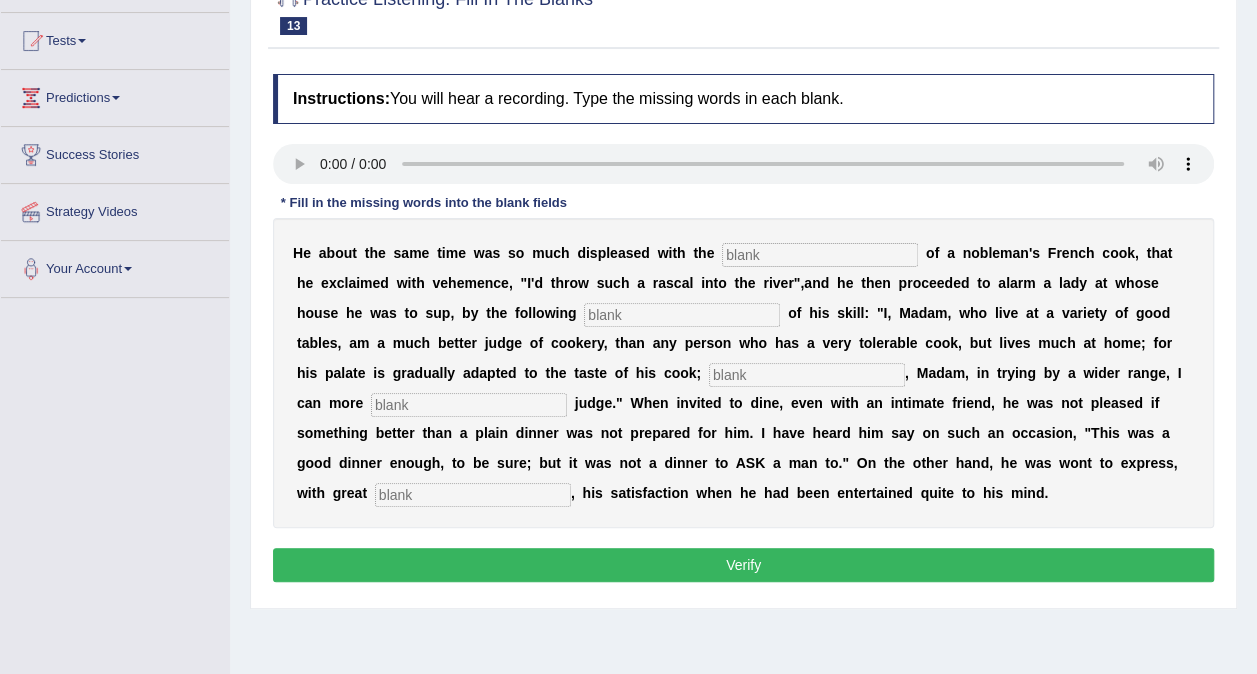click at bounding box center [473, 495] 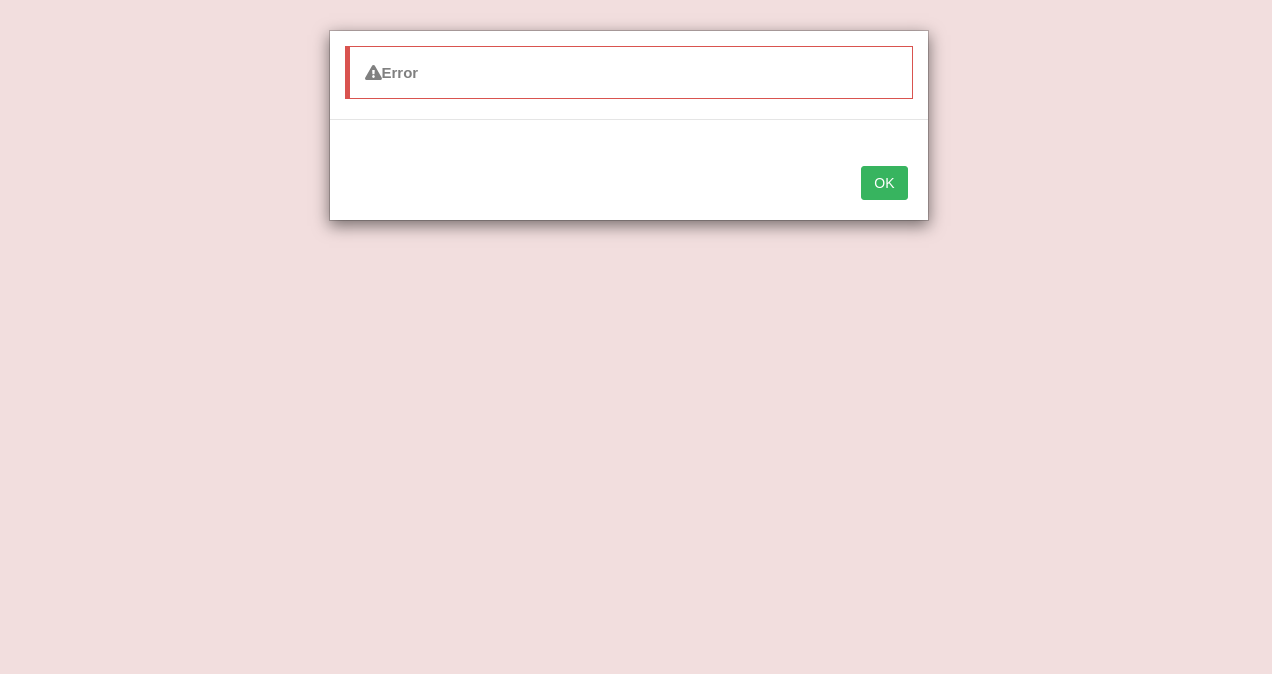click on "OK" at bounding box center (884, 183) 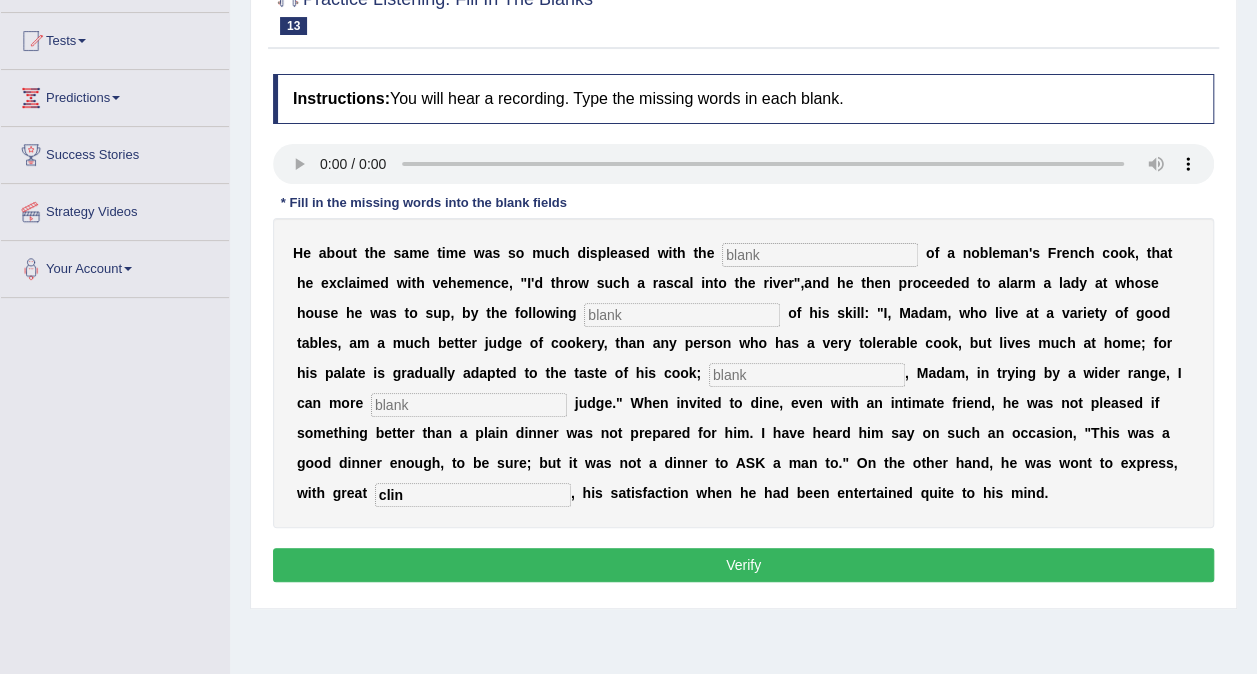 click on "clin" at bounding box center [473, 495] 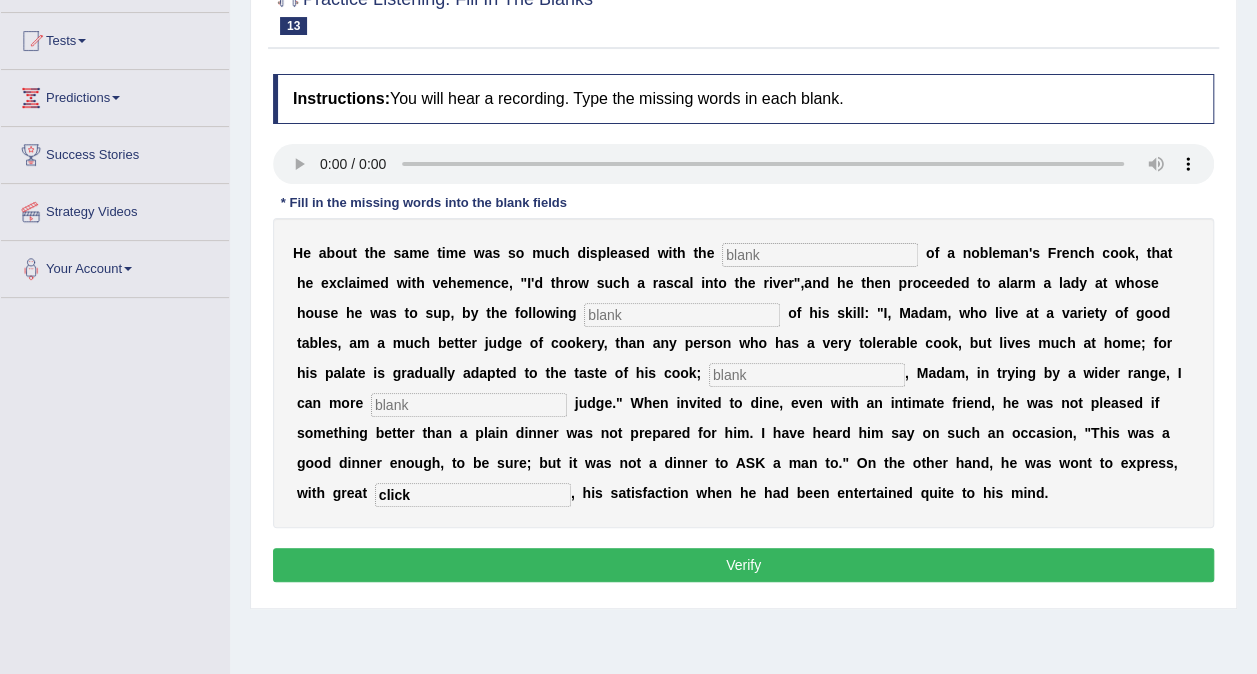 type on "click" 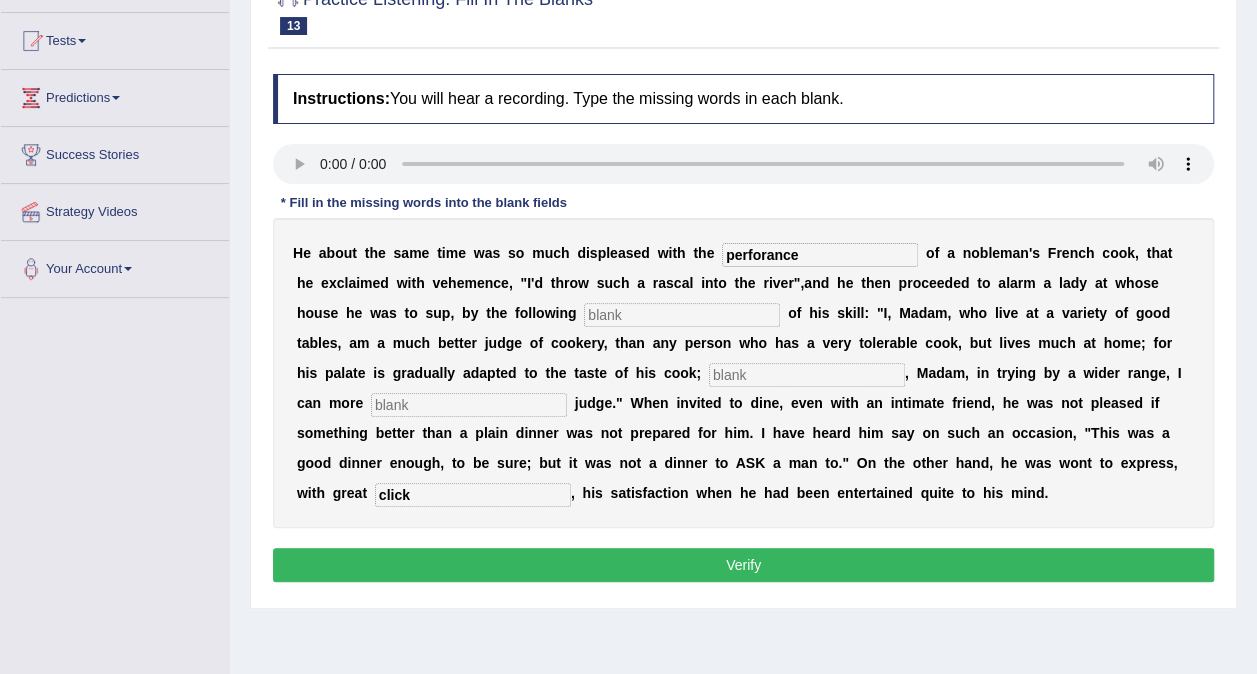 type on "perforance" 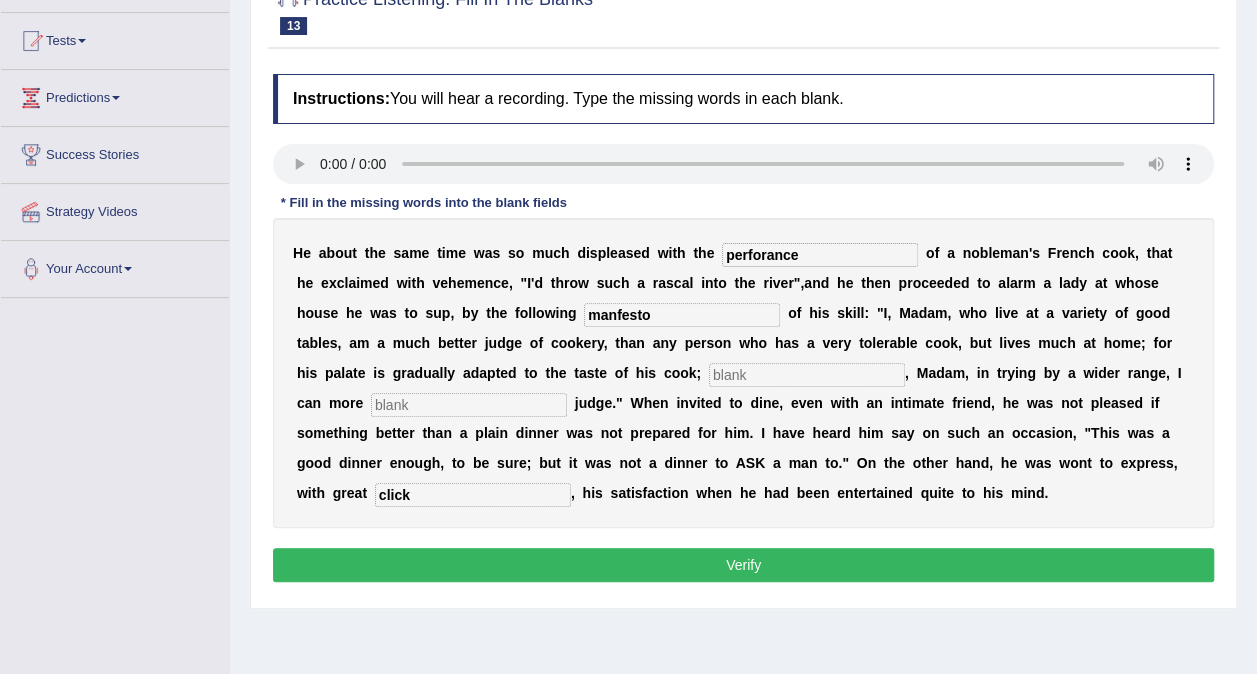 type on "manfesto" 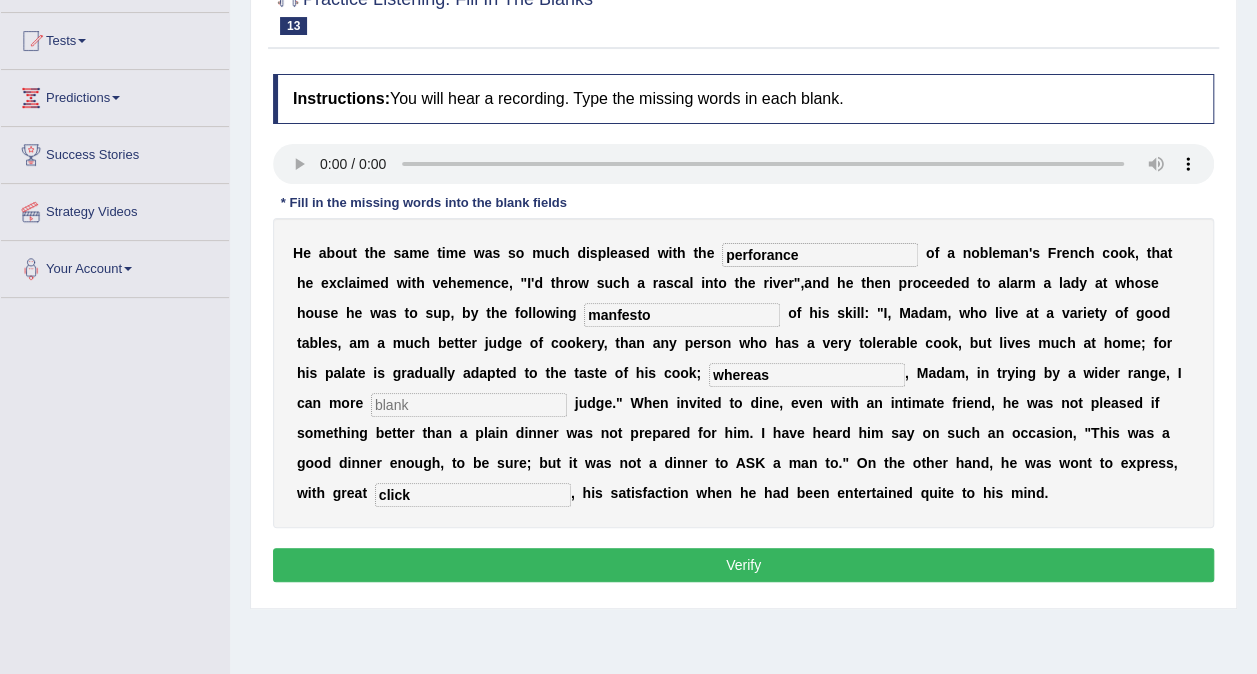 type on "whereas" 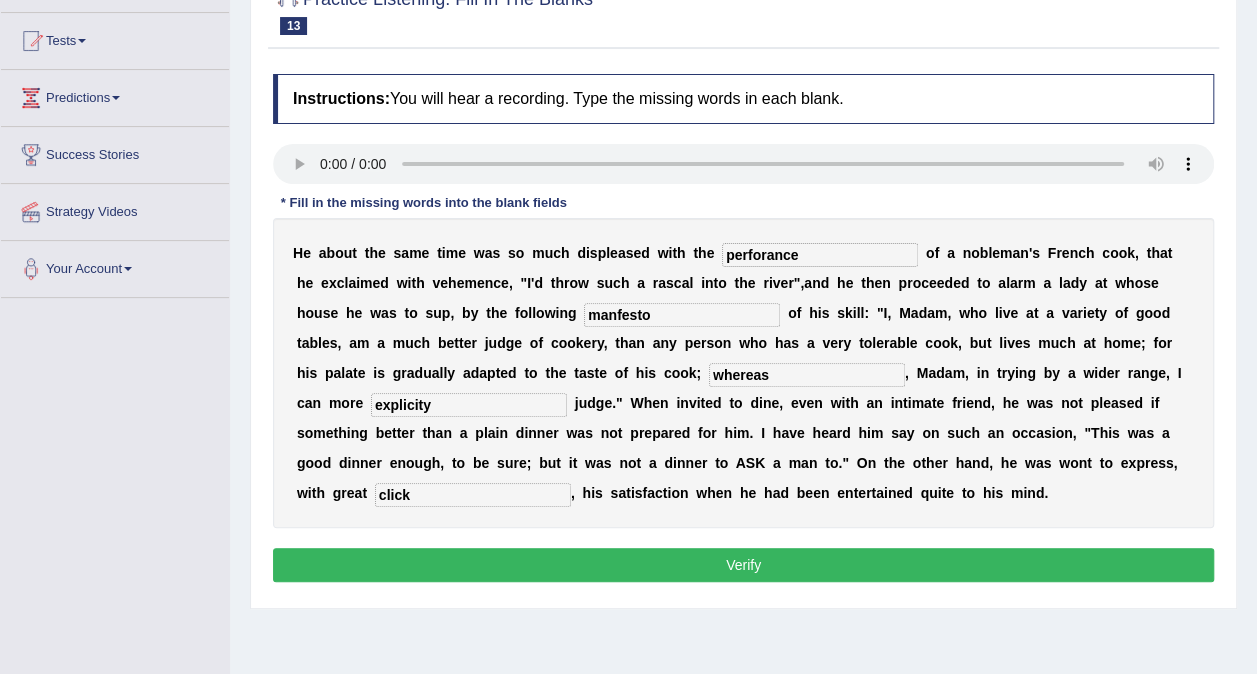 type on "explicity" 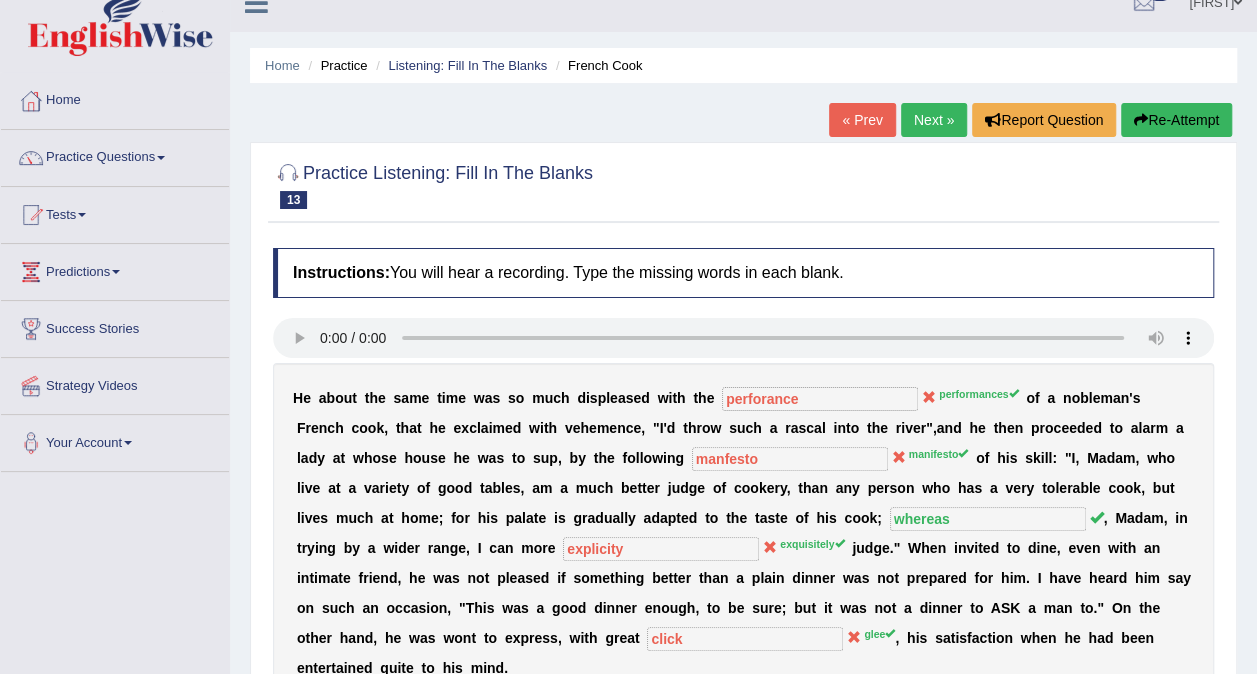 scroll, scrollTop: 0, scrollLeft: 0, axis: both 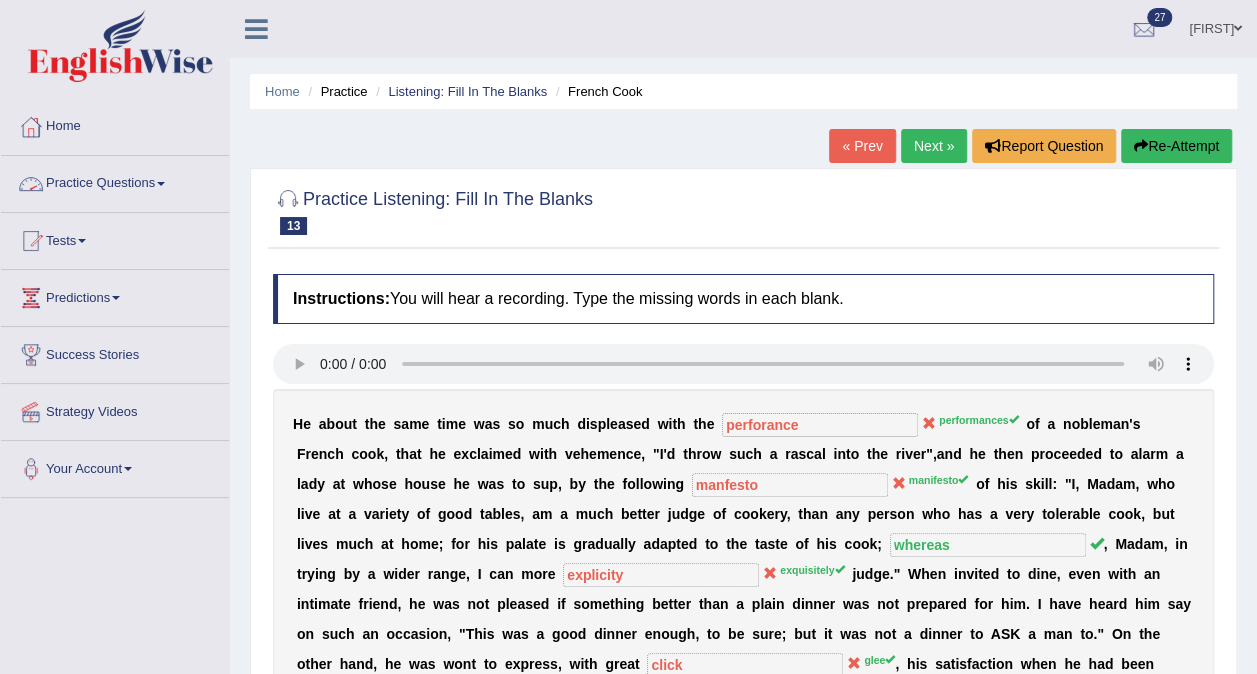 click at bounding box center [161, 184] 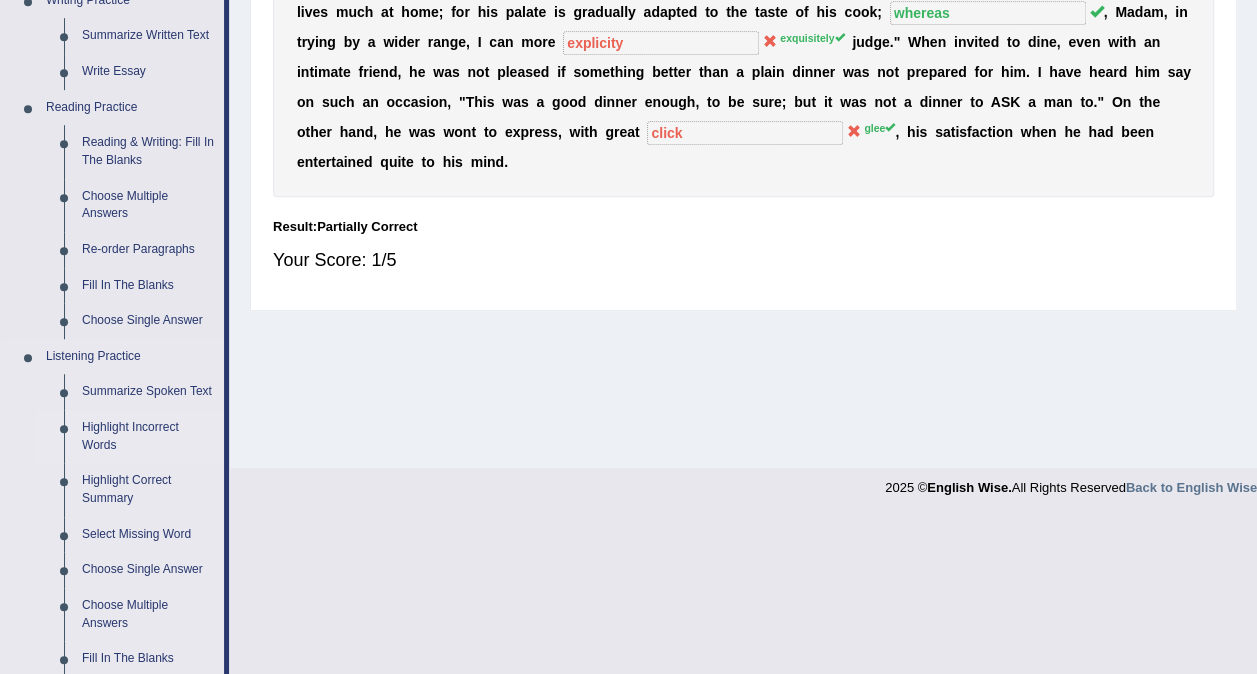 scroll, scrollTop: 700, scrollLeft: 0, axis: vertical 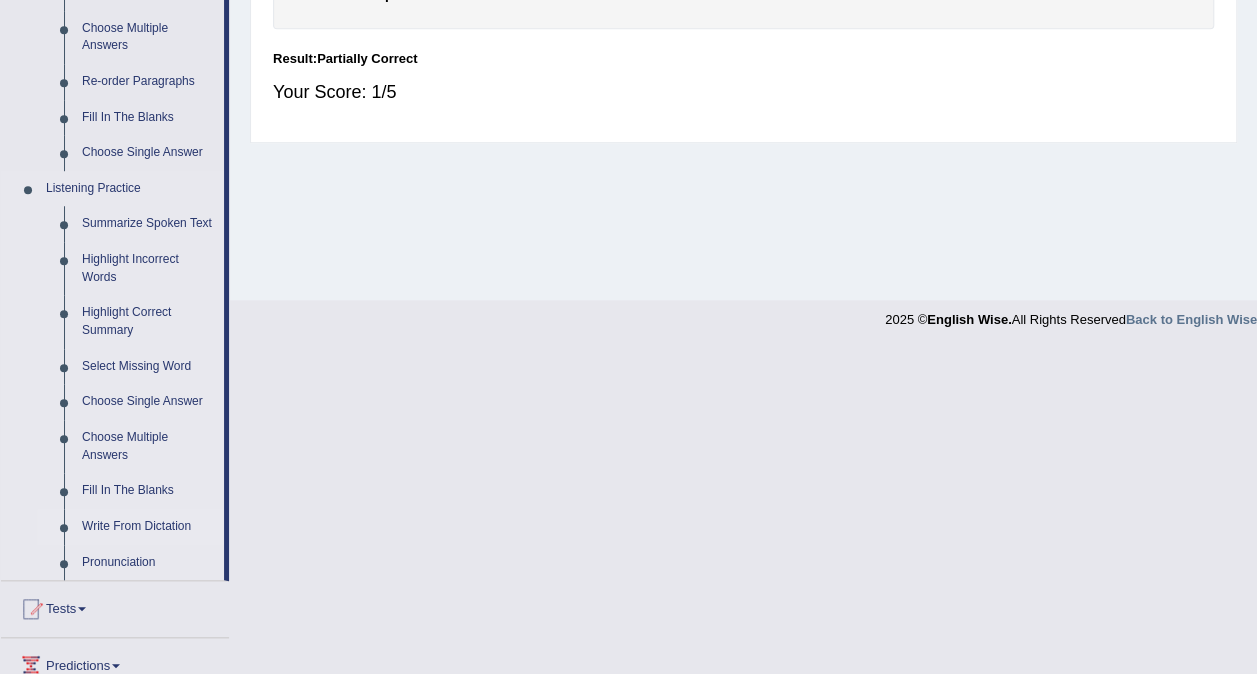 click on "Write From Dictation" at bounding box center [148, 527] 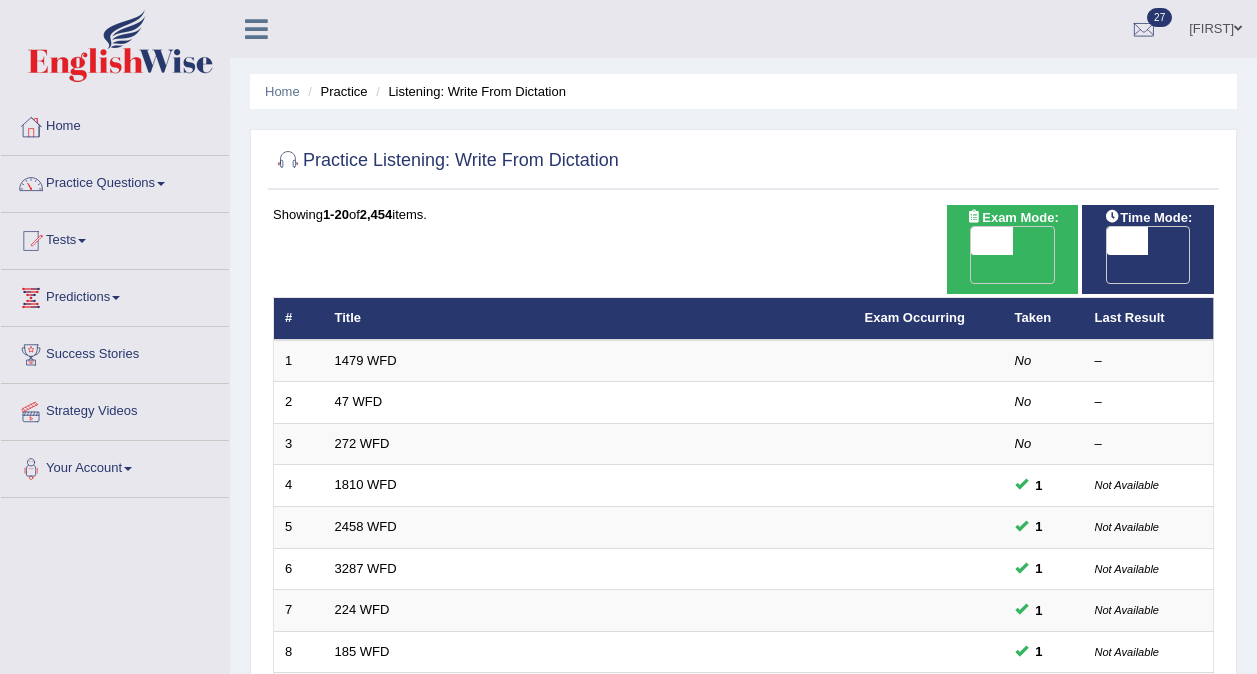 scroll, scrollTop: 0, scrollLeft: 0, axis: both 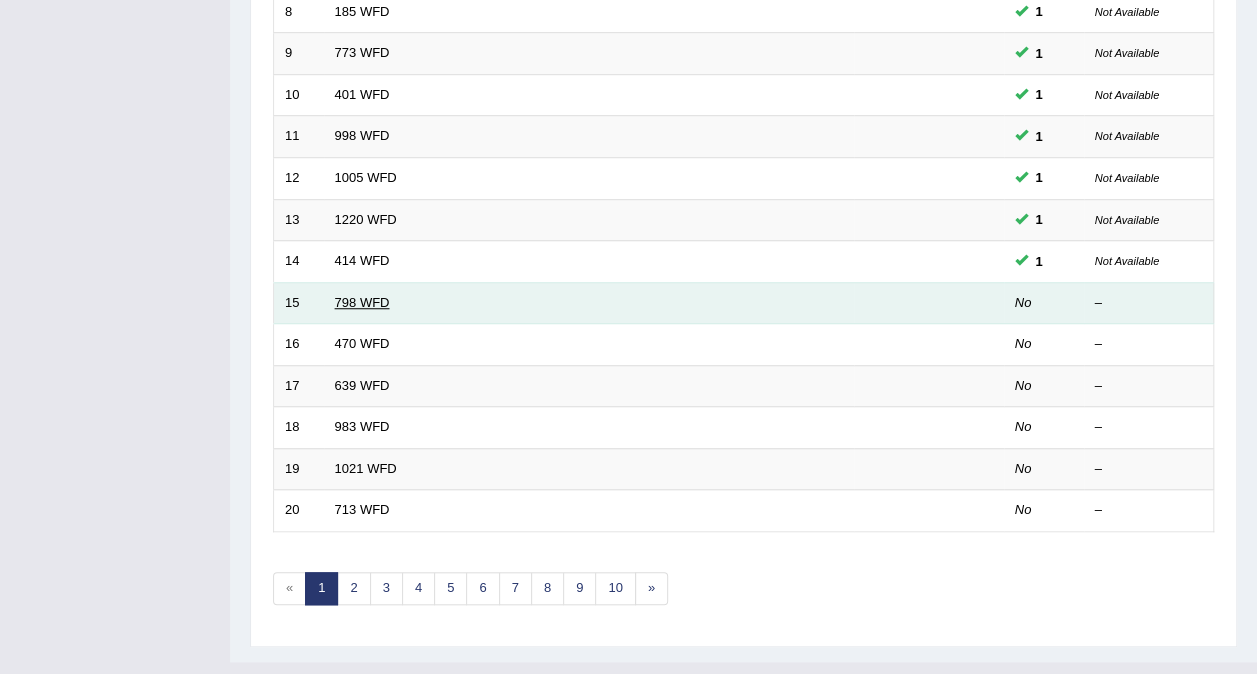 click on "798 WFD" at bounding box center (362, 302) 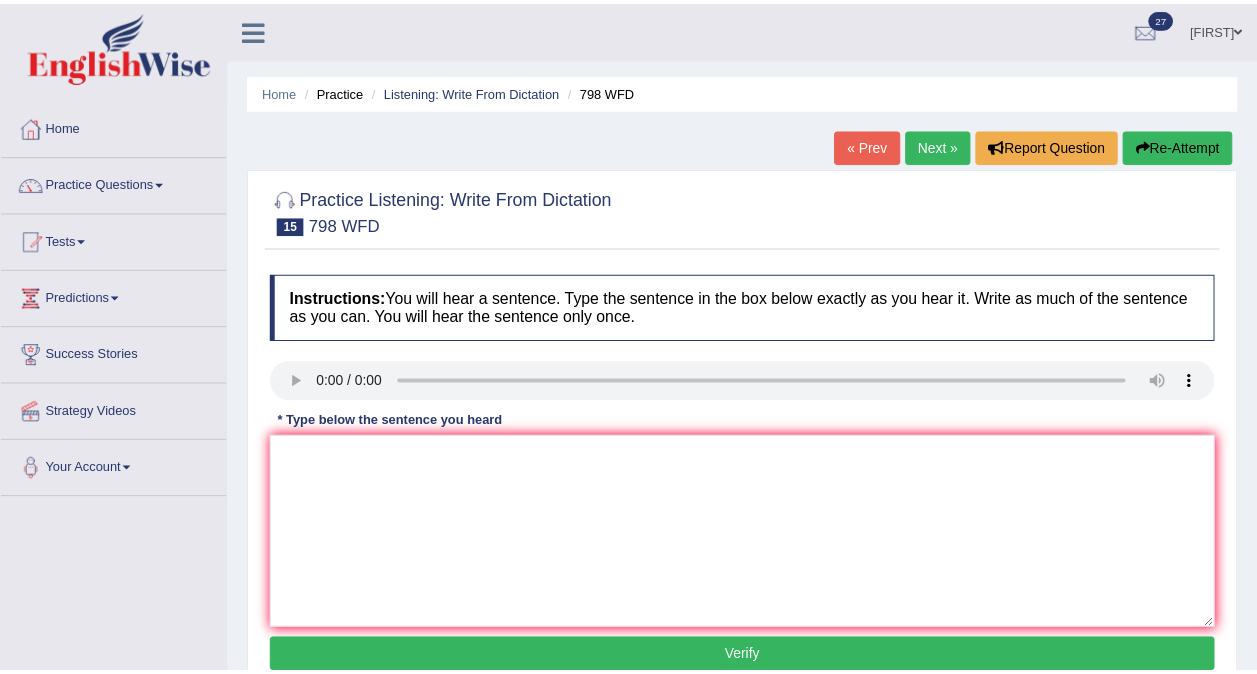 scroll, scrollTop: 0, scrollLeft: 0, axis: both 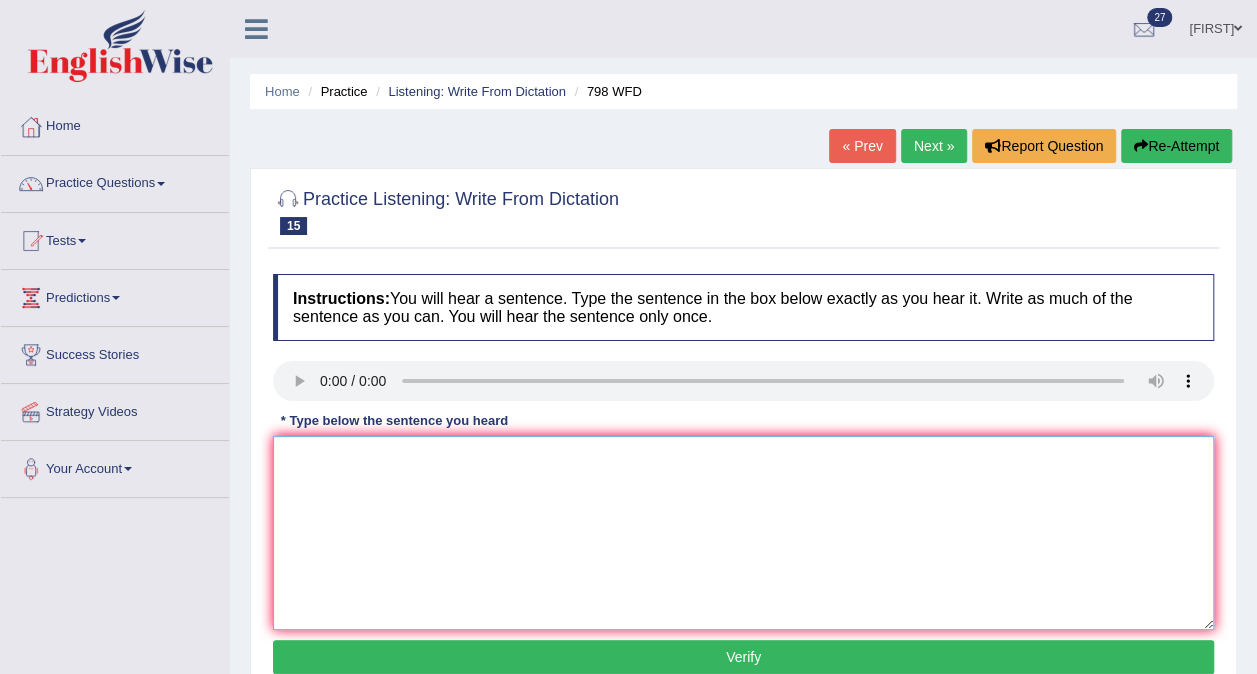 click at bounding box center [743, 533] 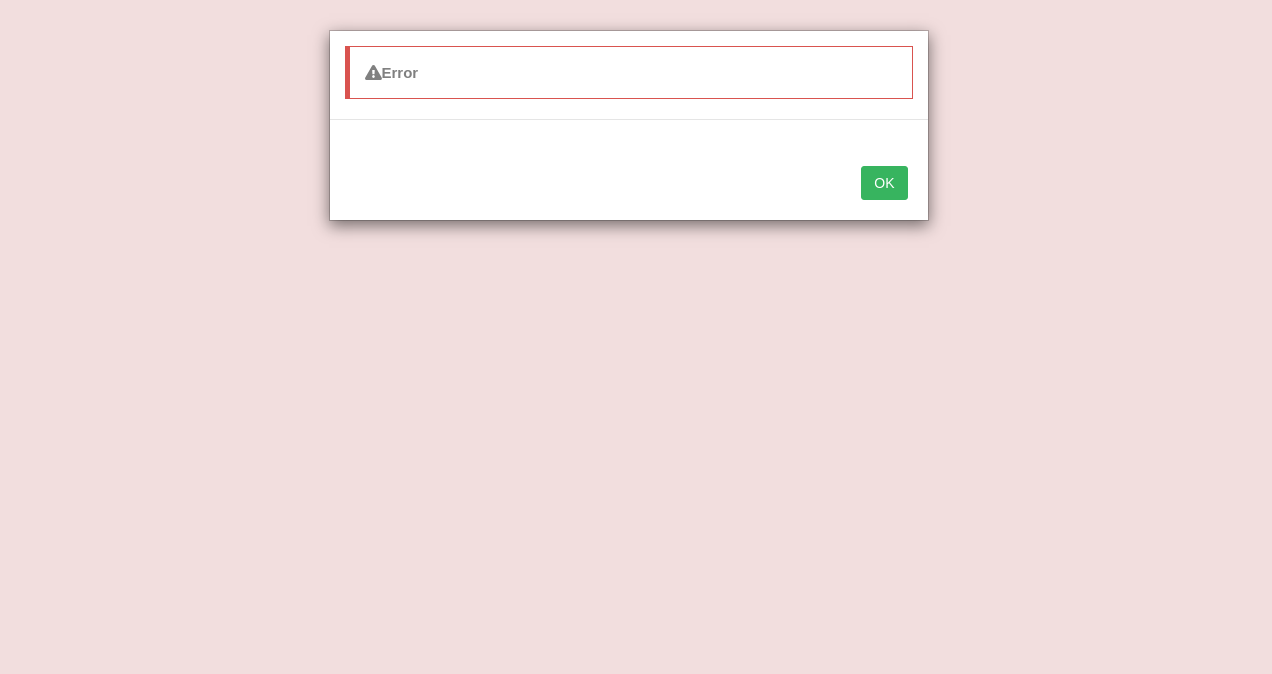 type on "sugar is the compond incling and oxygen" 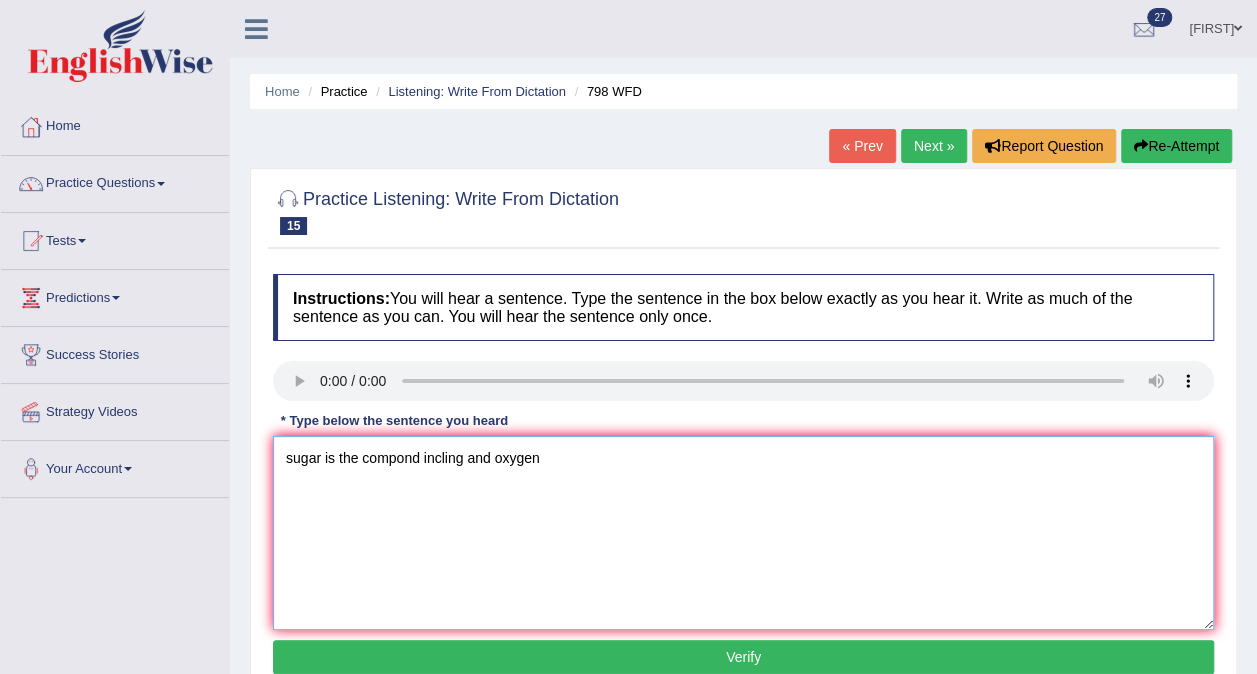 click on "sugar is the compond incling and oxygen" at bounding box center (743, 533) 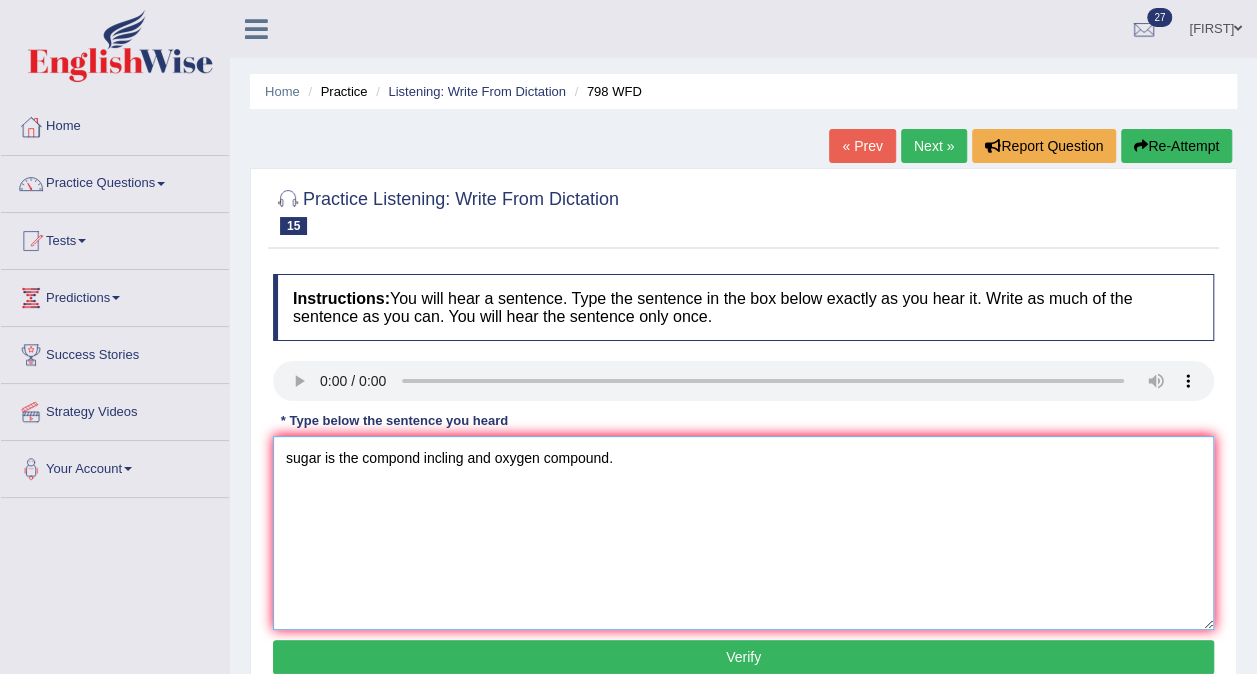 click on "sugar is the compond incling and oxygen compound." at bounding box center (743, 533) 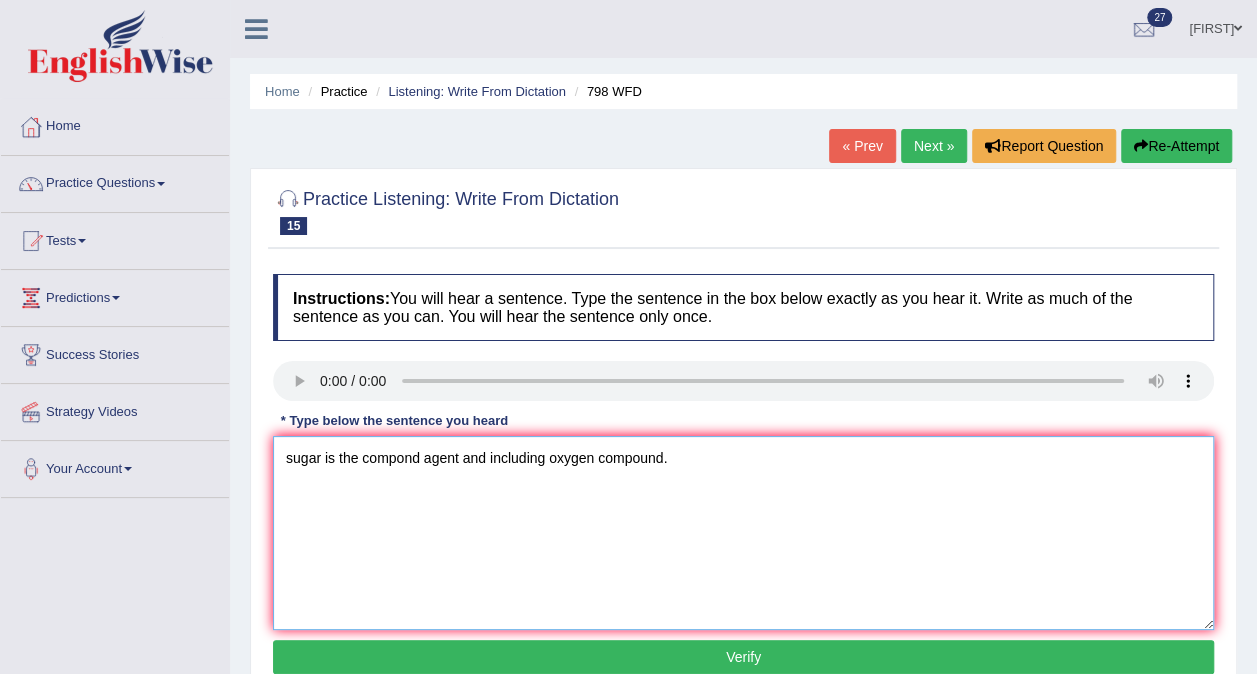 click on "sugar is the compond agent and including oxygen compound." at bounding box center (743, 533) 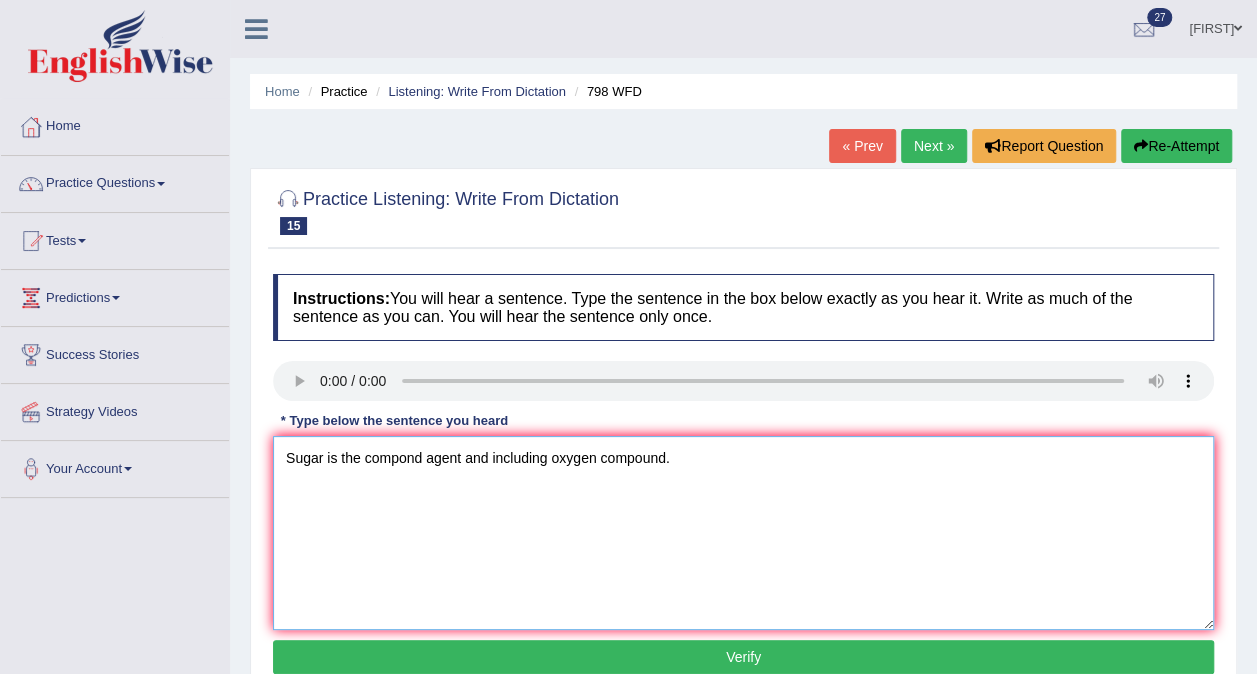 type on "Sugar is the compond agent and including oxygen compound." 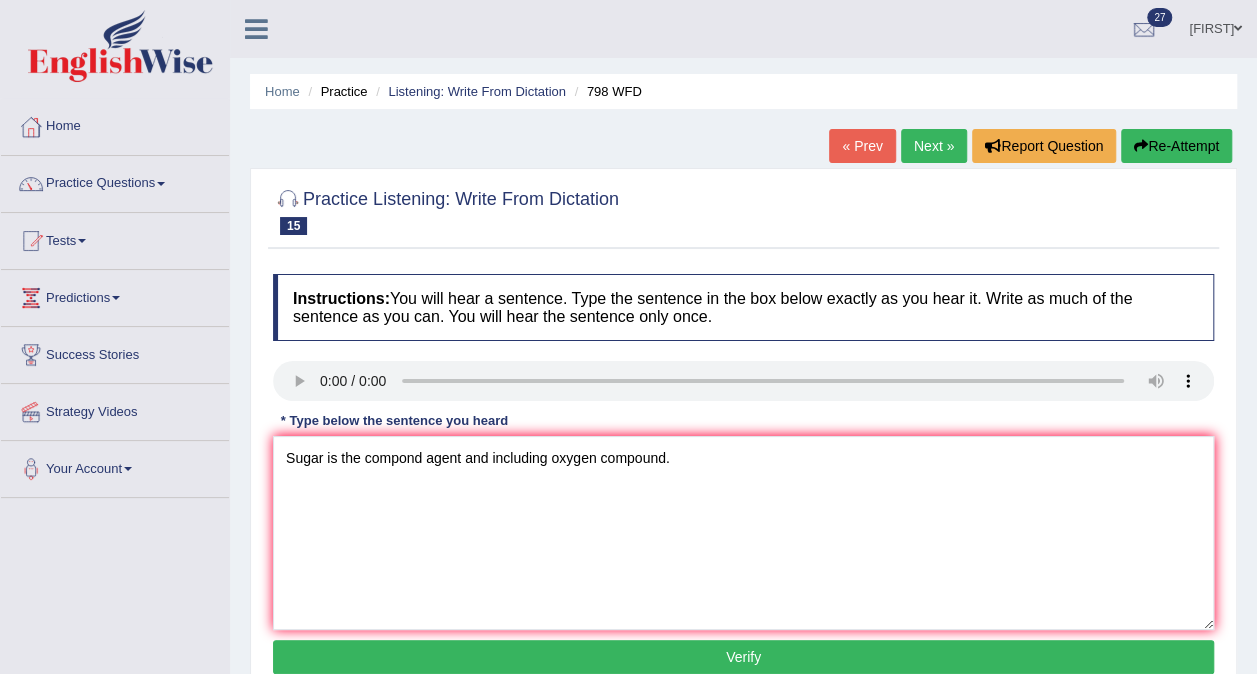 click on "Verify" at bounding box center [743, 657] 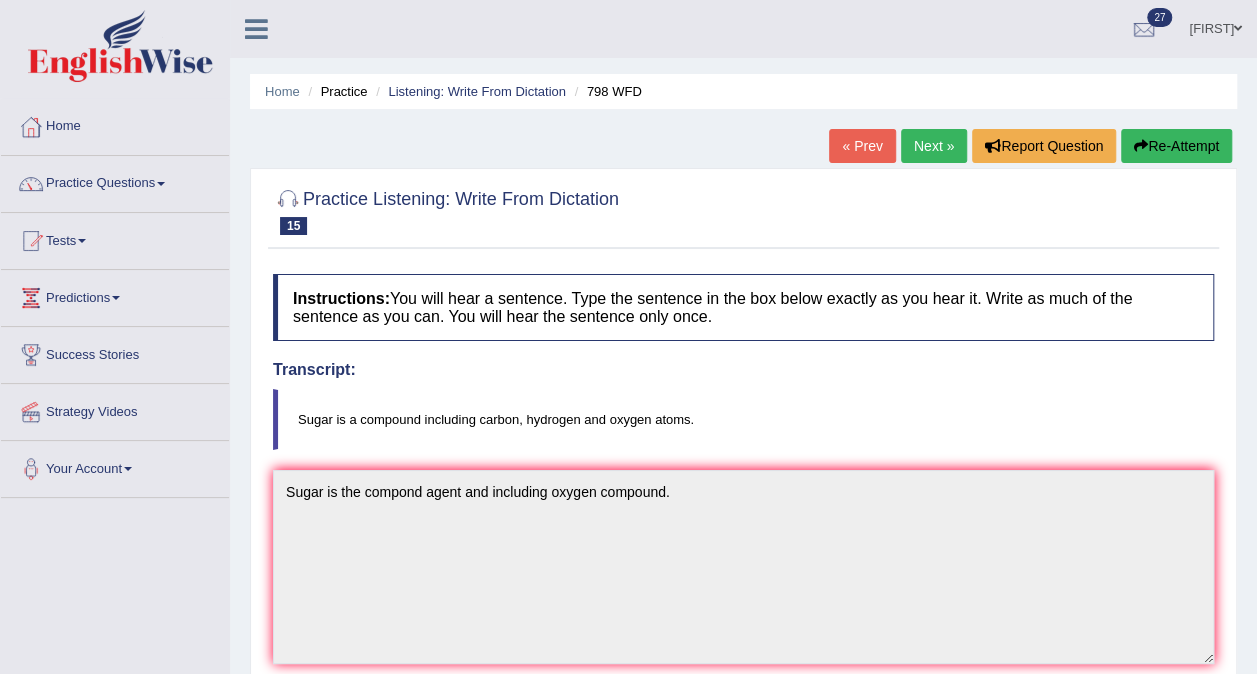 scroll, scrollTop: 200, scrollLeft: 0, axis: vertical 